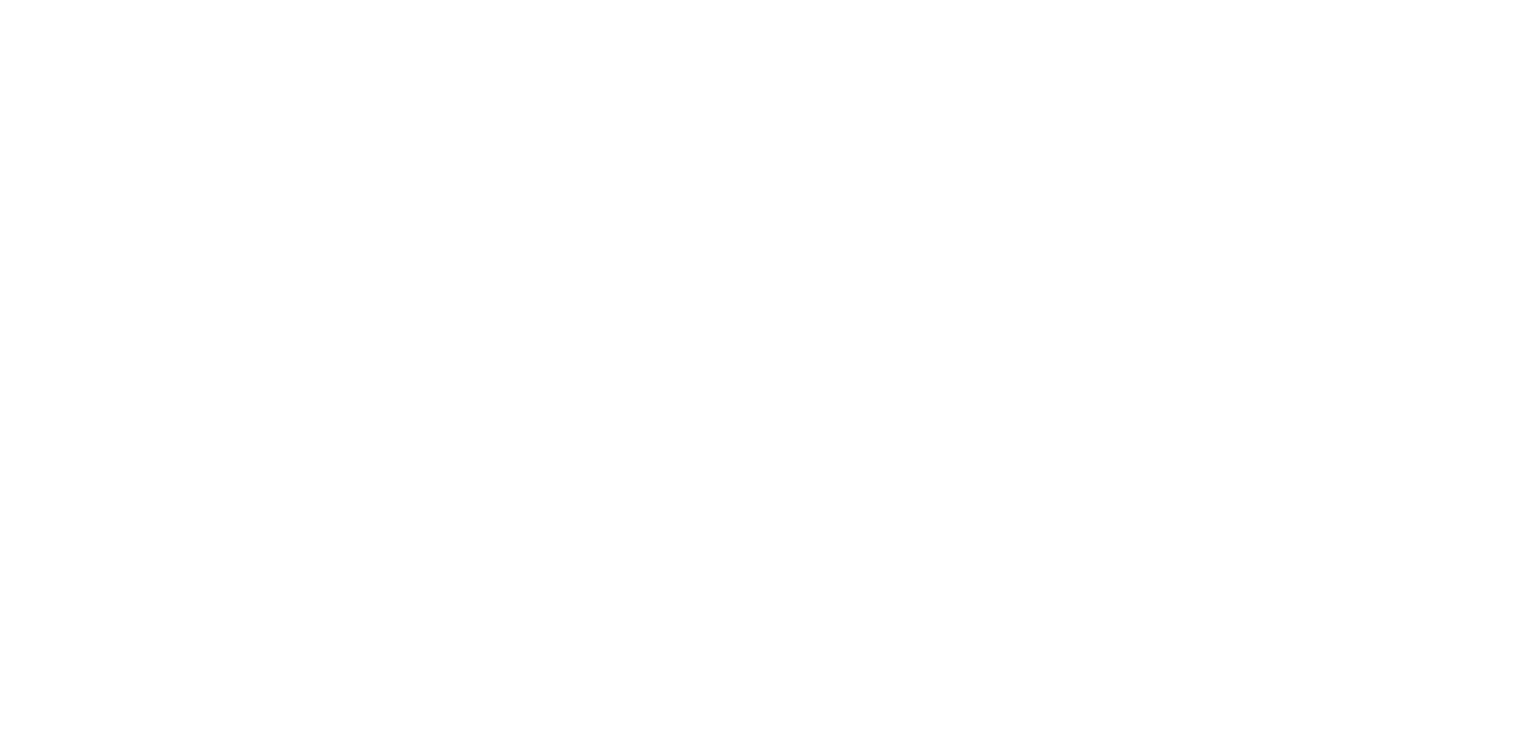 scroll, scrollTop: 0, scrollLeft: 0, axis: both 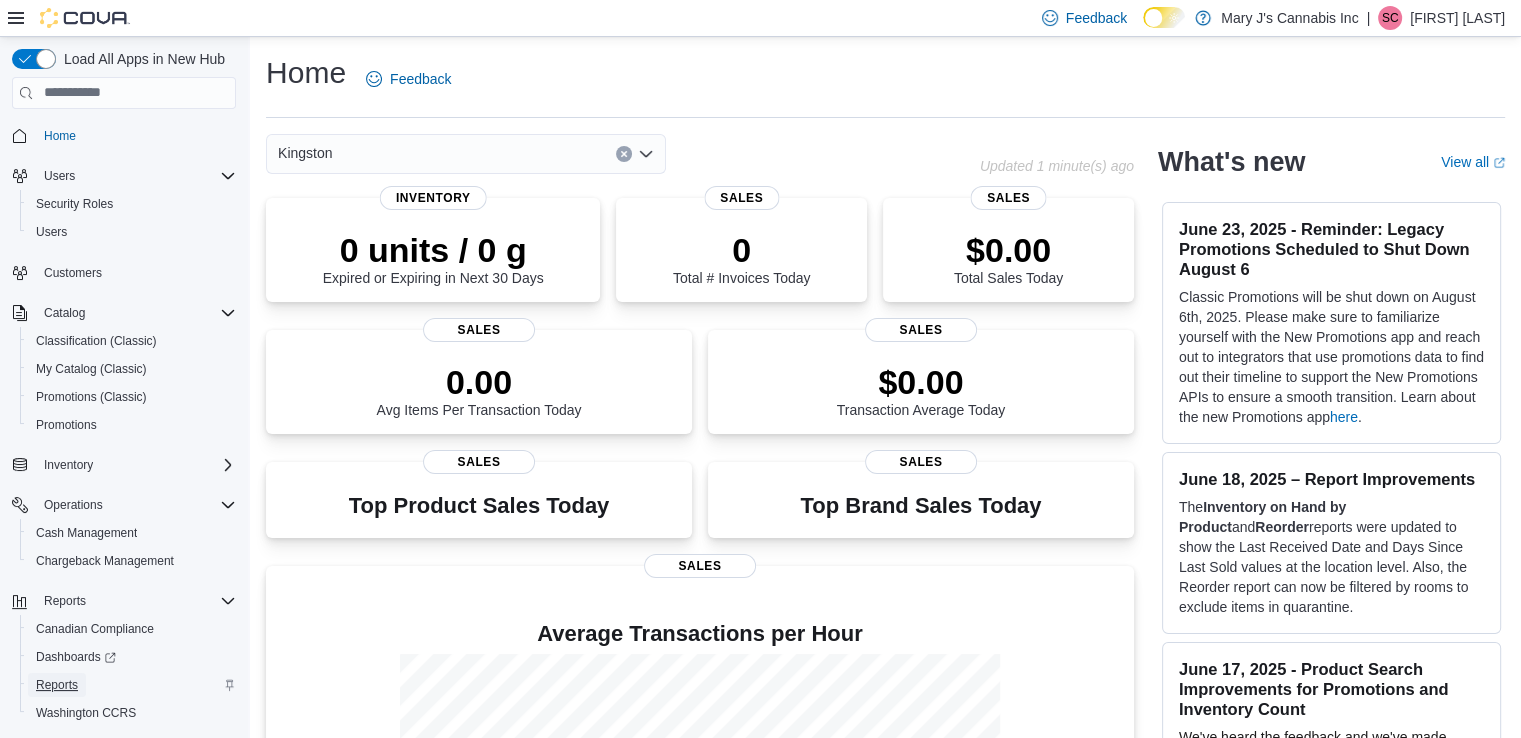 click on "Reports" at bounding box center [57, 685] 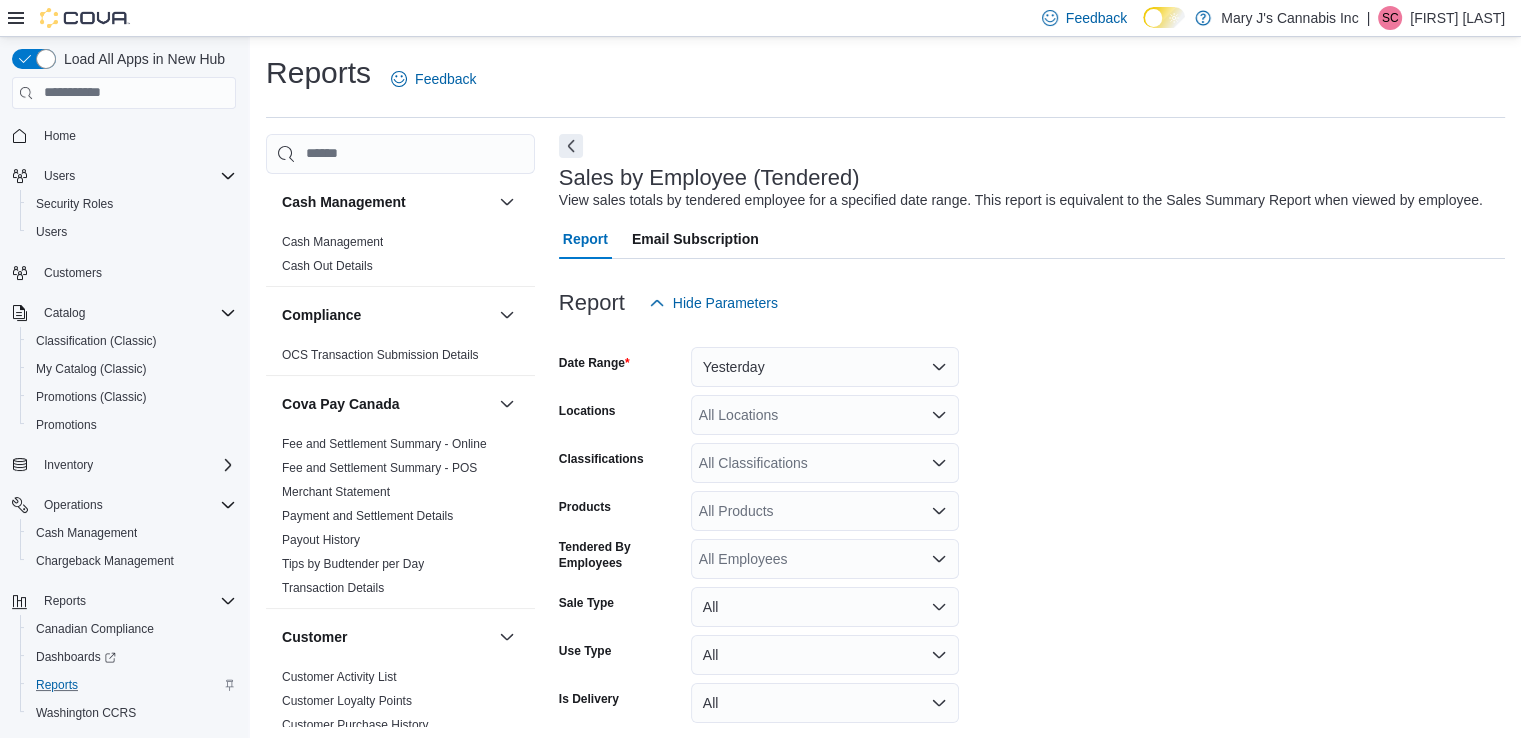 scroll, scrollTop: 46, scrollLeft: 0, axis: vertical 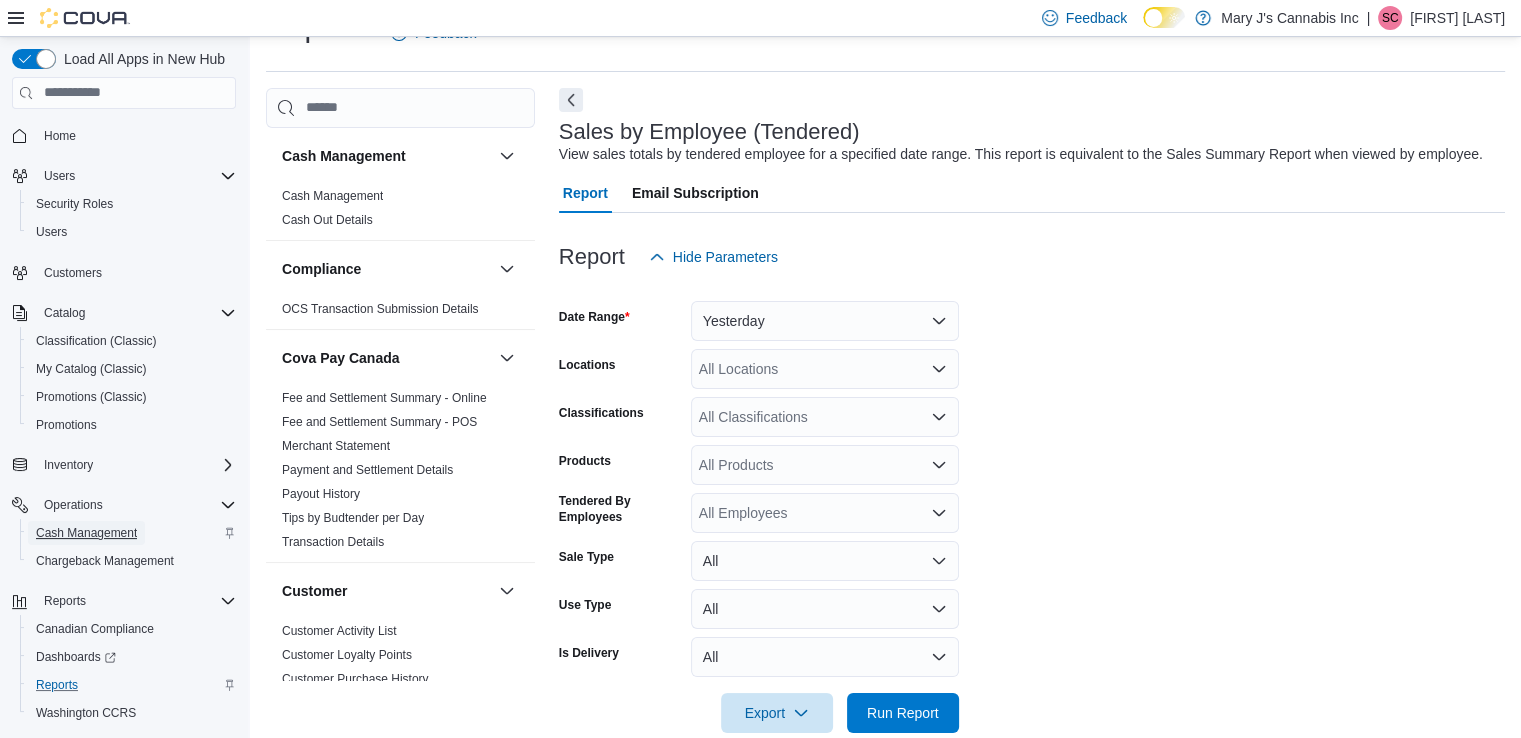 click on "Cash Management" at bounding box center (86, 533) 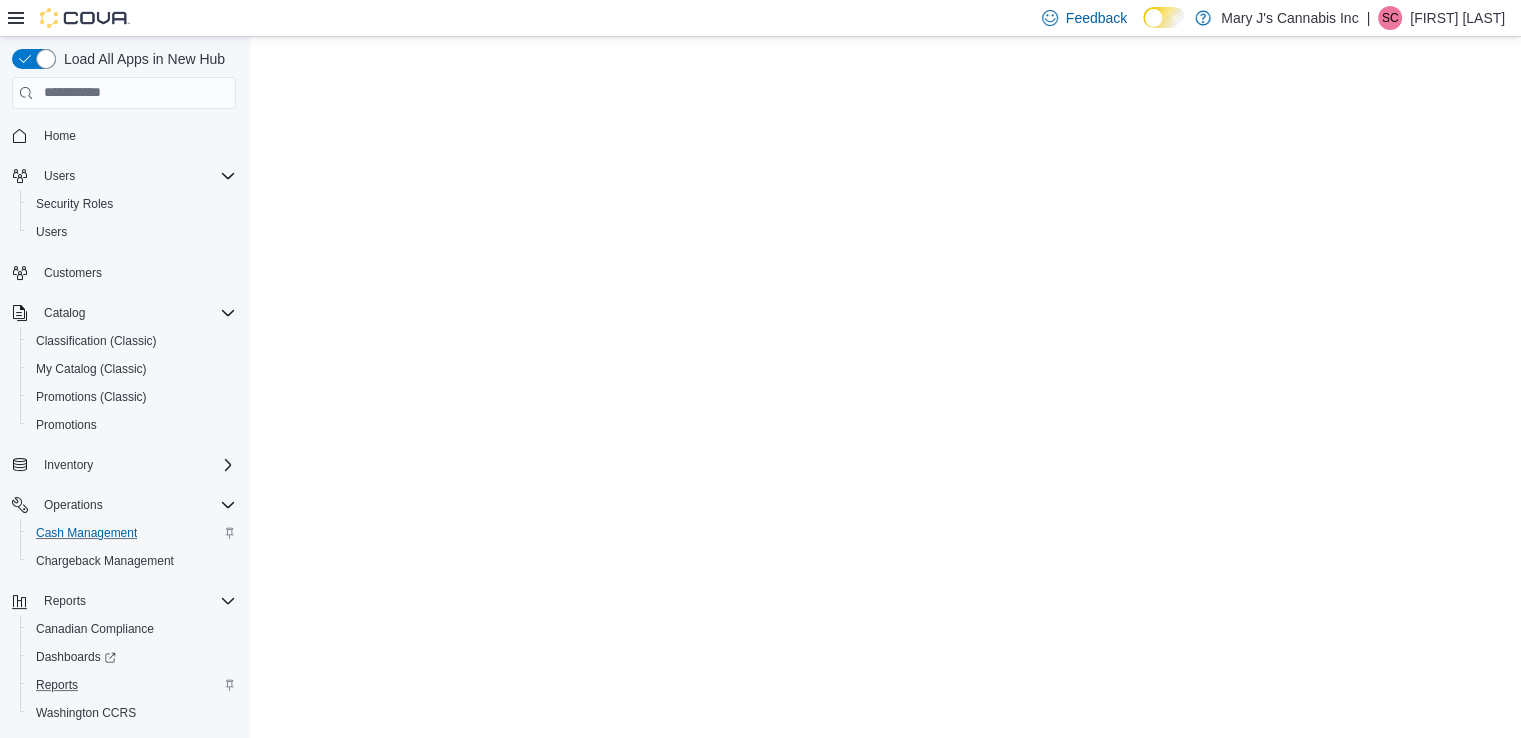 scroll, scrollTop: 0, scrollLeft: 0, axis: both 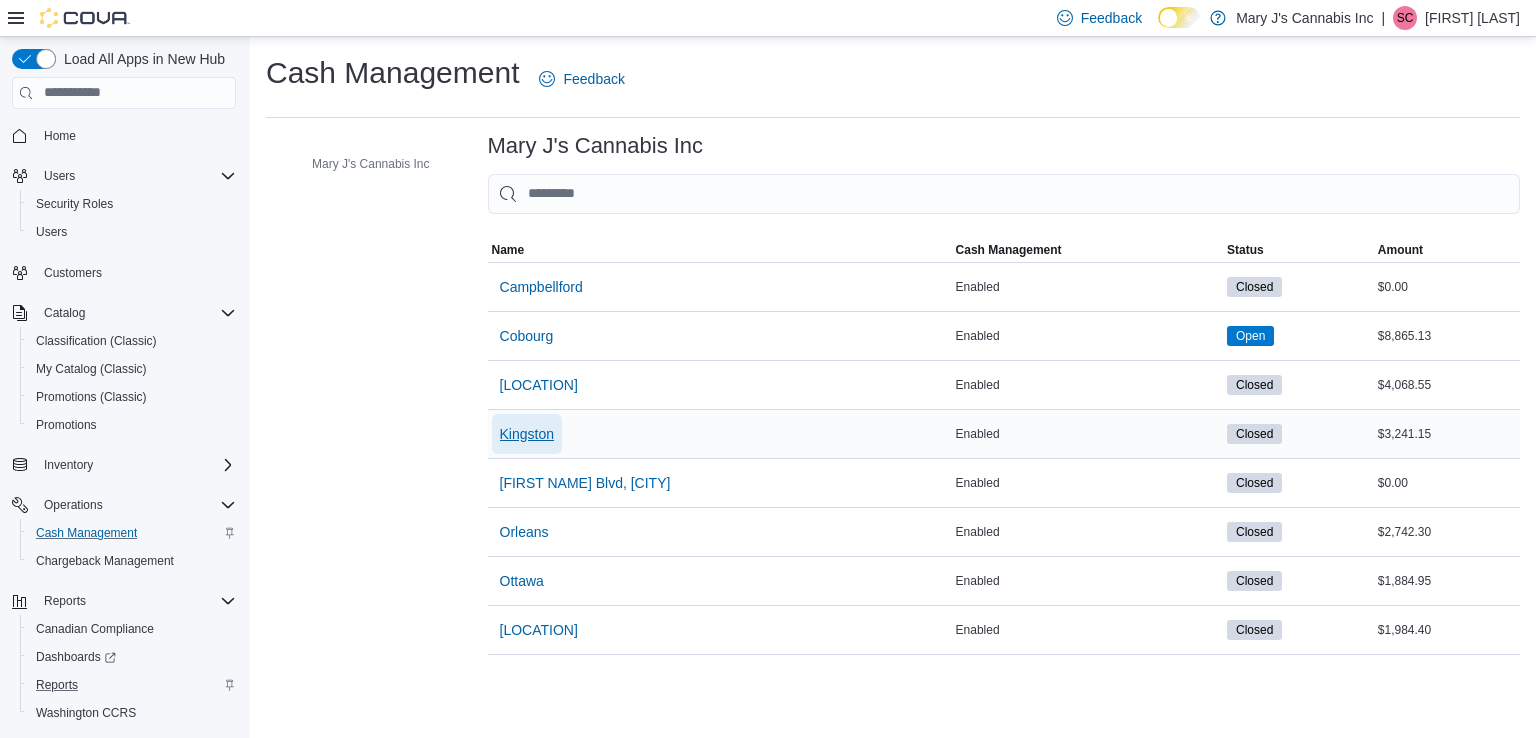 click on "Kingston" at bounding box center [527, 434] 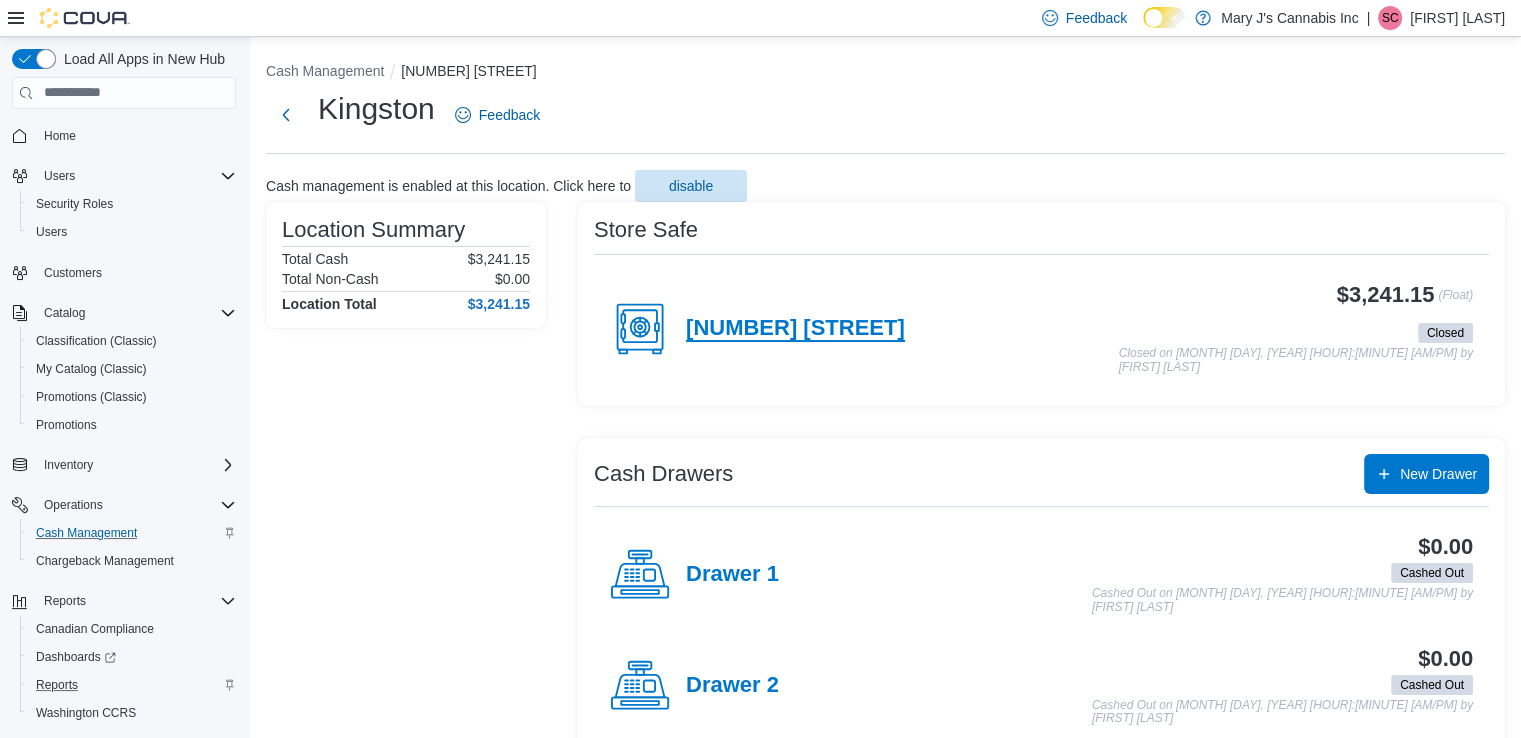 click on "154 Division St" at bounding box center (795, 329) 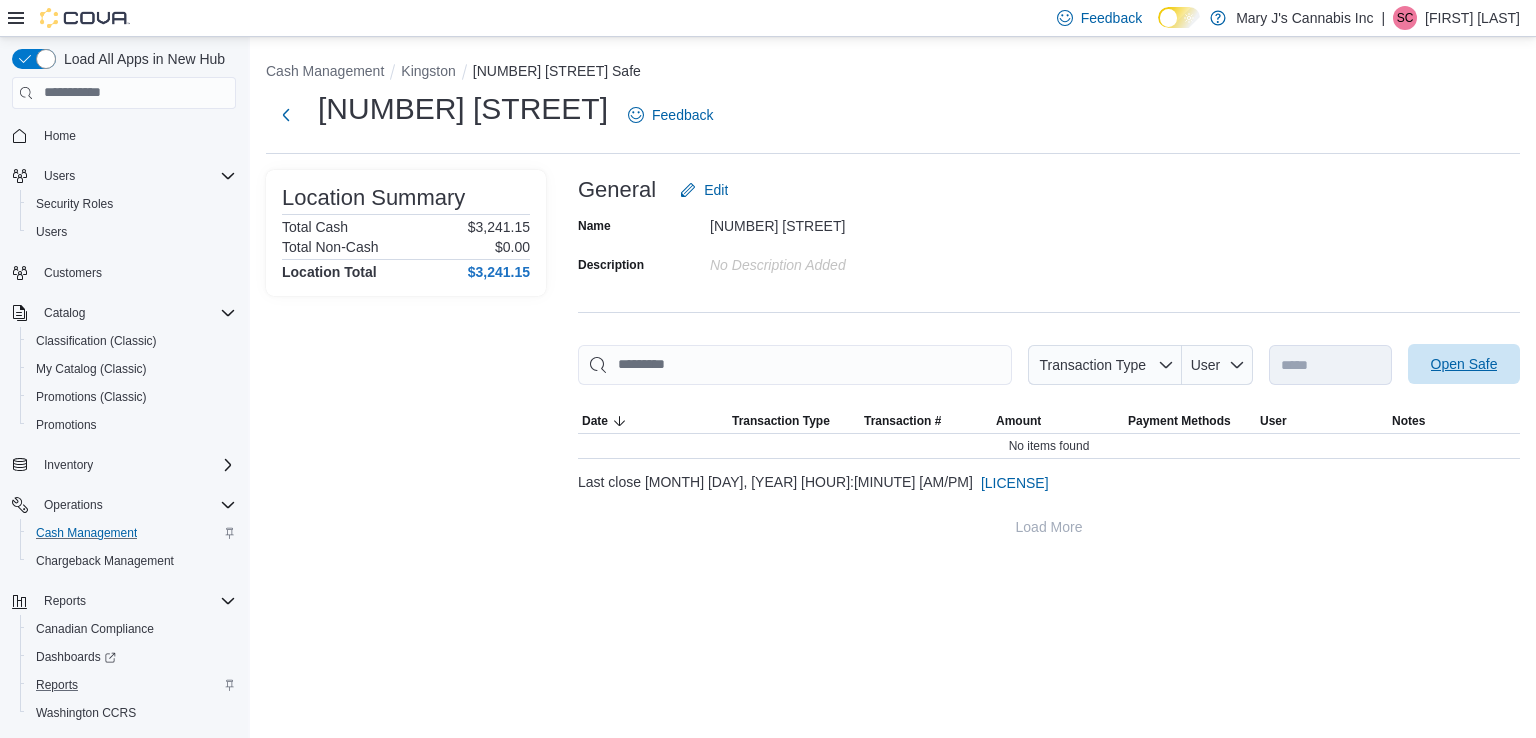 click on "Open Safe" at bounding box center (1464, 364) 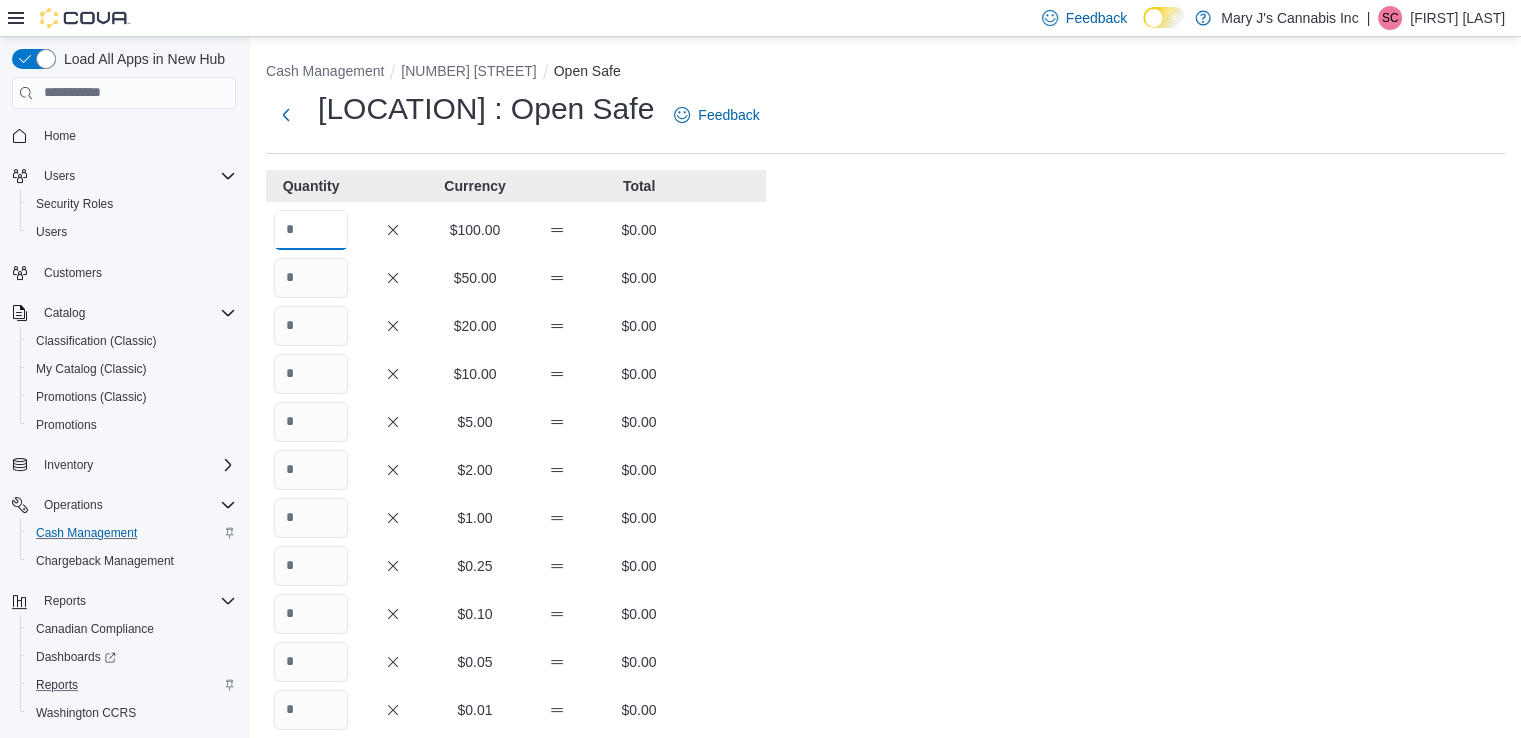 click at bounding box center (311, 230) 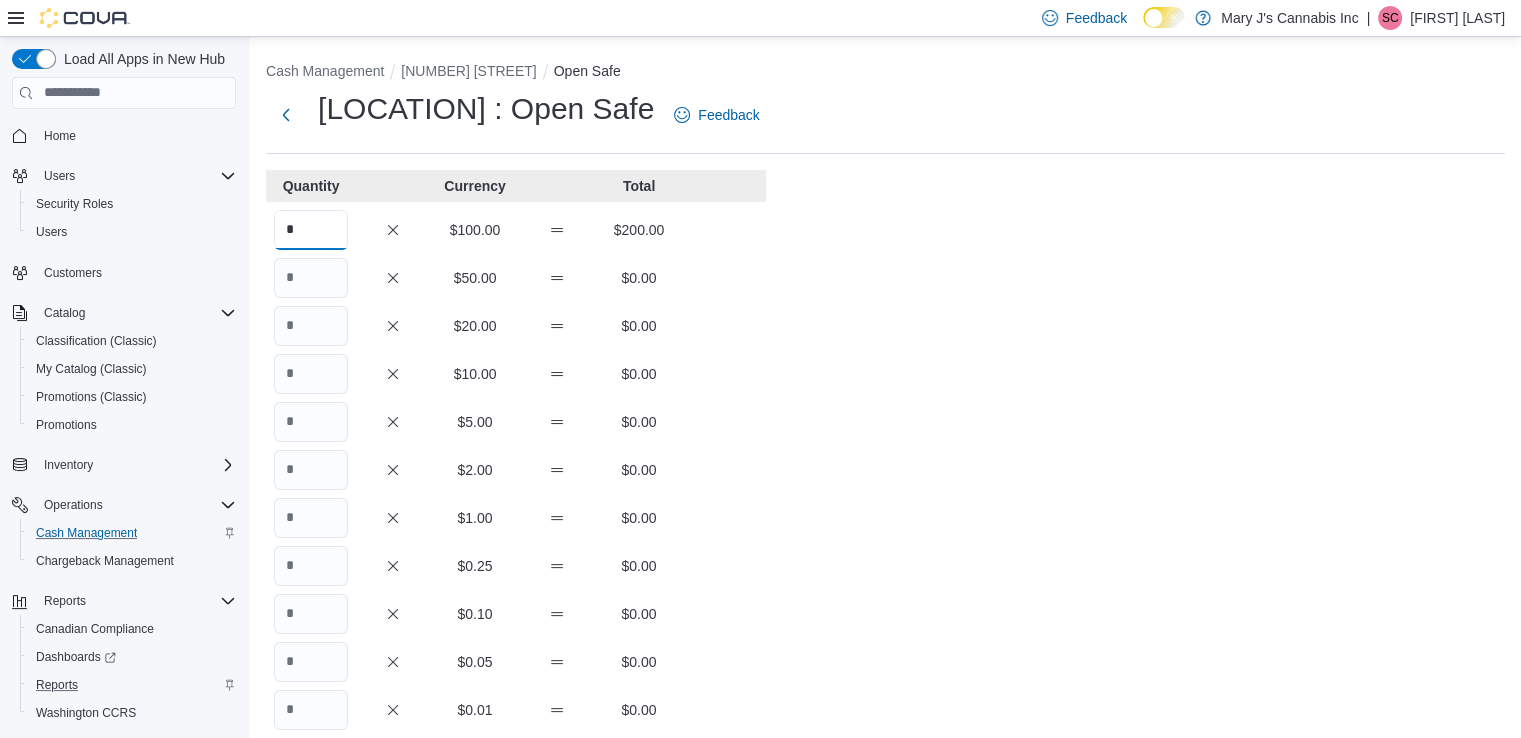 type on "*" 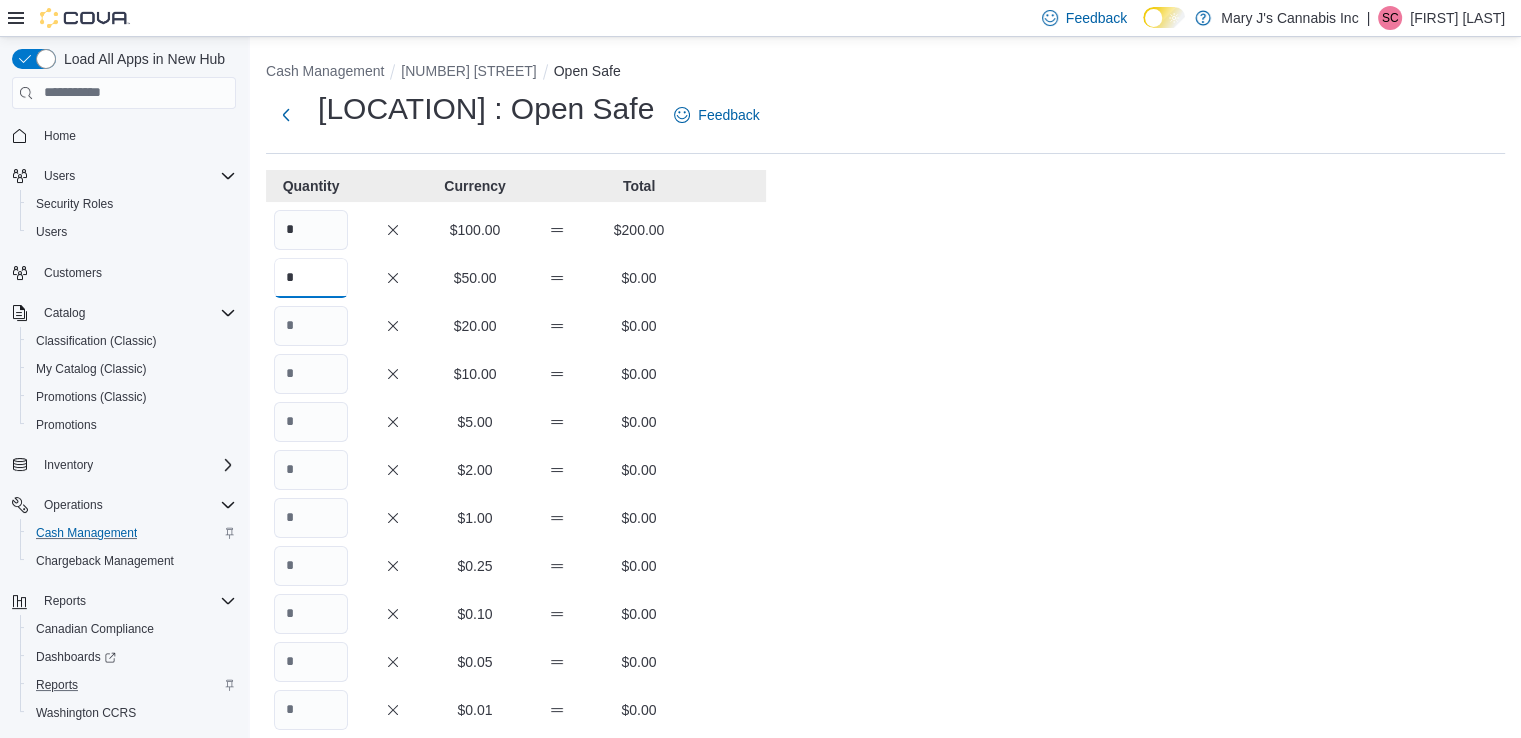 type on "*" 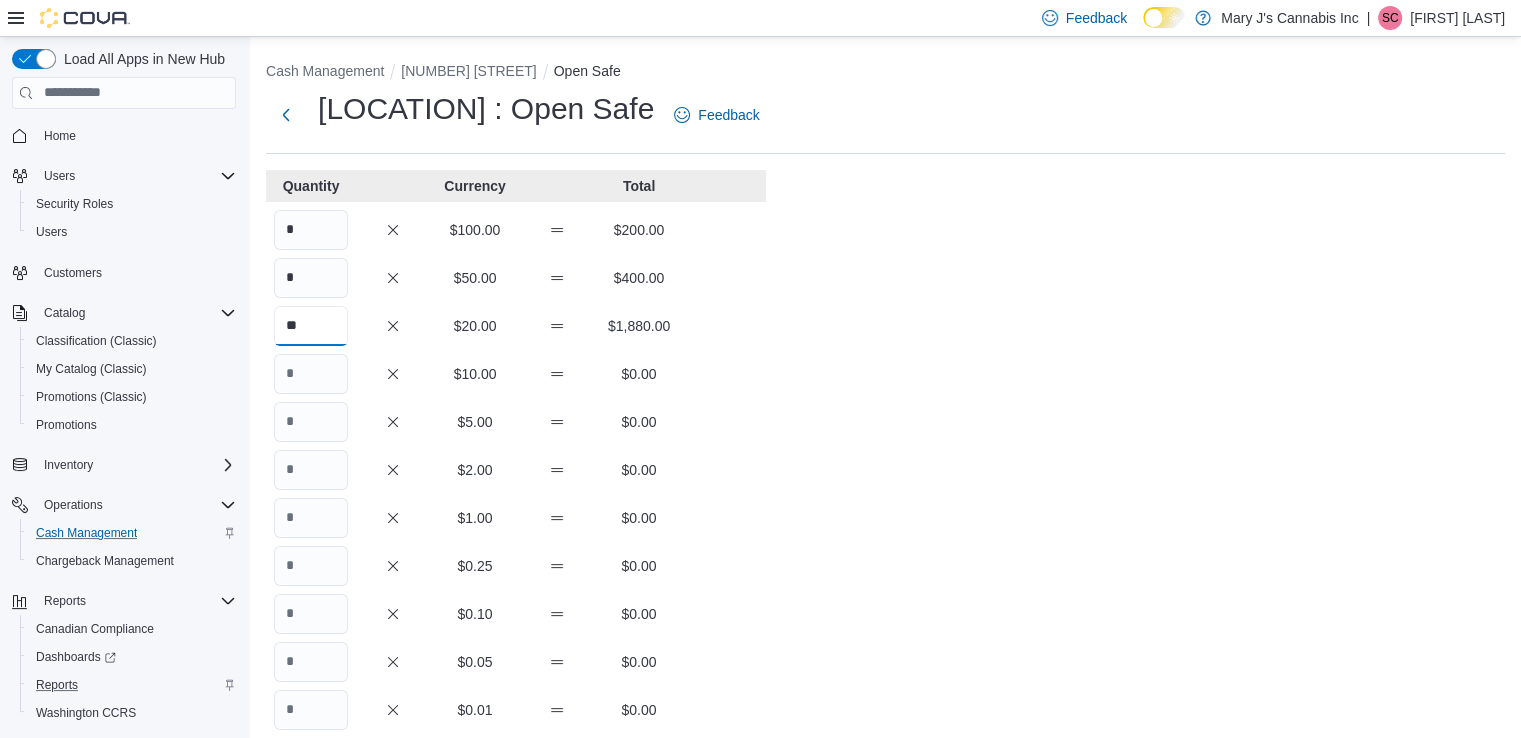 type on "**" 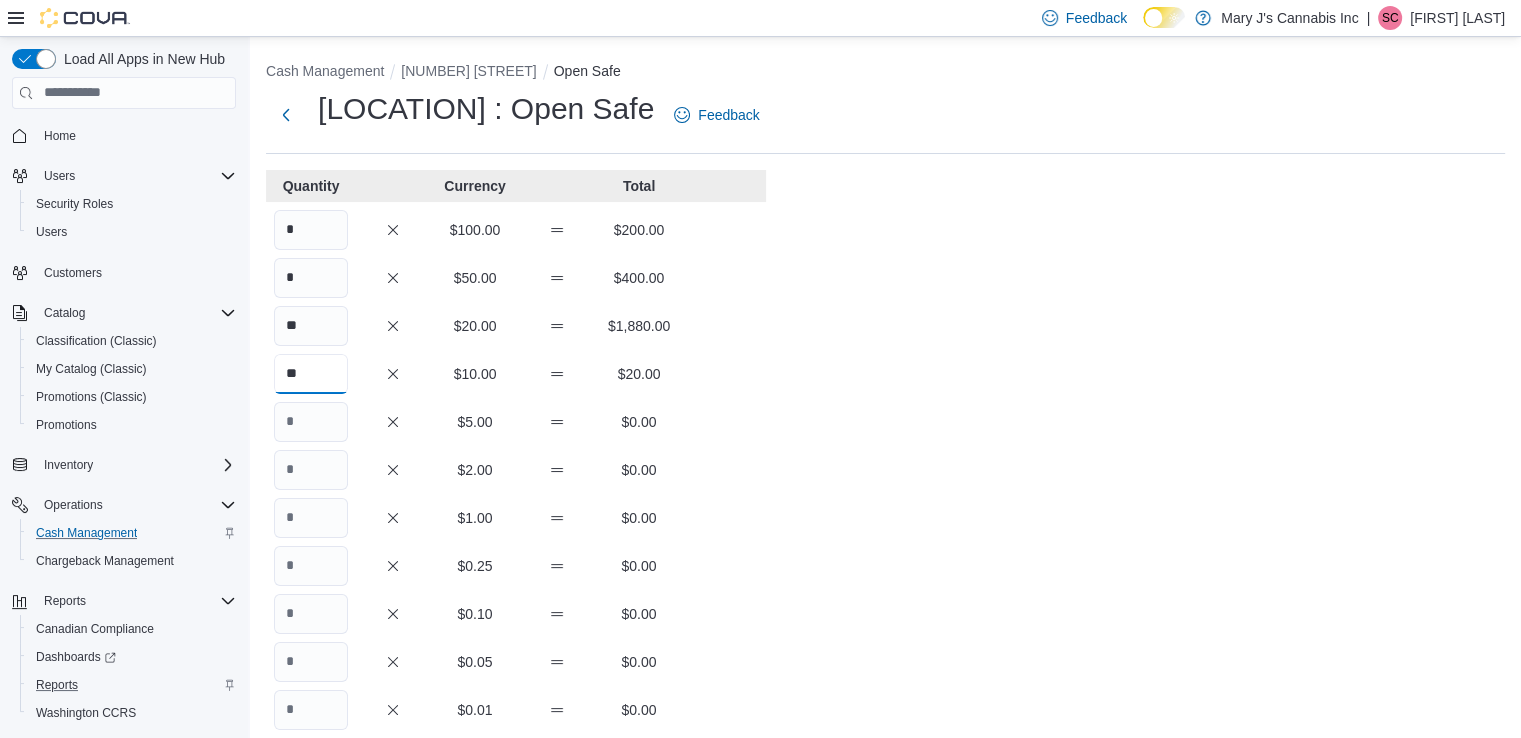 type on "**" 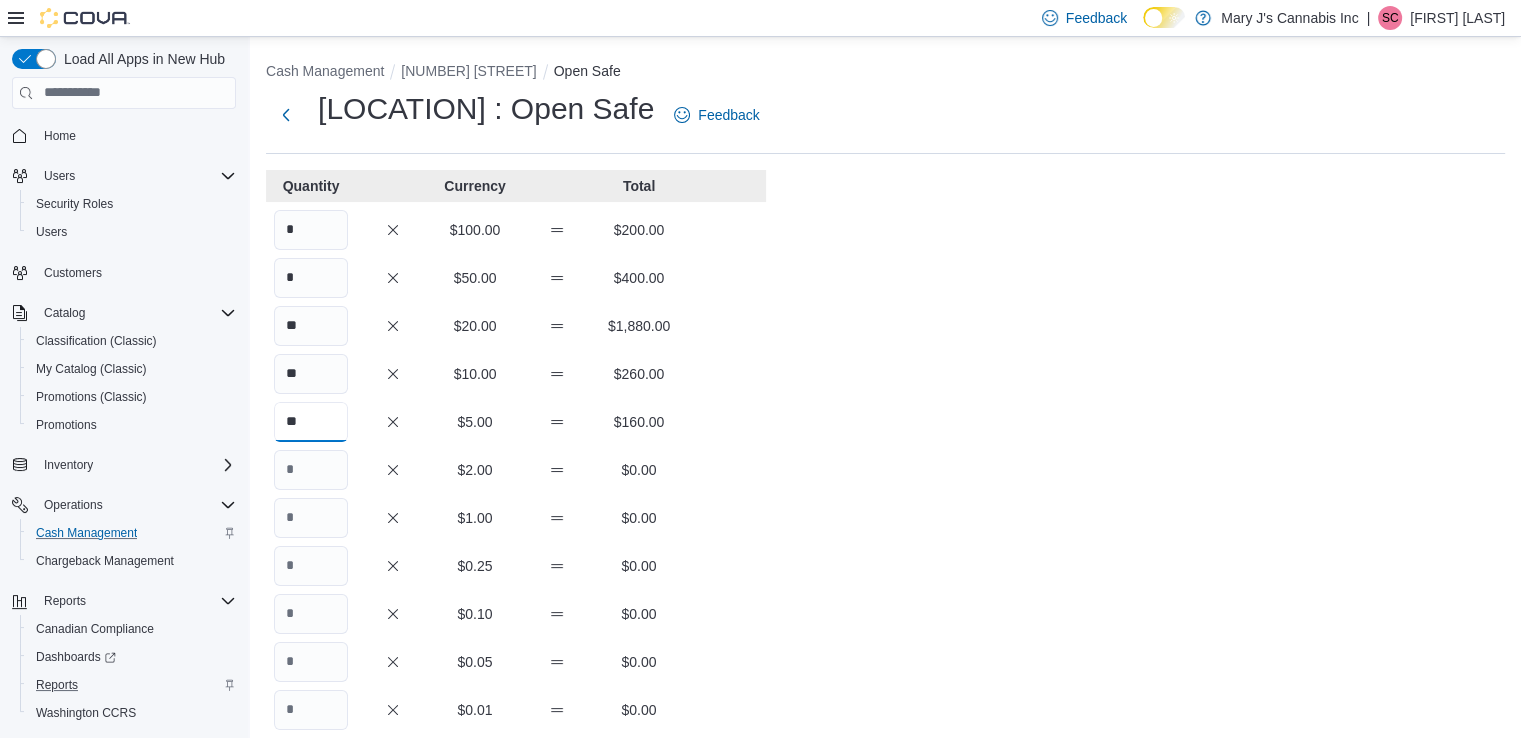 type on "**" 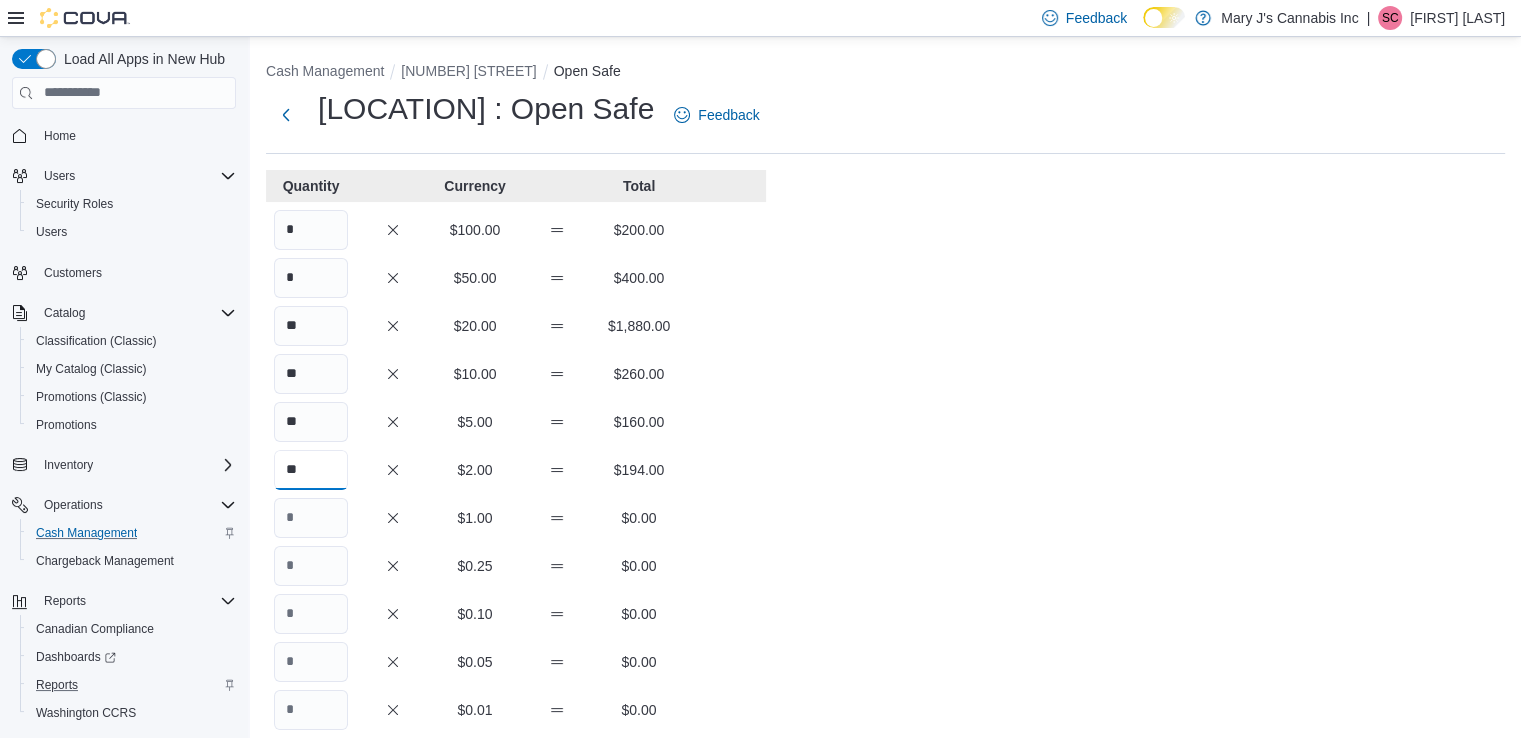 type on "**" 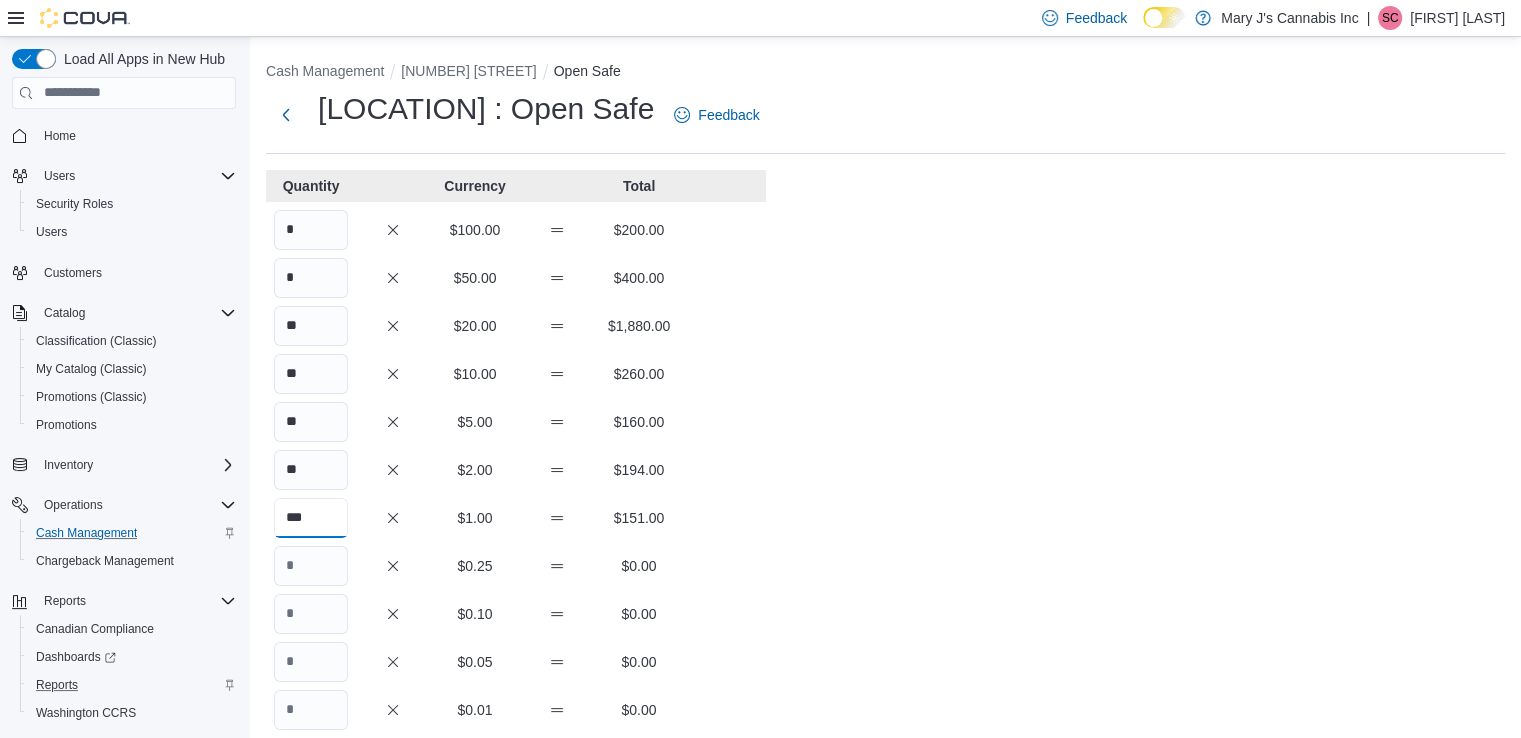 type on "***" 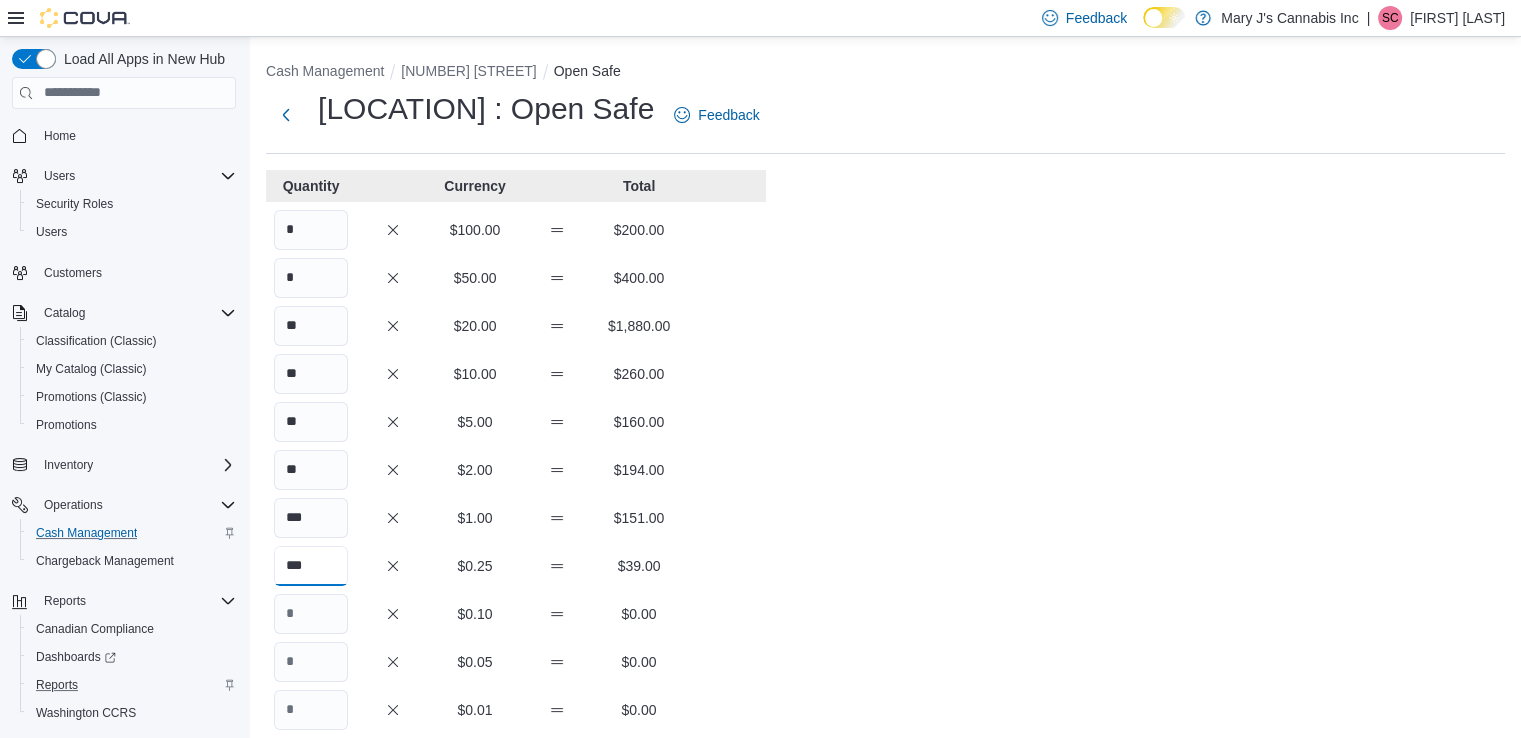 type on "***" 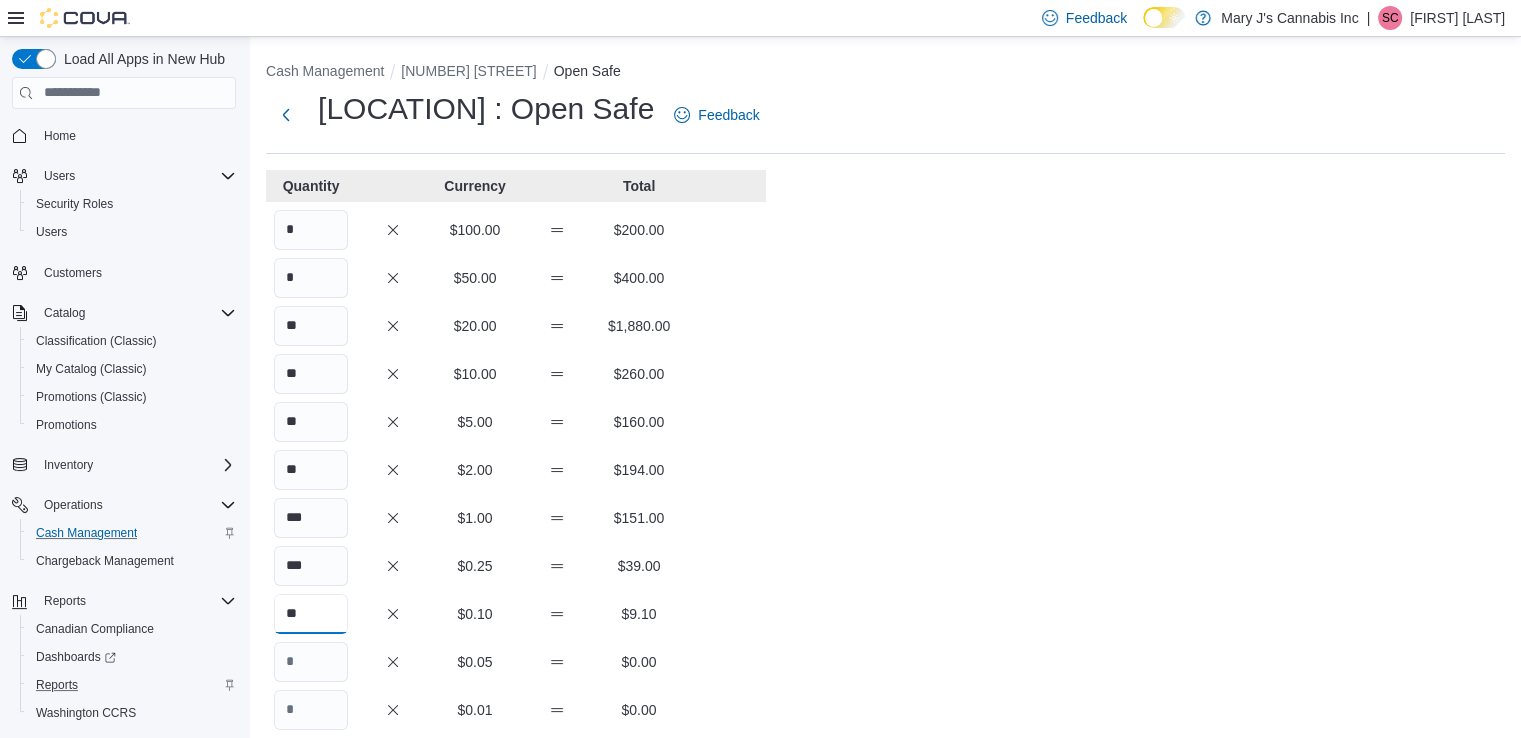 type on "**" 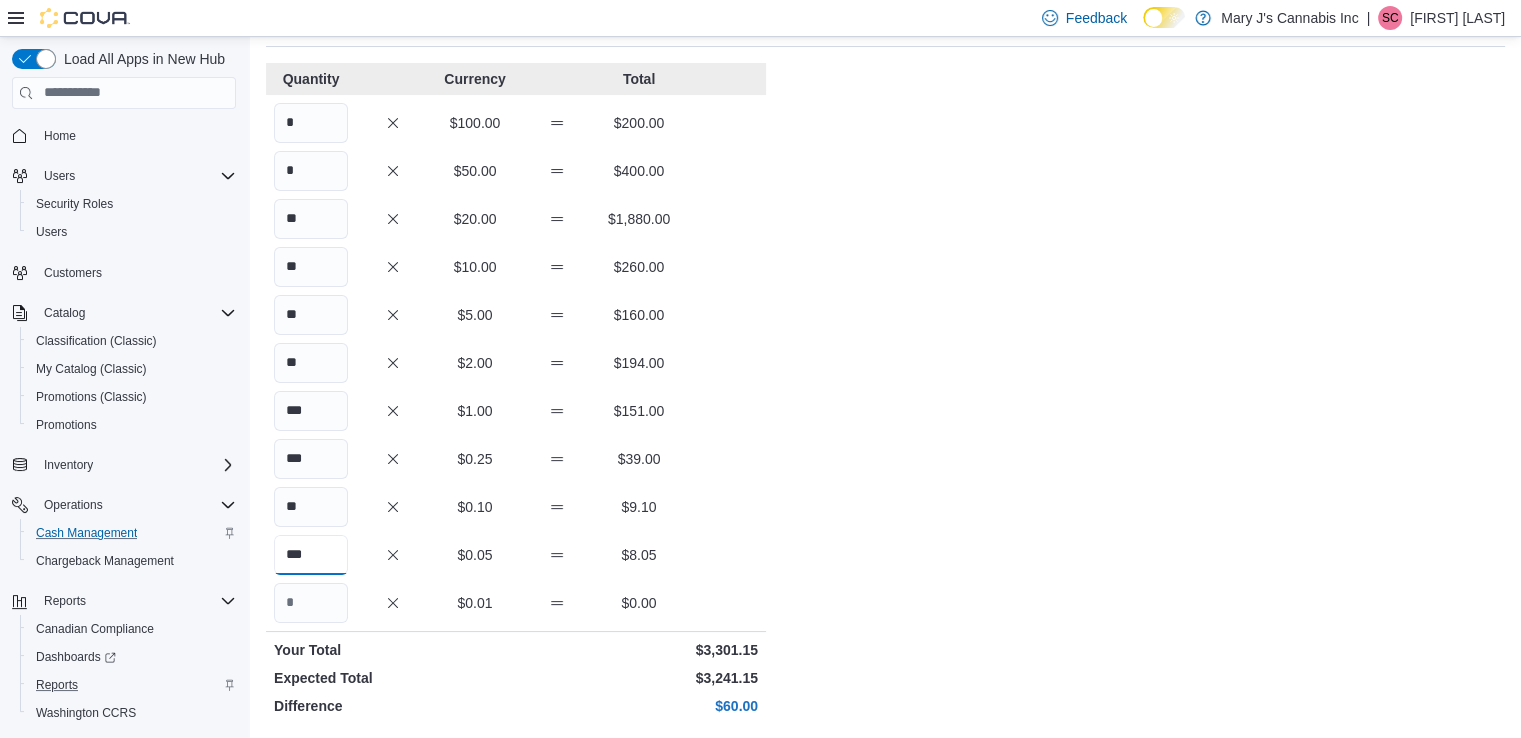 scroll, scrollTop: 115, scrollLeft: 0, axis: vertical 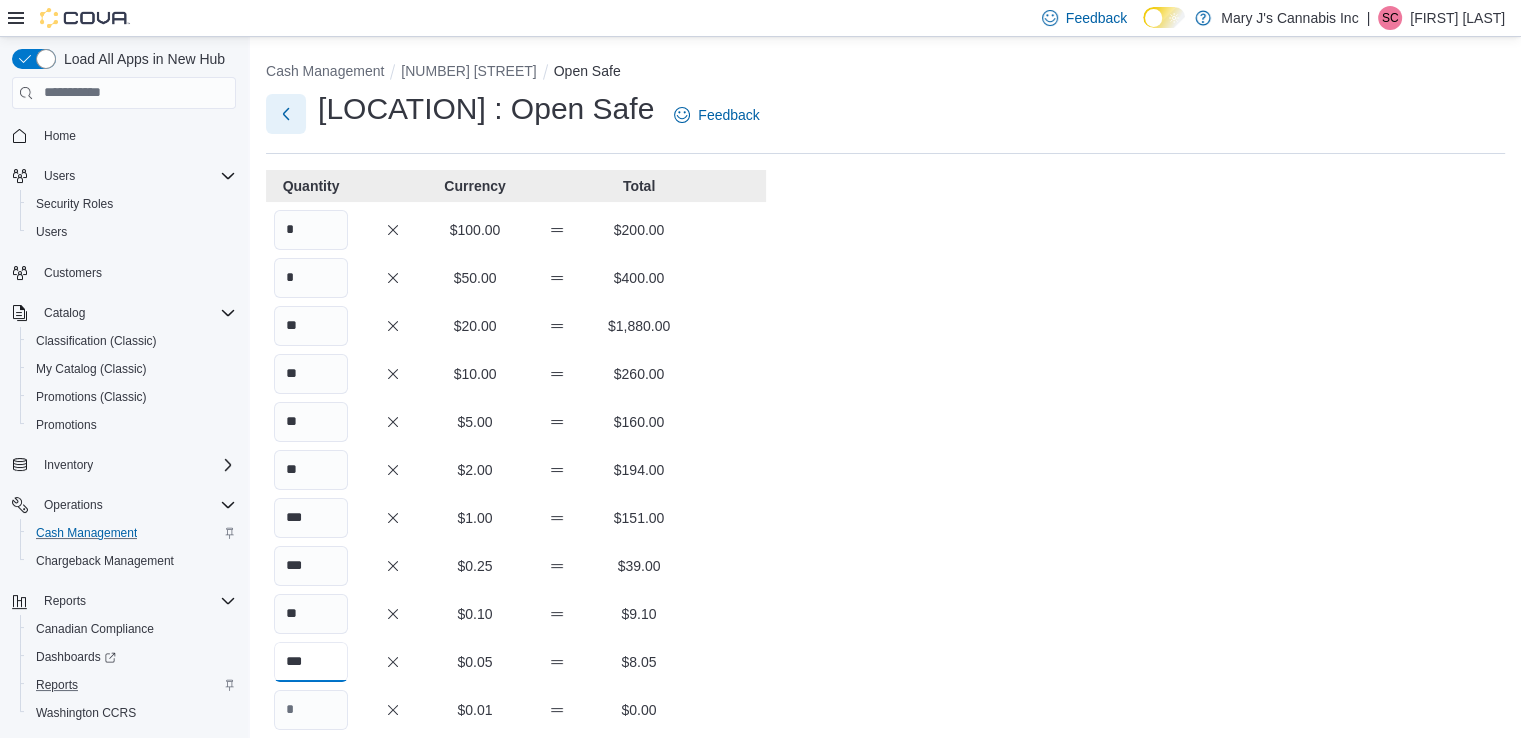 type on "***" 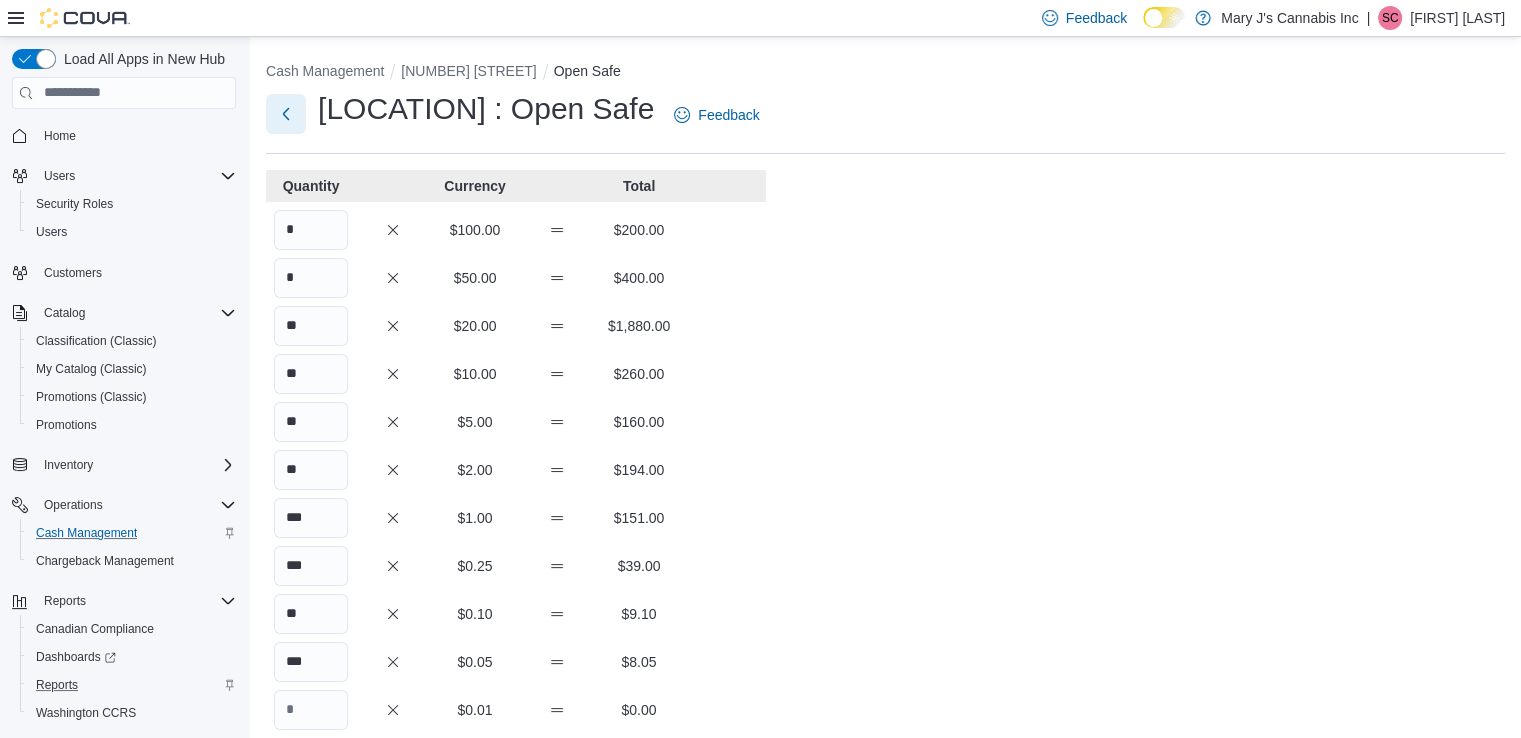 click at bounding box center (286, 114) 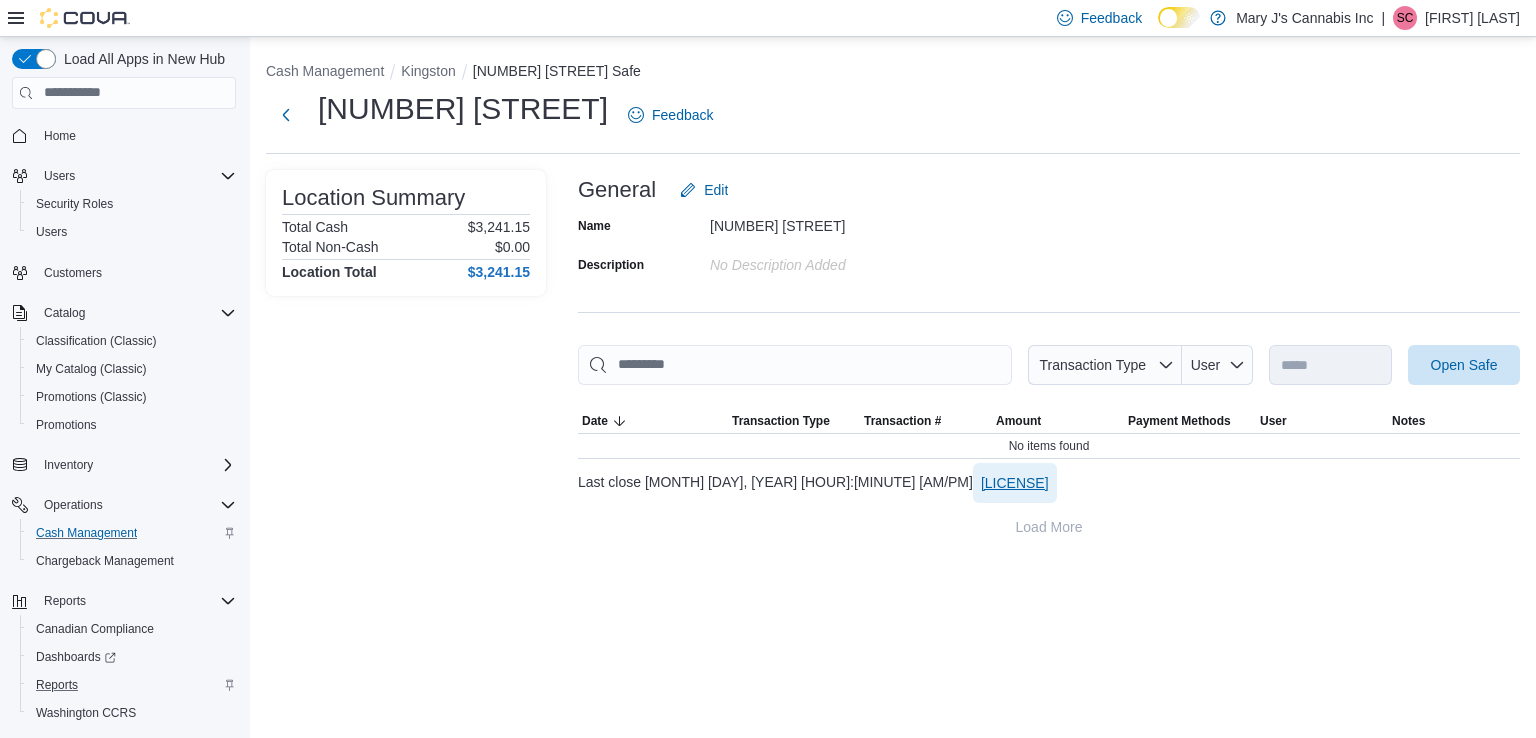 click on "CM7277-37936" at bounding box center [1015, 483] 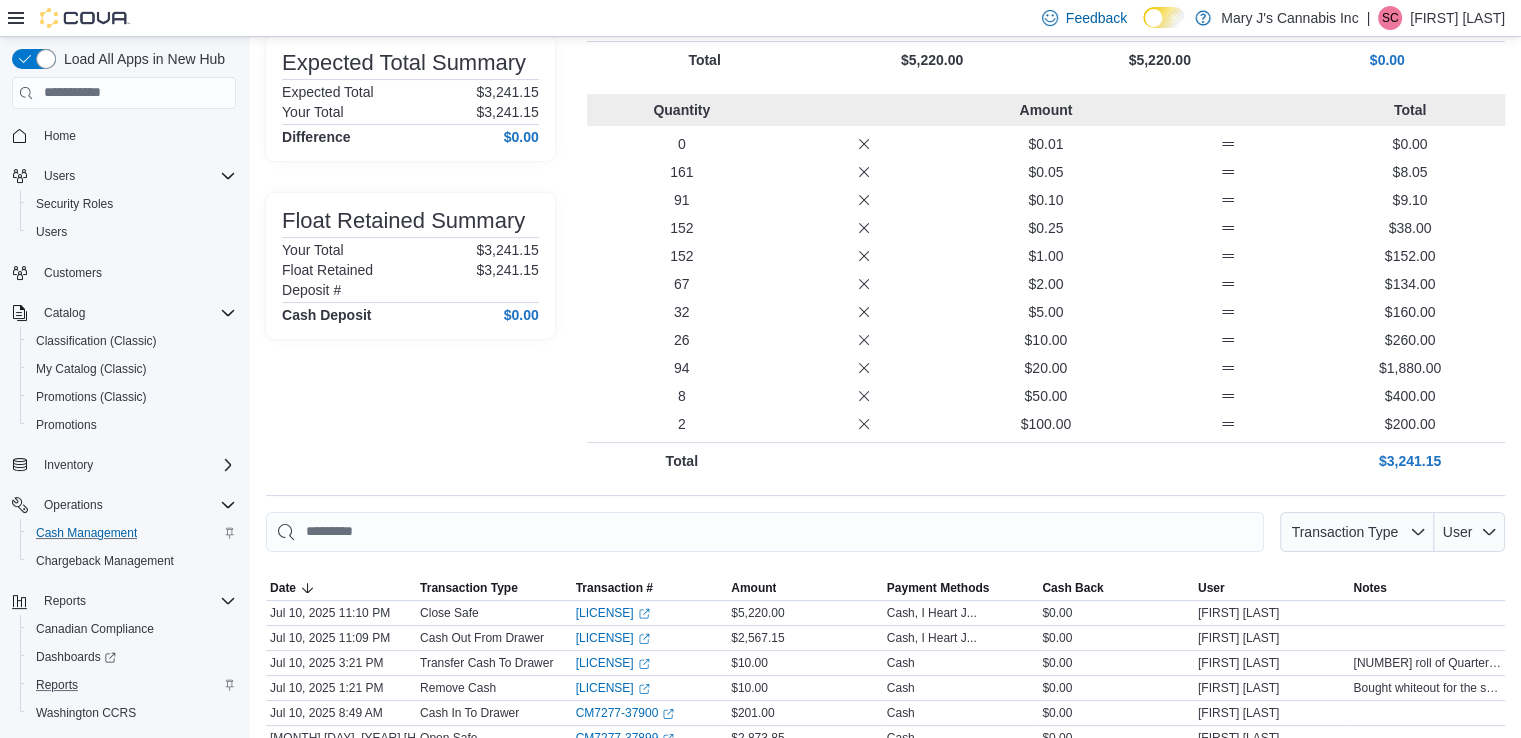 scroll, scrollTop: 312, scrollLeft: 0, axis: vertical 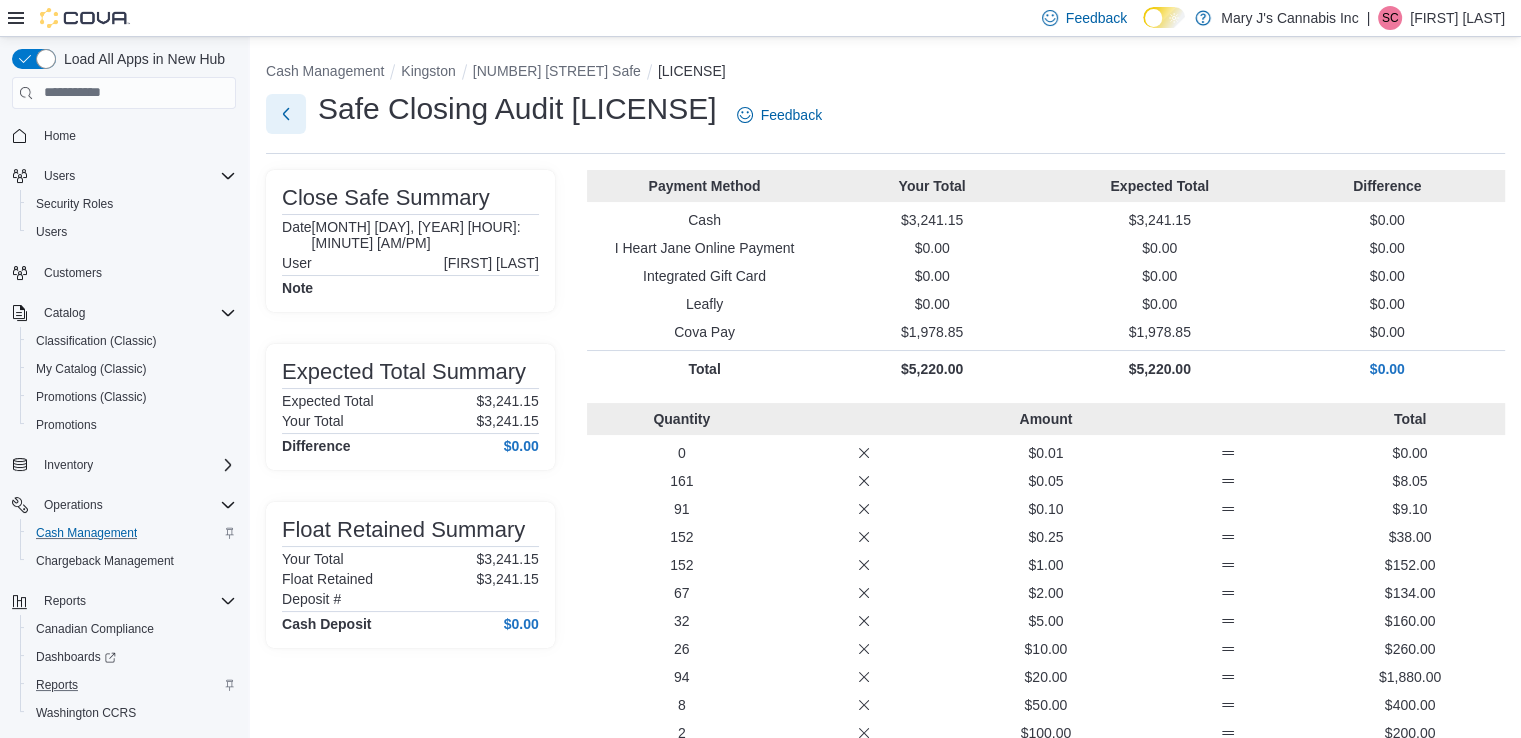click at bounding box center [286, 114] 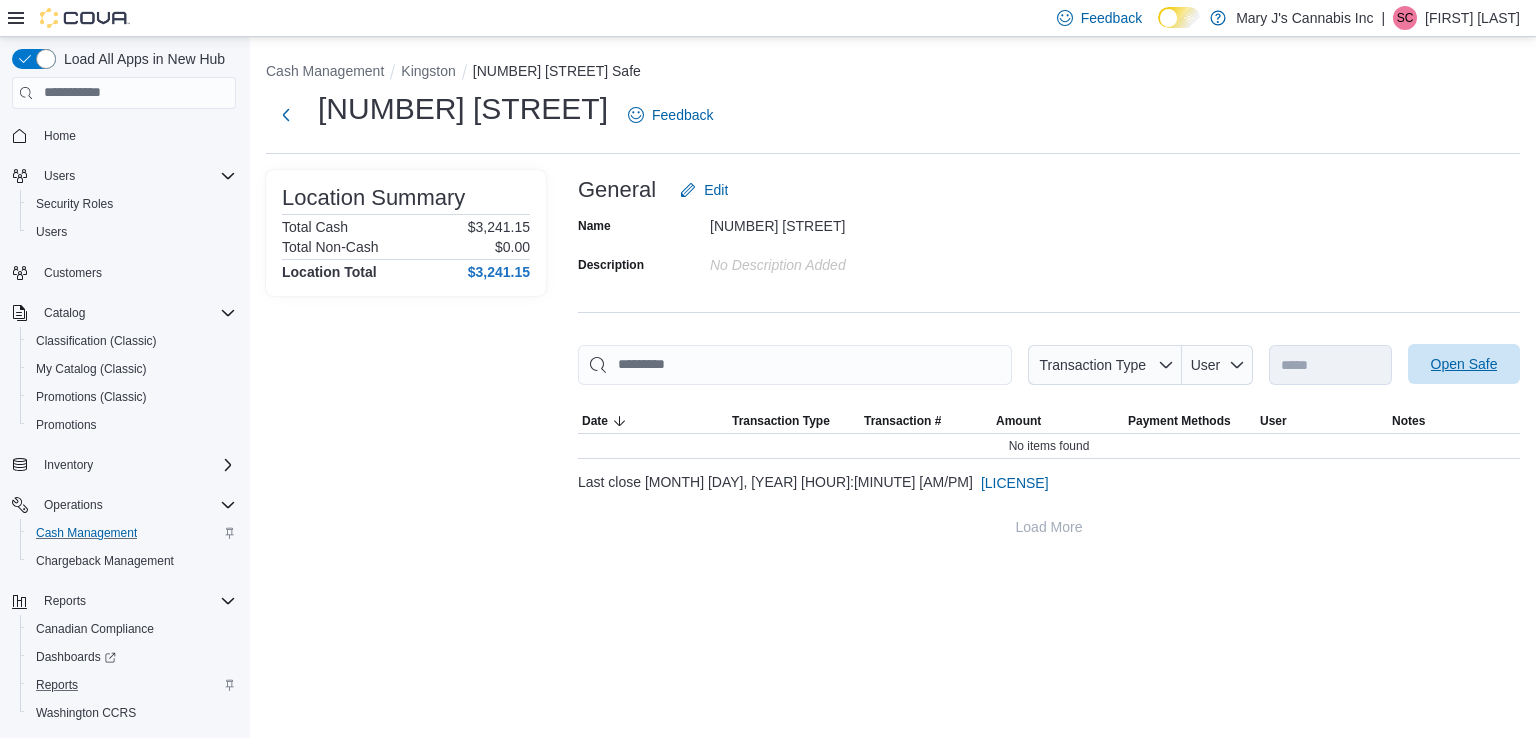 click on "Open Safe" at bounding box center (1464, 364) 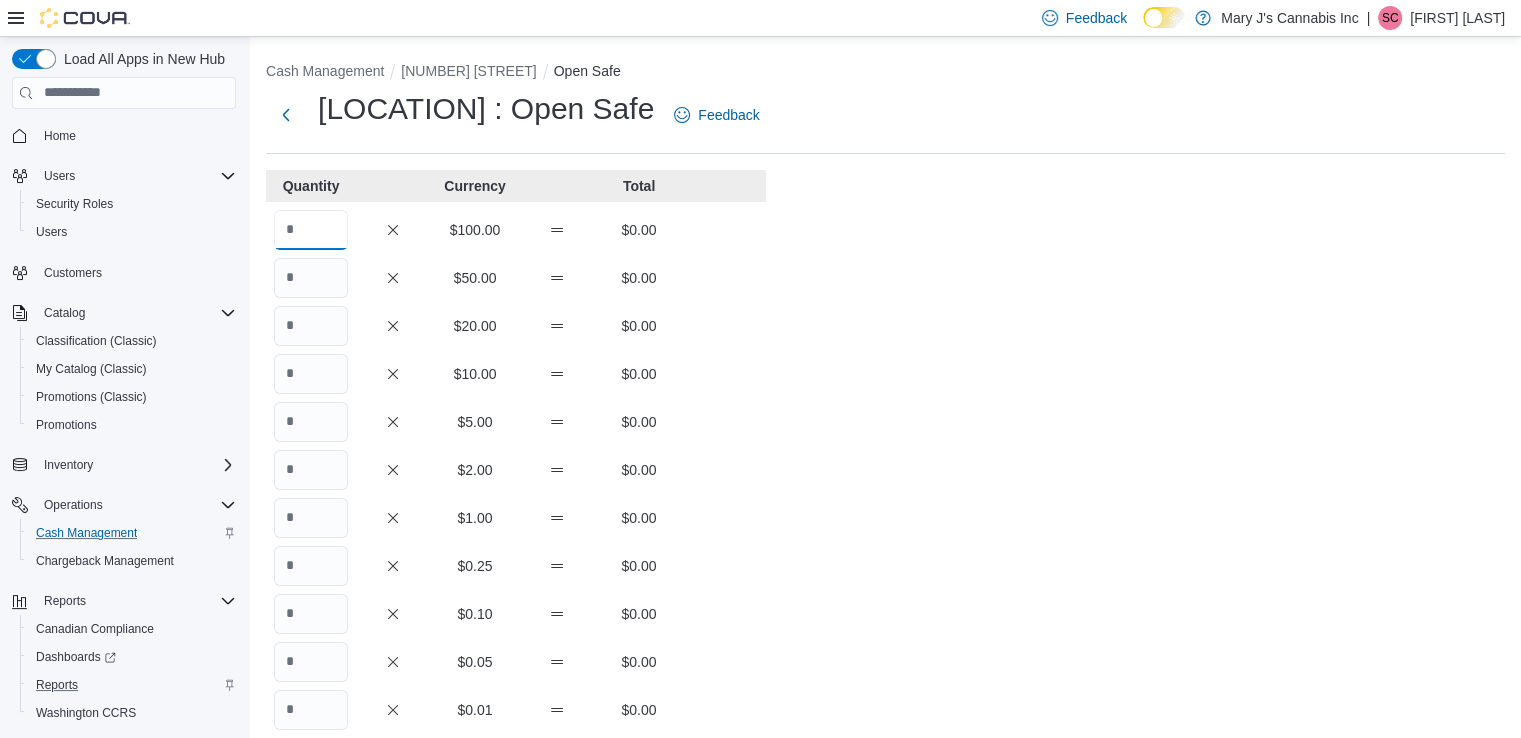 click at bounding box center (311, 230) 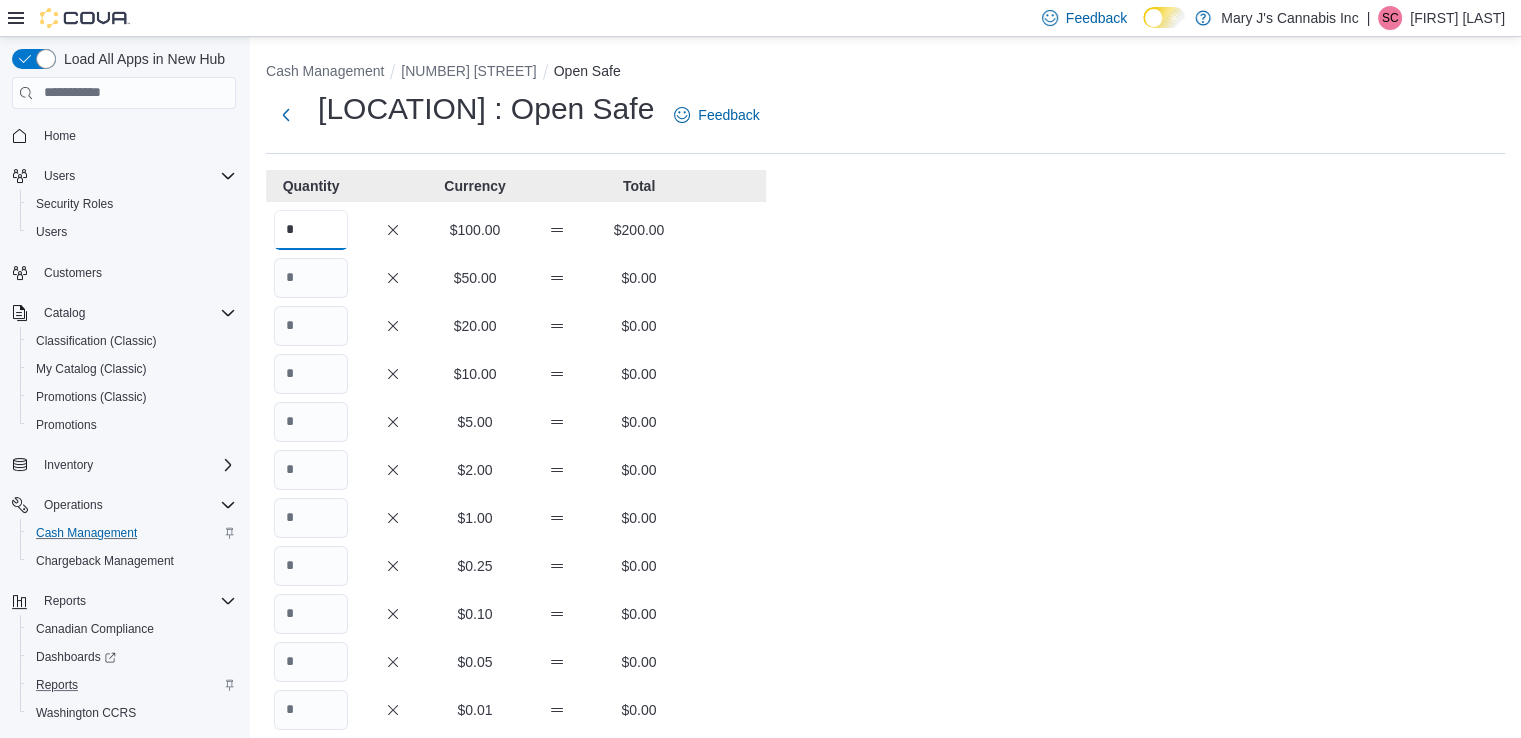 type on "*" 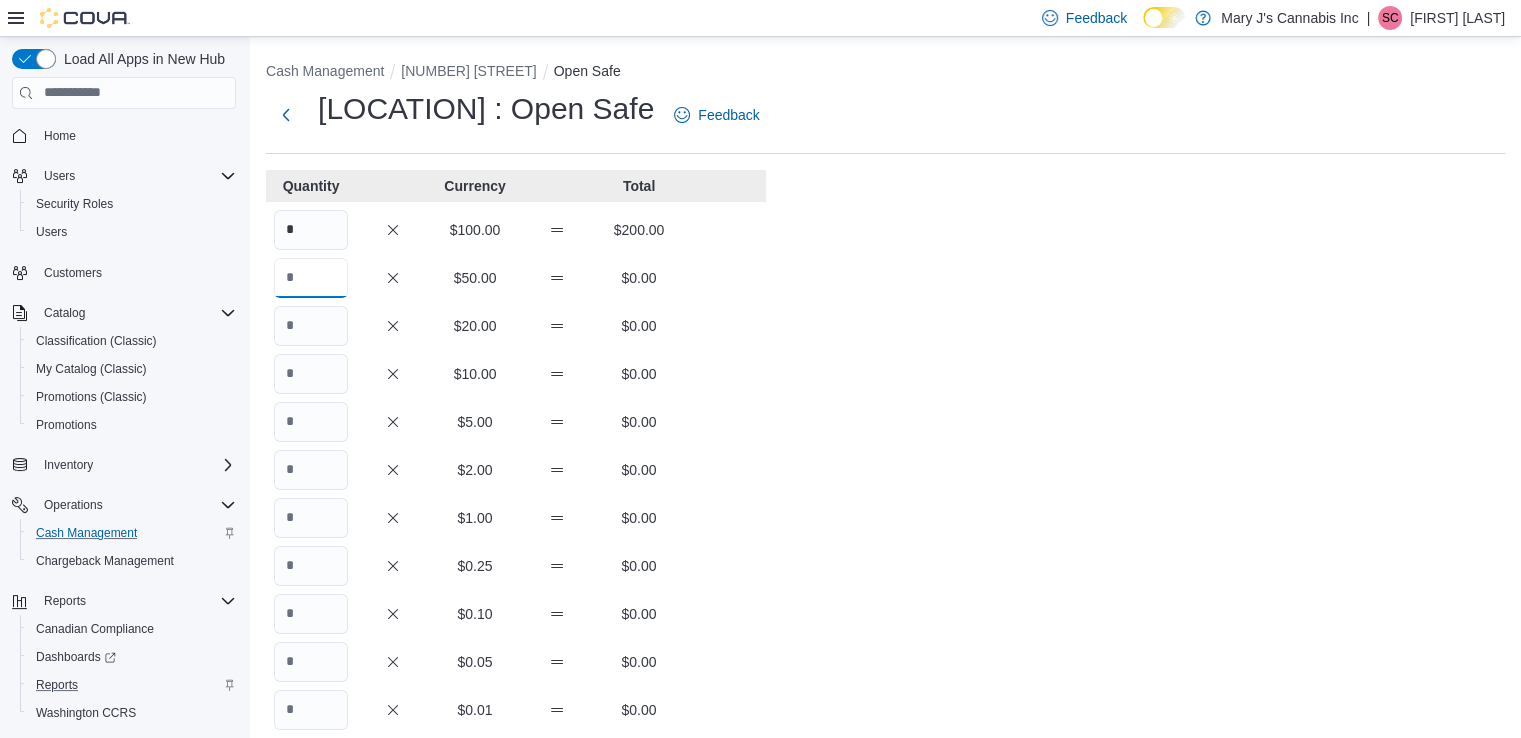 click at bounding box center (311, 278) 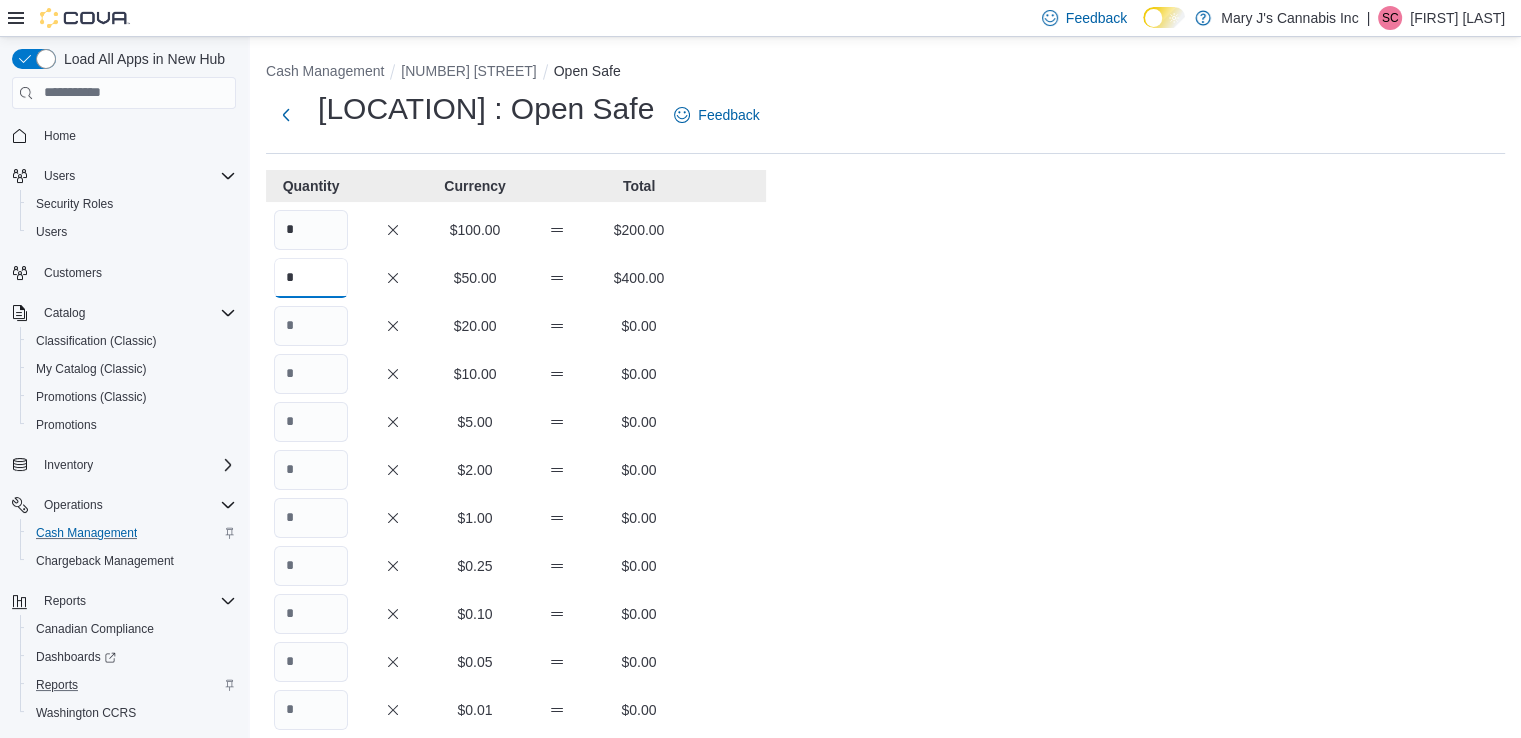 type on "*" 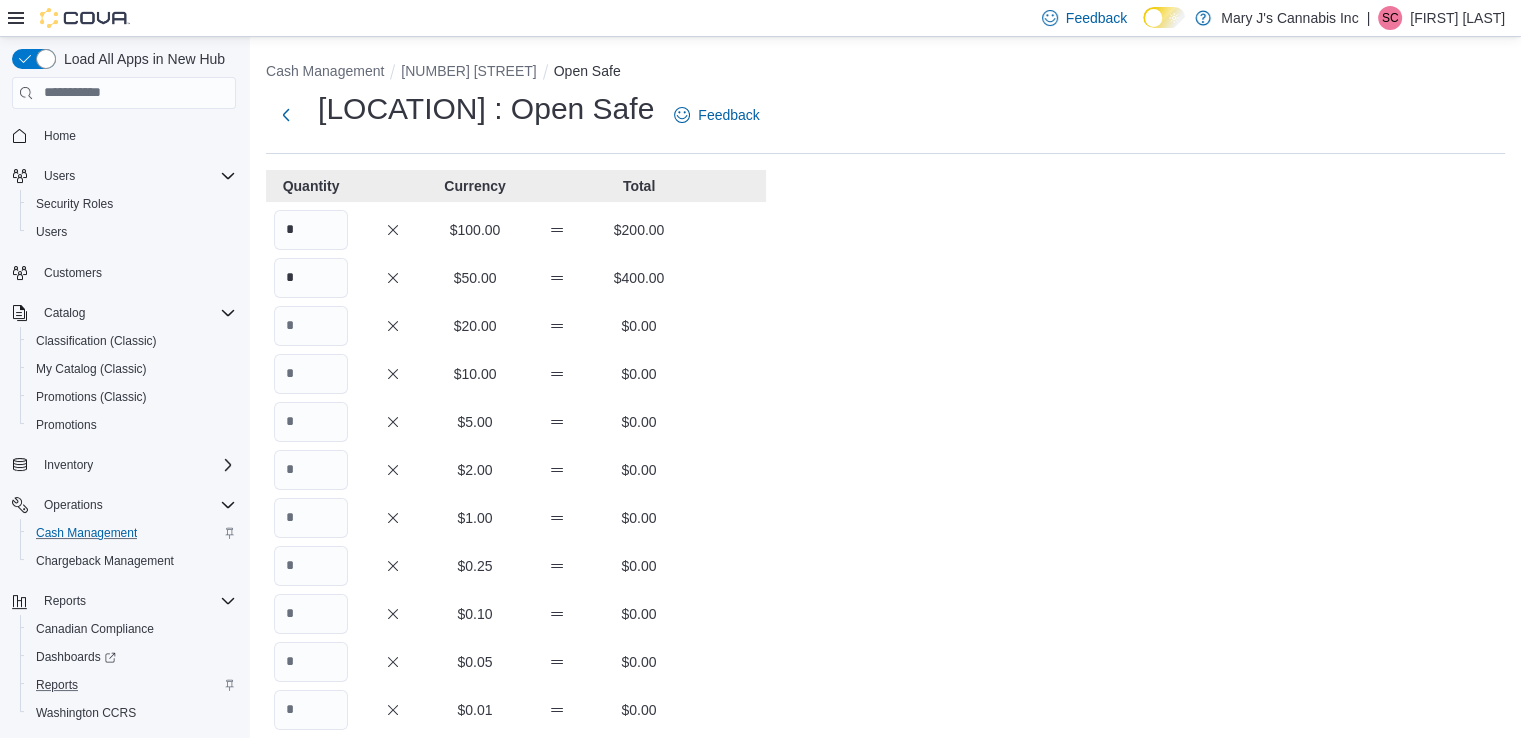 click on "Quantity Currency Total * $100.00 $200.00 * $50.00 $400.00 $20.00 $0.00 $10.00 $0.00 $5.00 $0.00 $2.00 $0.00 $1.00 $0.00 $0.25 $0.00 $0.10 $0.00 $0.05 $0.00 $0.01 $0.00 Your Total $600.00 Expected Total $3,241.15 Difference -$2,641.15 Notes Cancel Save" at bounding box center (516, 617) 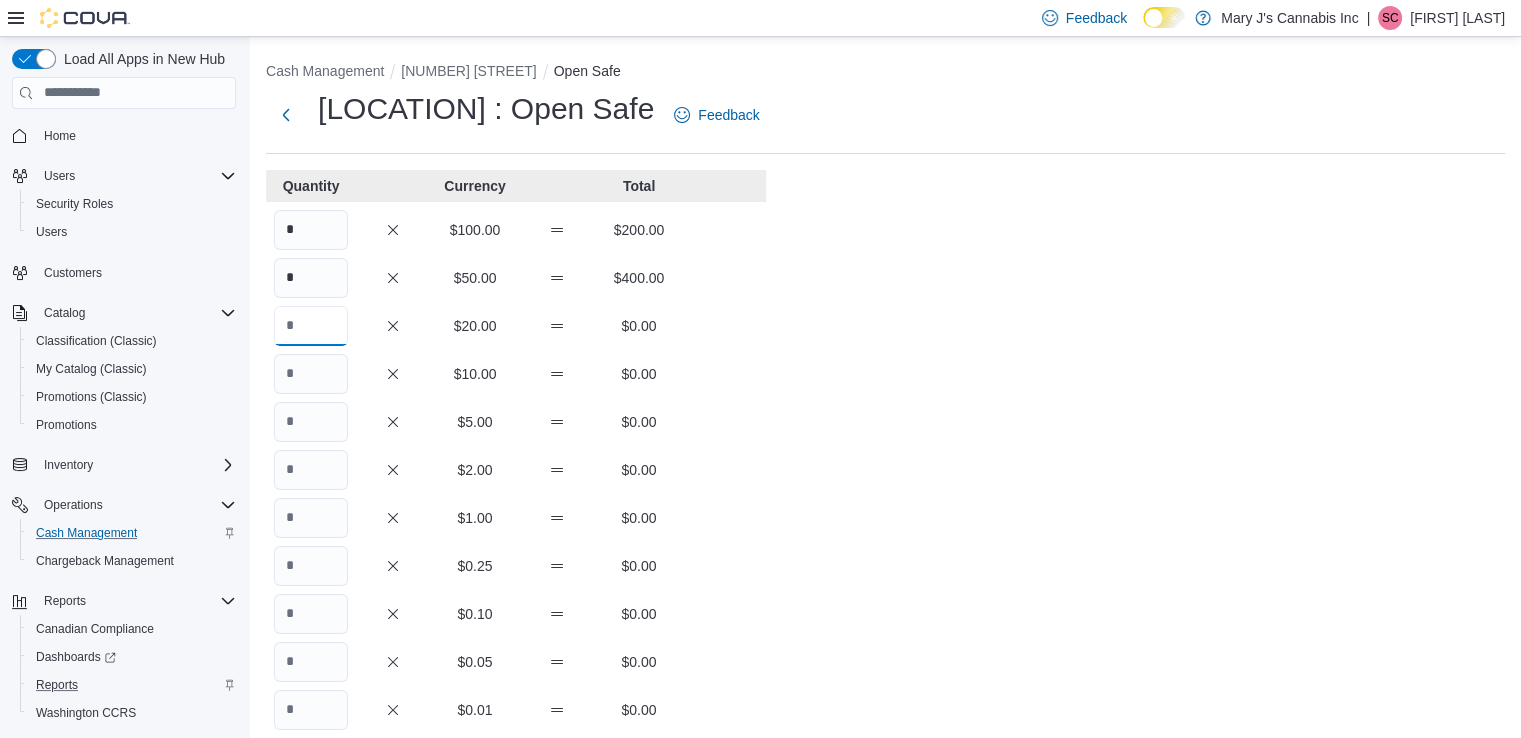 click at bounding box center [311, 326] 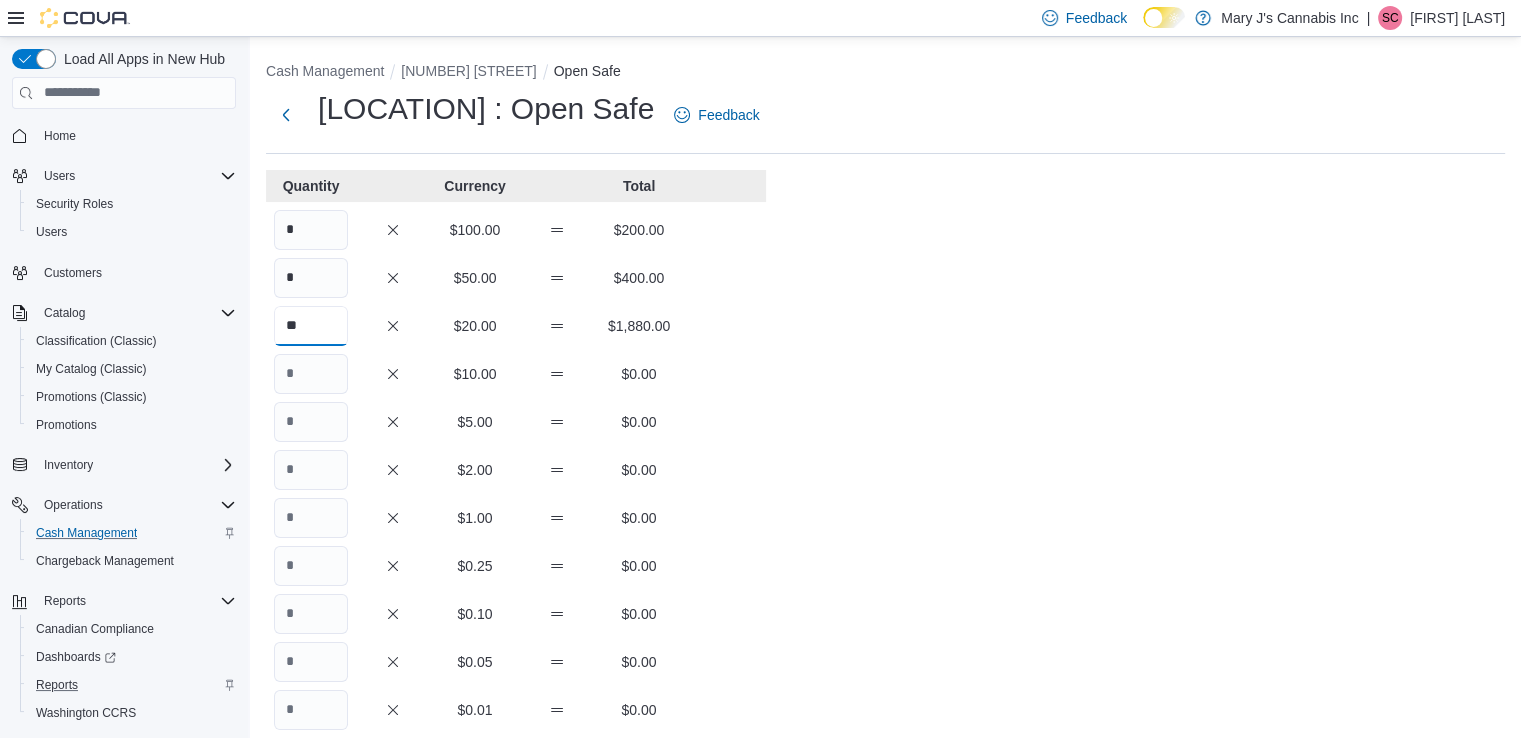 type on "**" 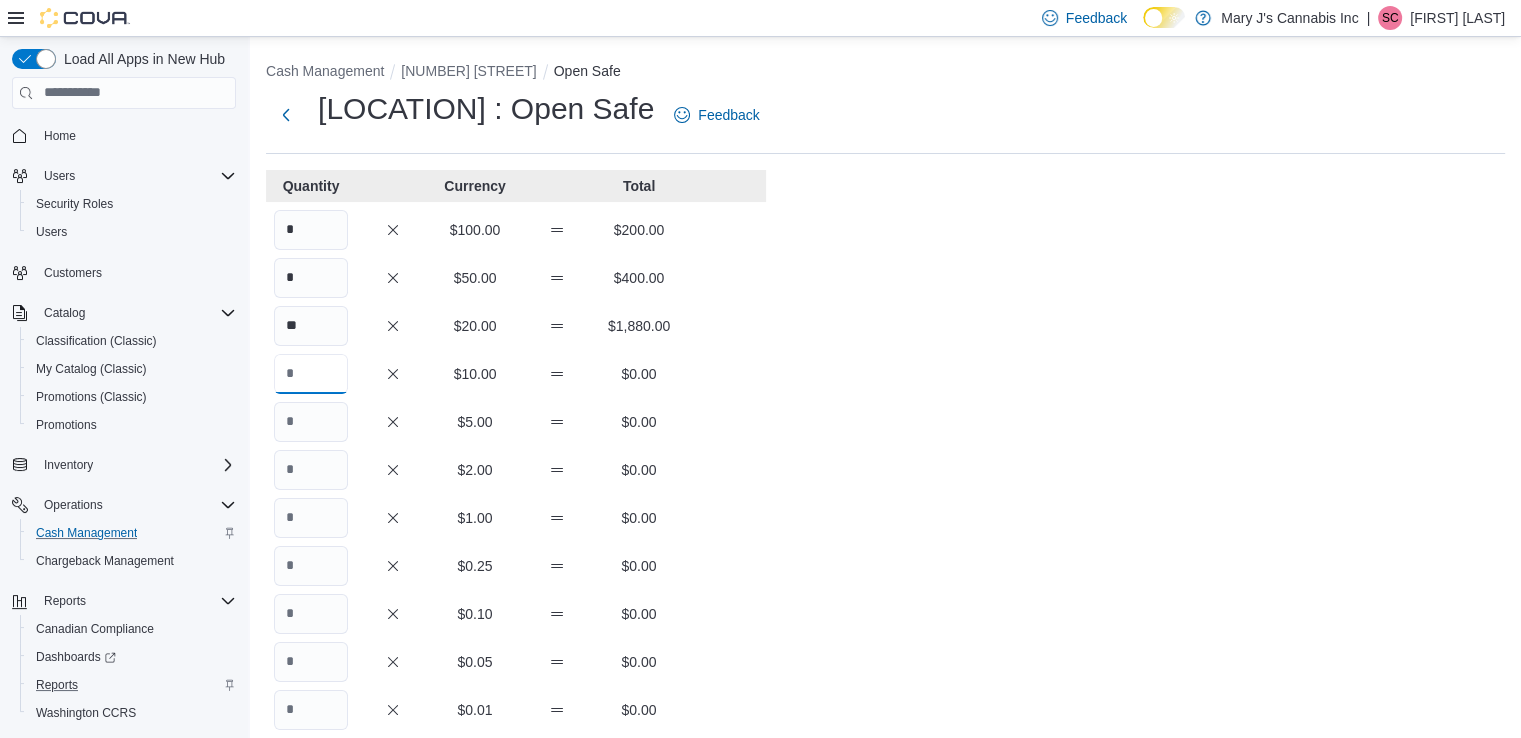 click at bounding box center (311, 374) 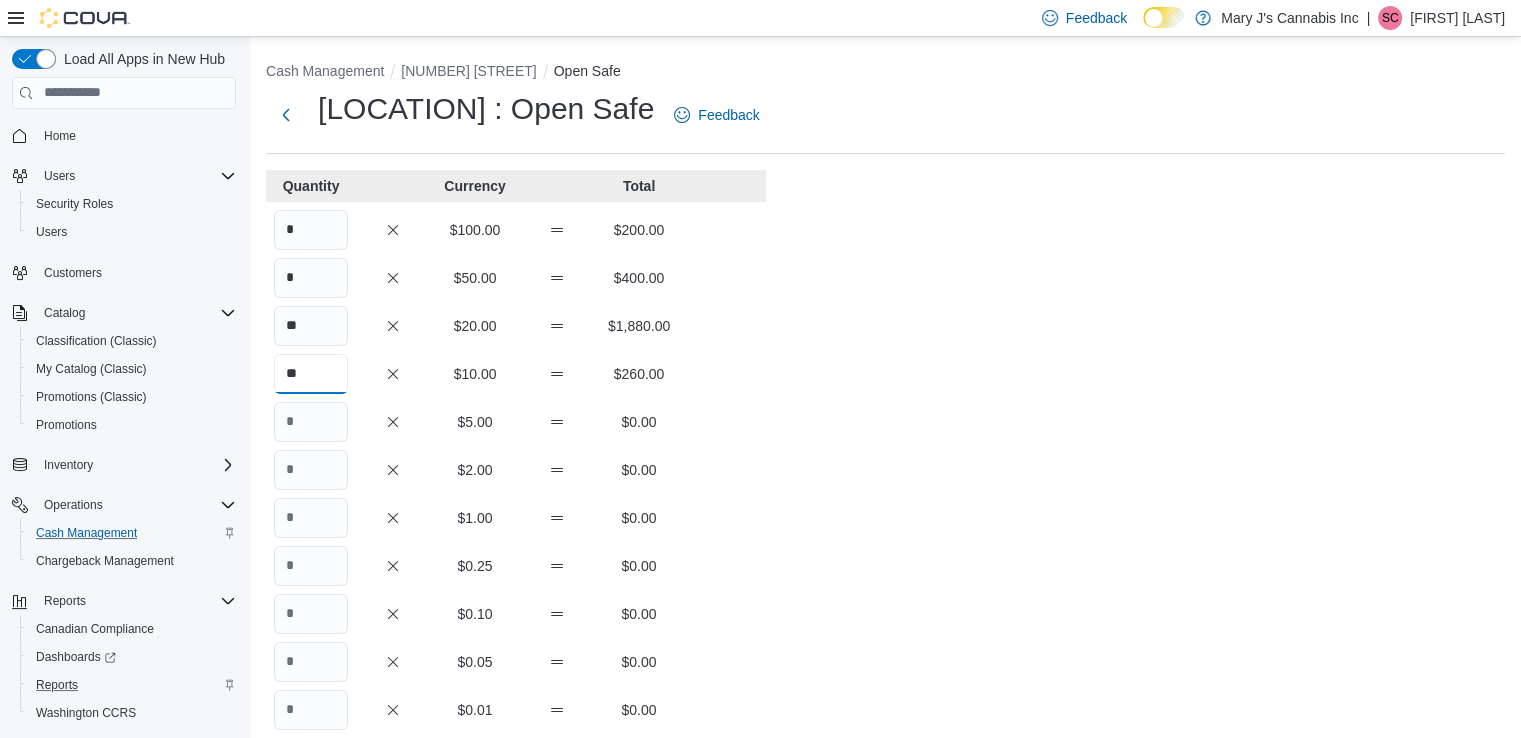 type on "**" 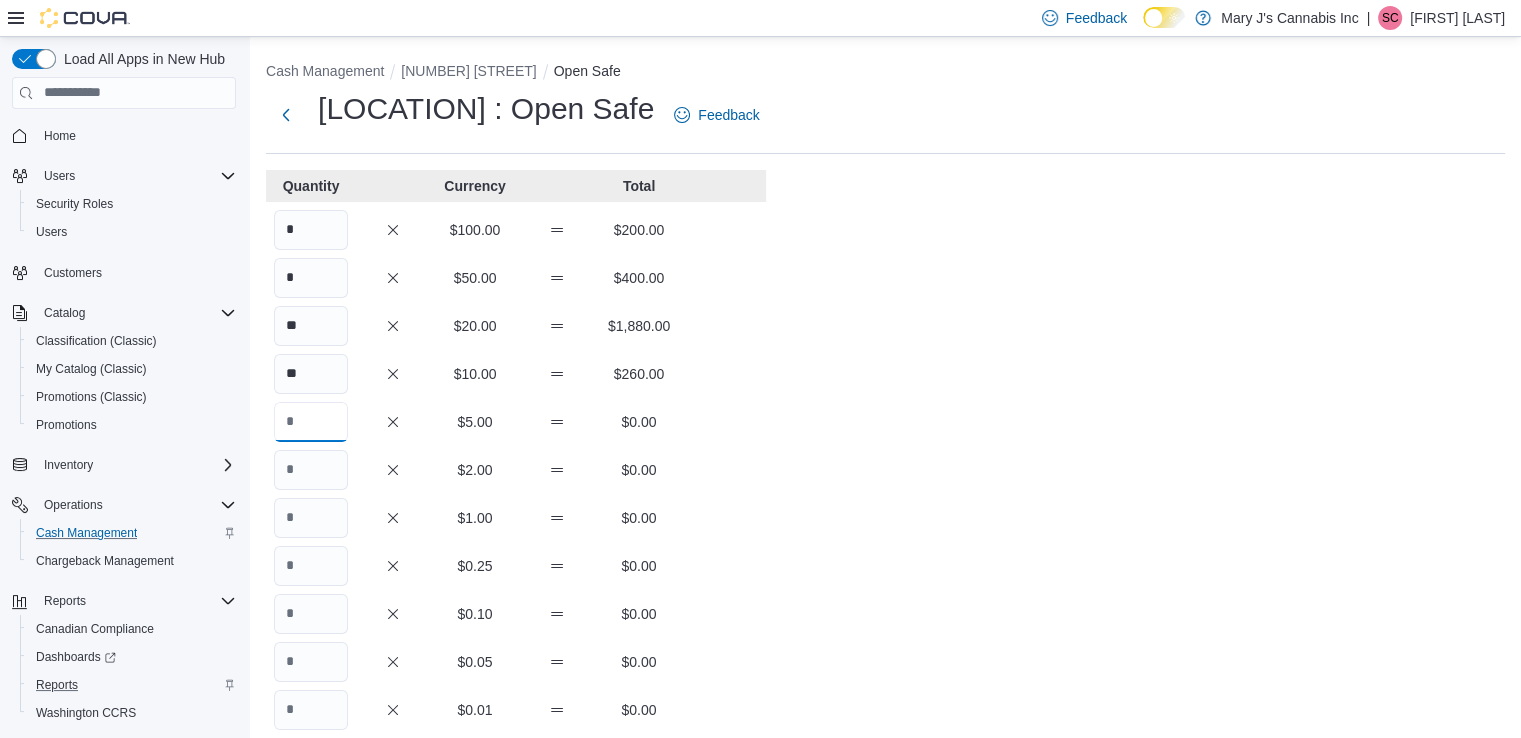 click at bounding box center [311, 422] 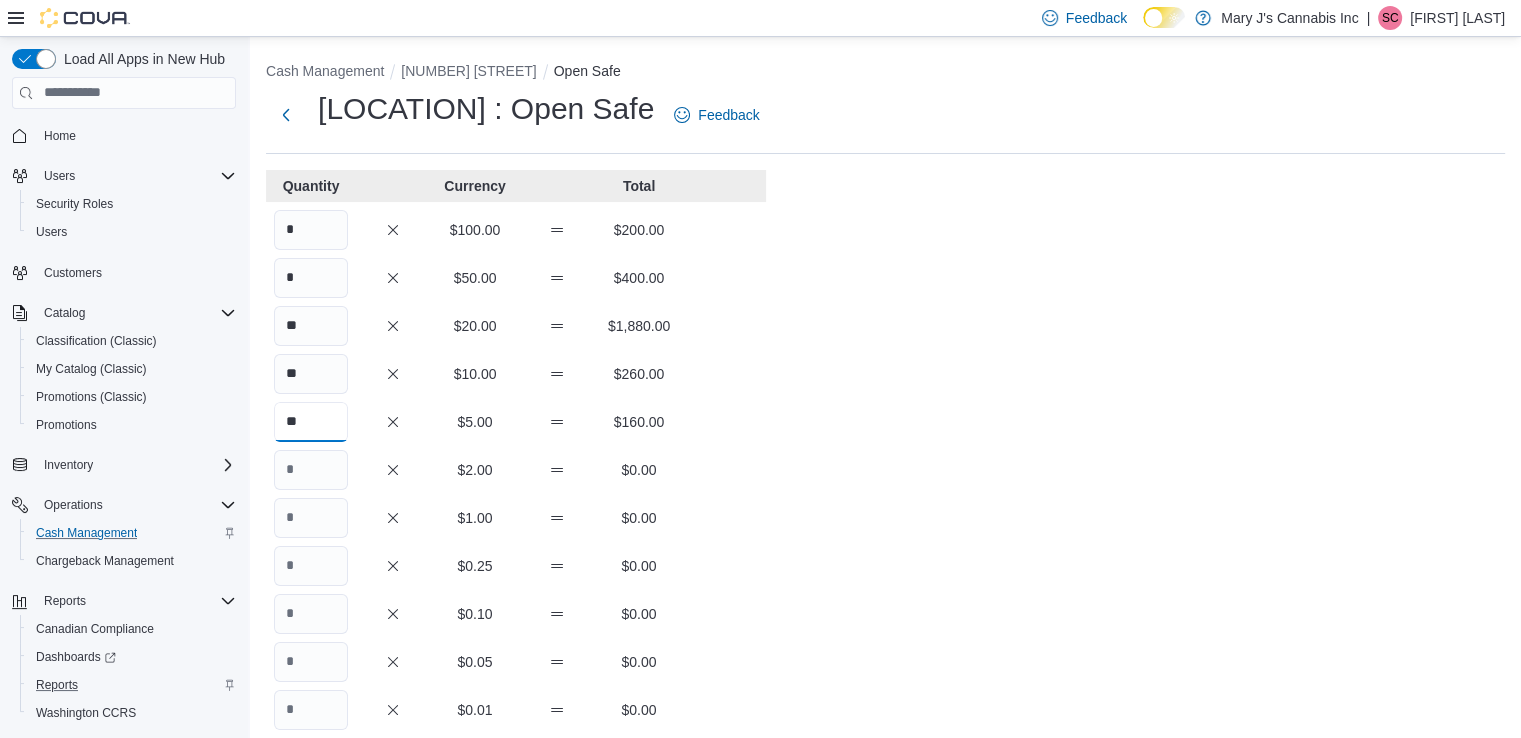type on "**" 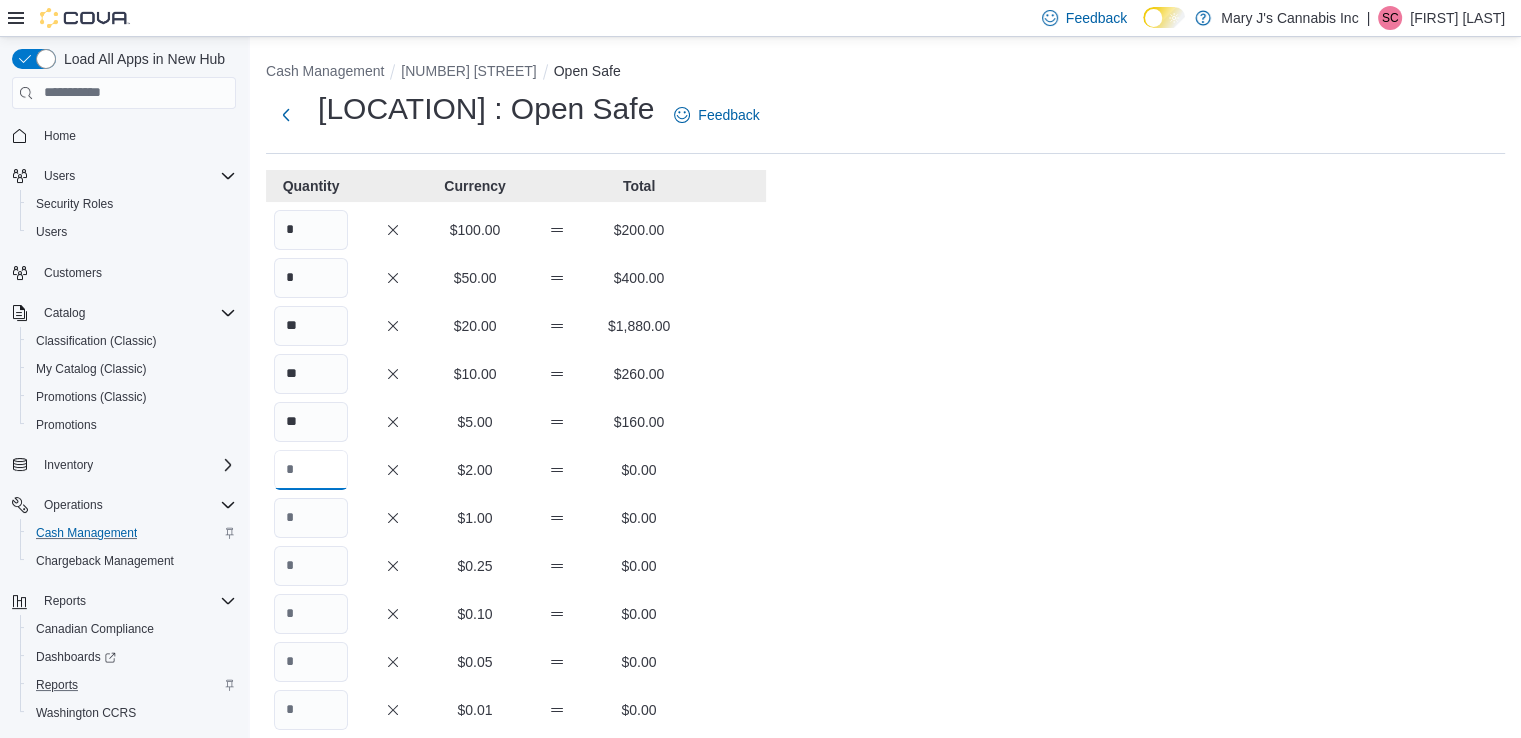 click at bounding box center [311, 470] 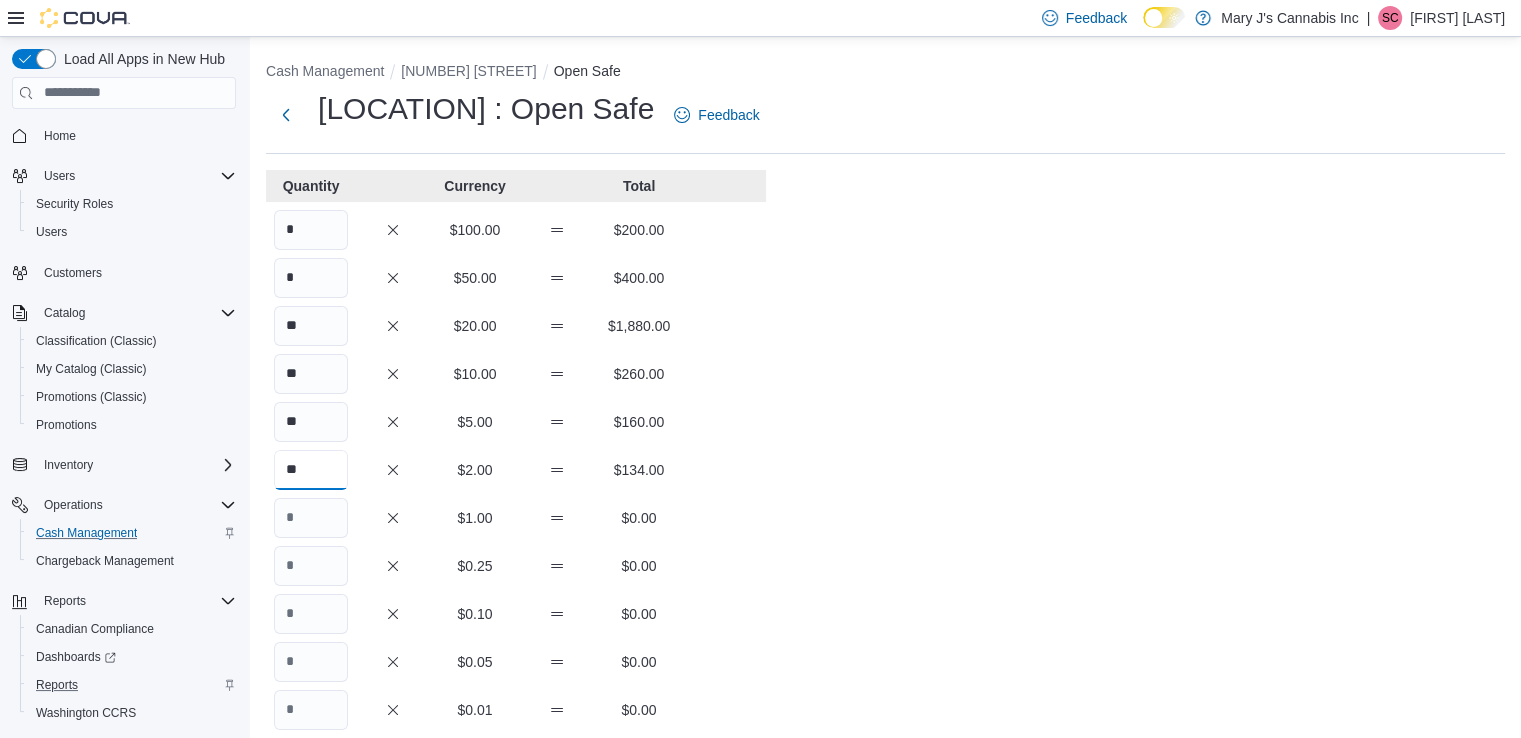 type on "**" 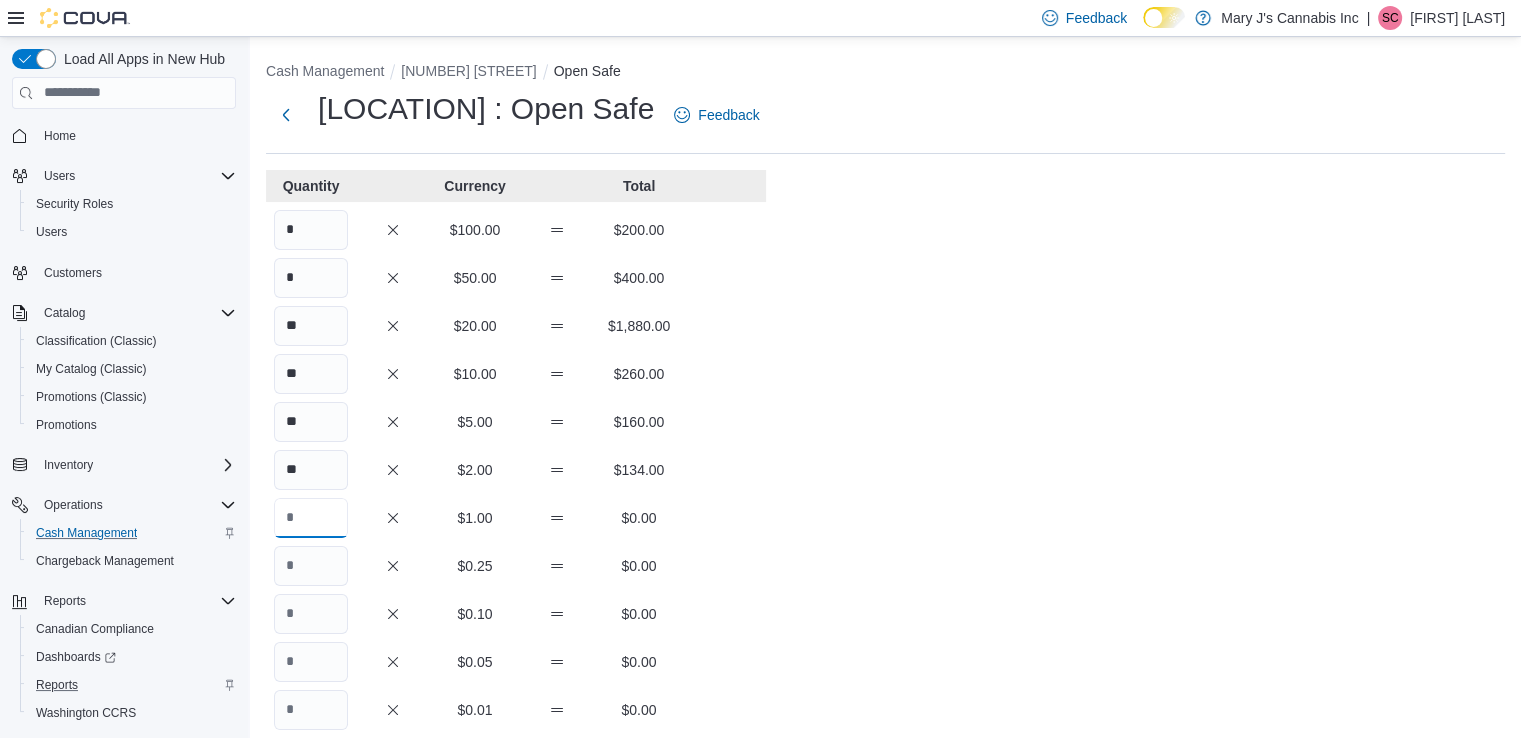 click at bounding box center (311, 518) 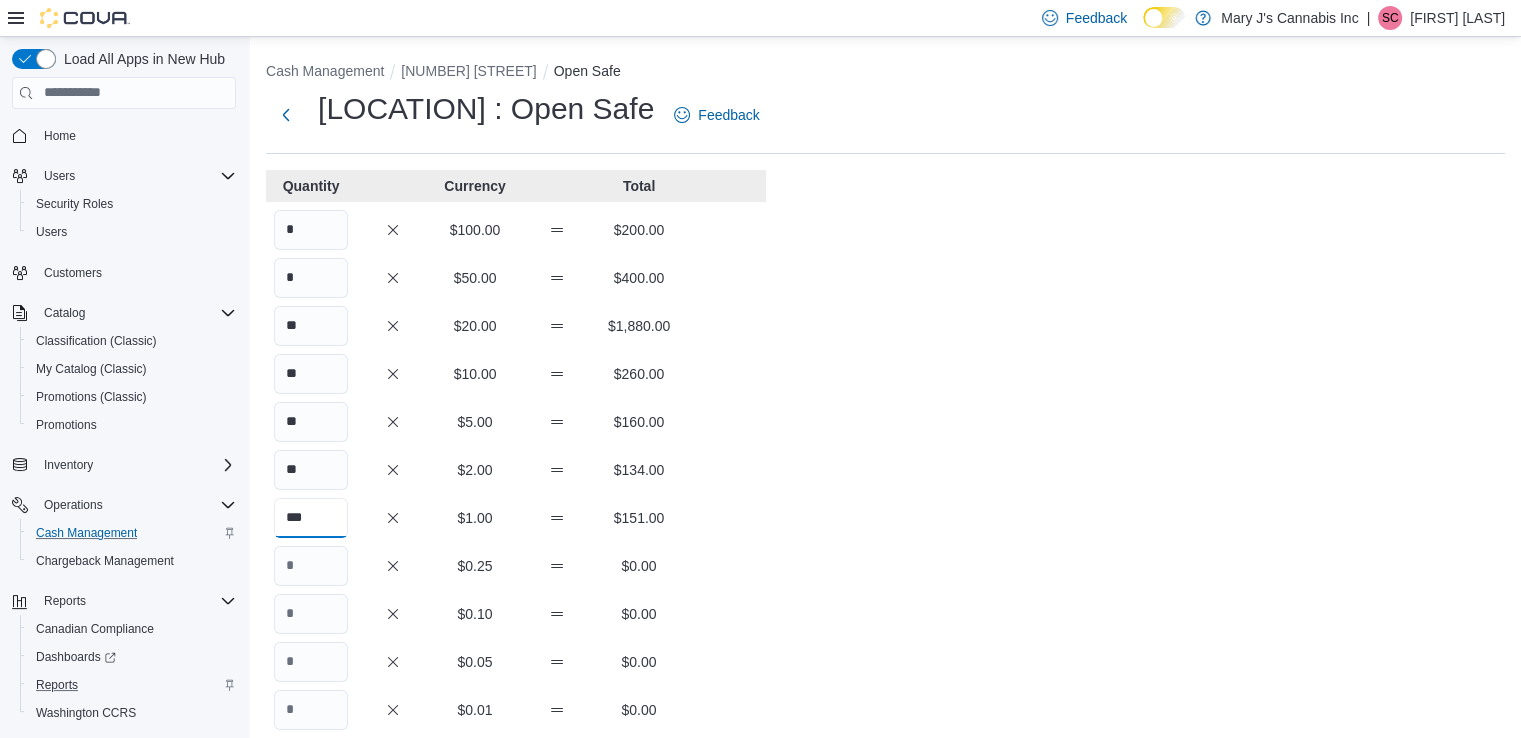 type on "***" 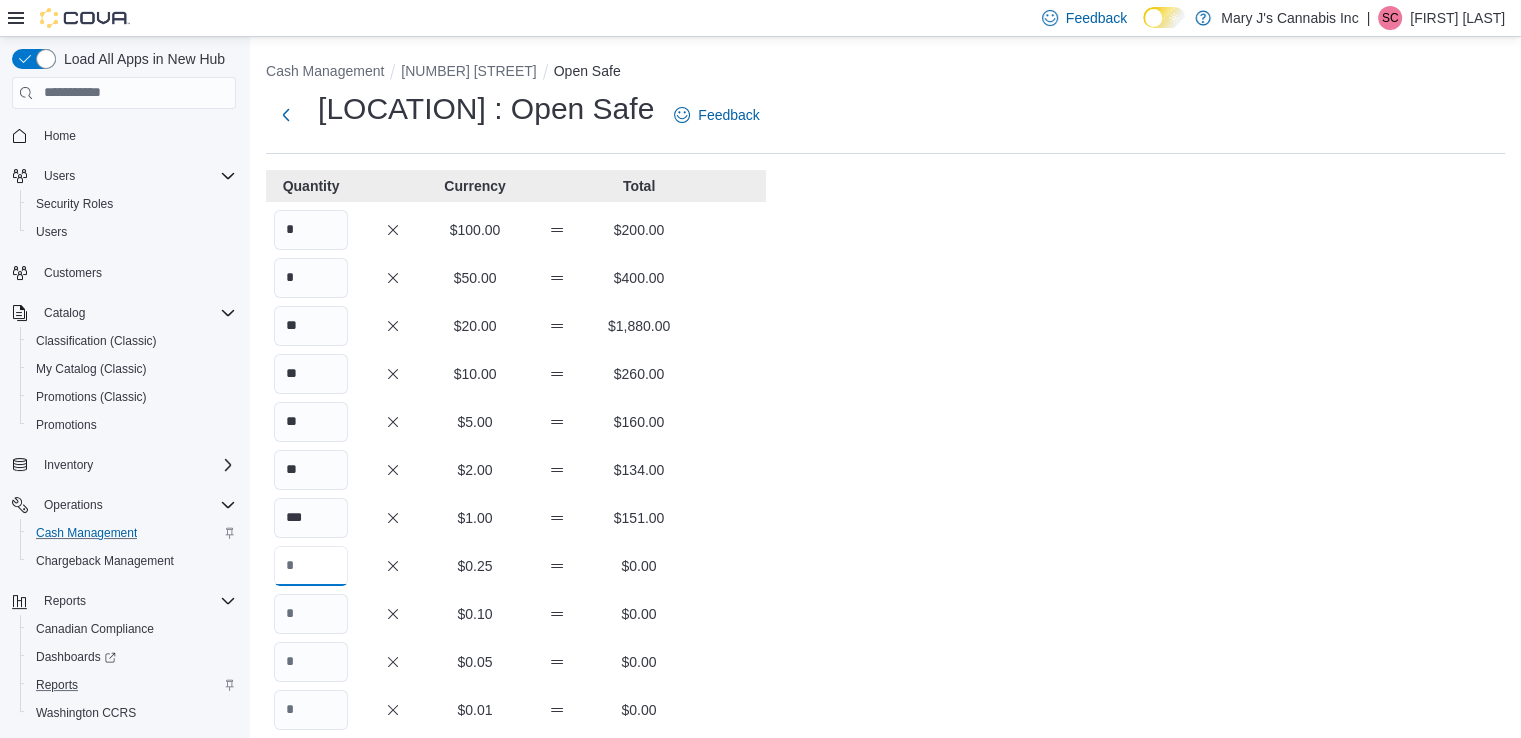 click at bounding box center (311, 566) 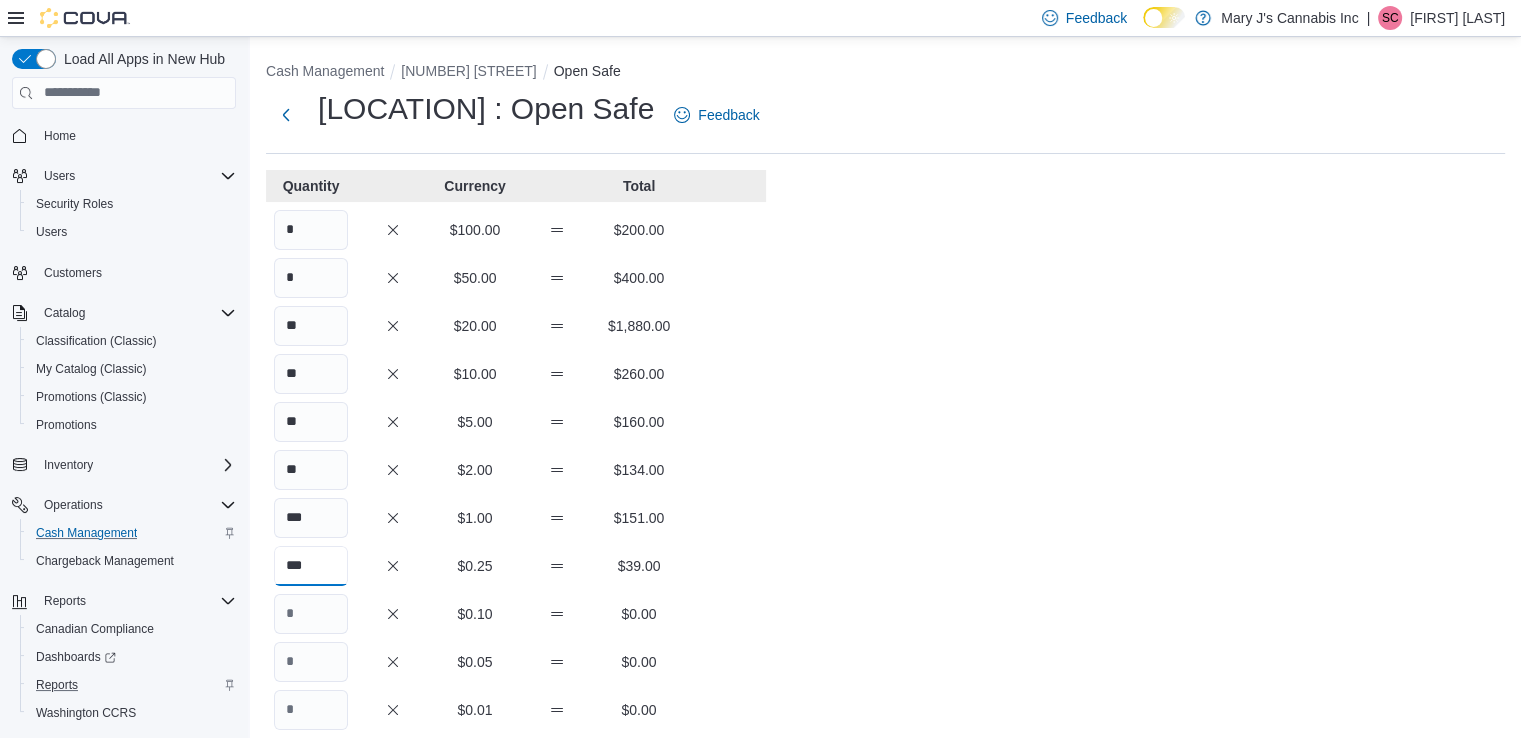 type on "***" 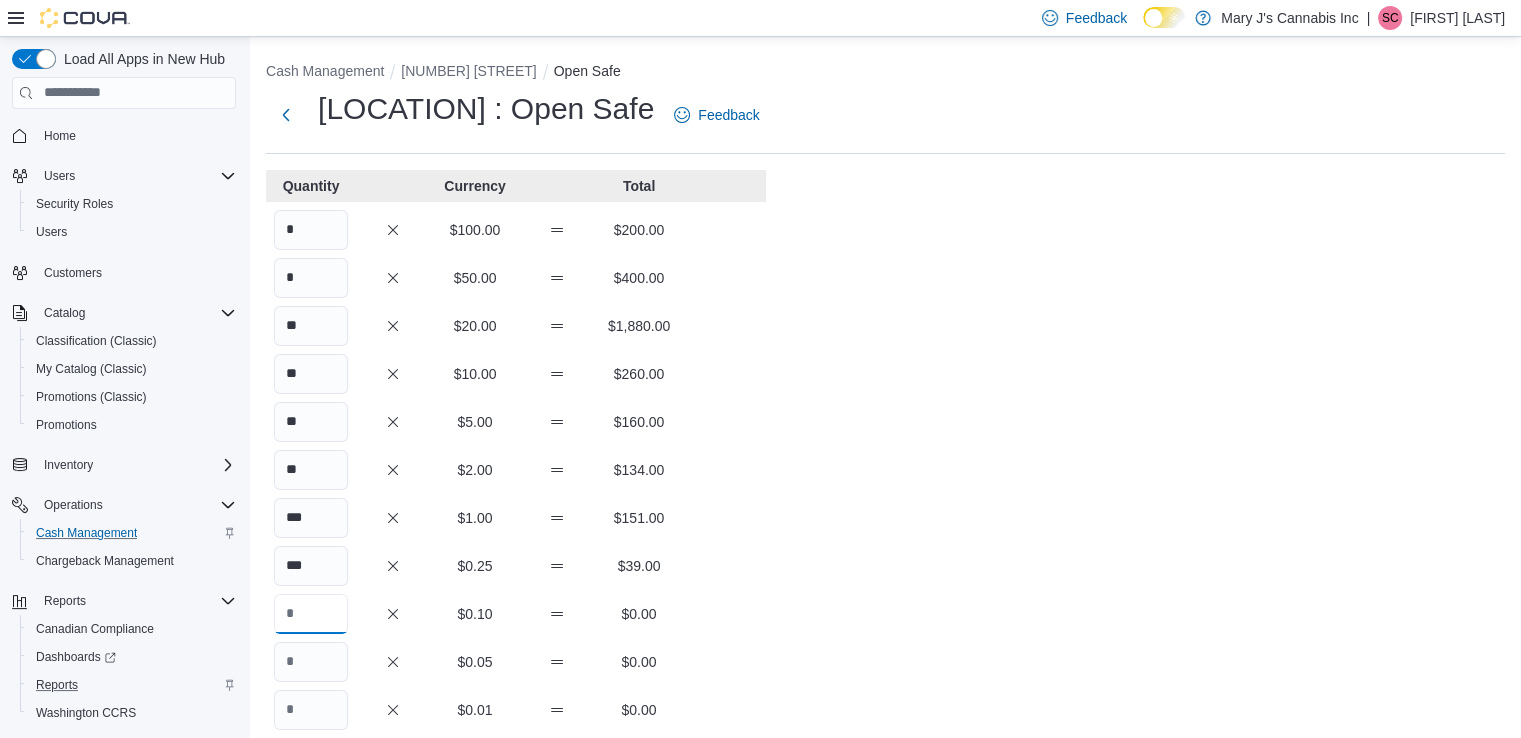 click at bounding box center [311, 614] 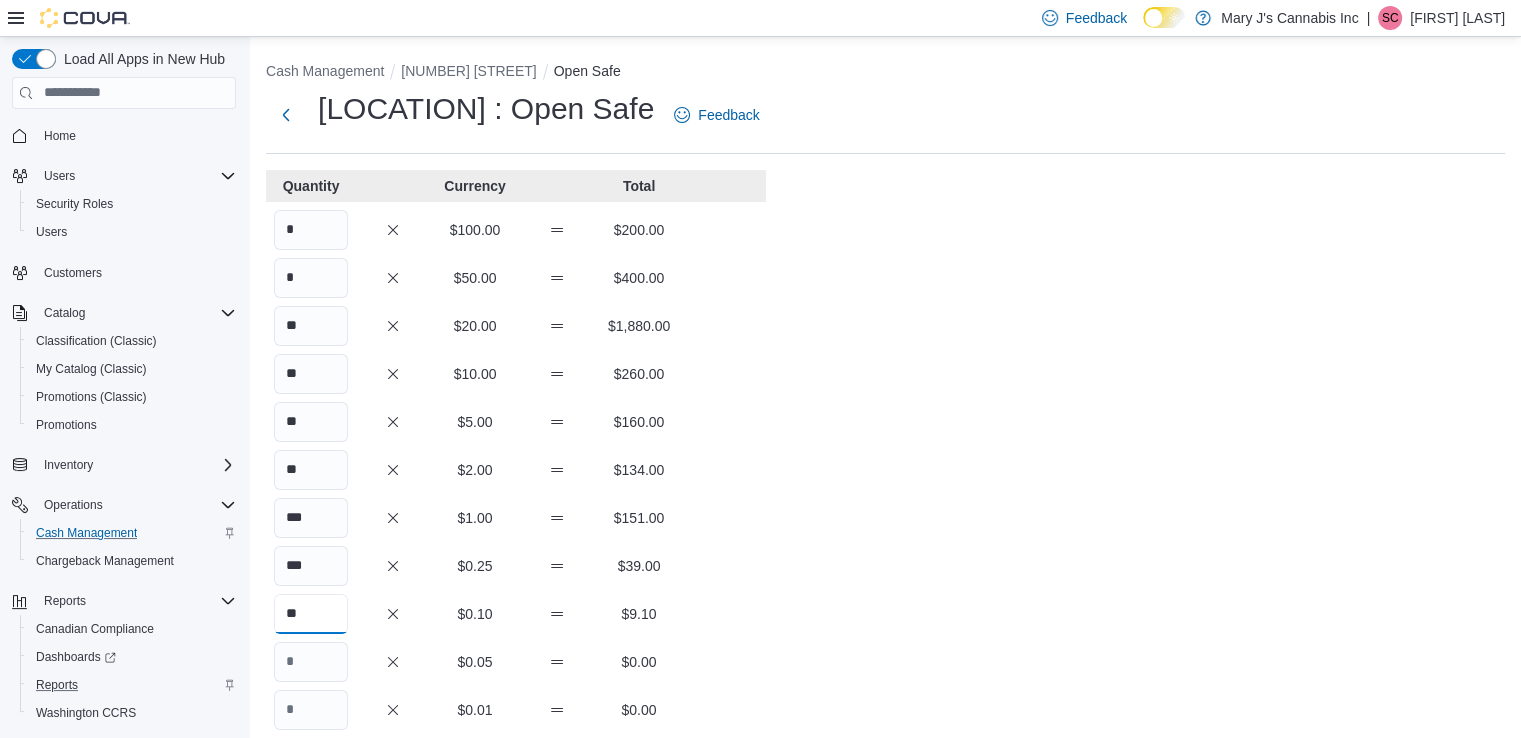 type on "**" 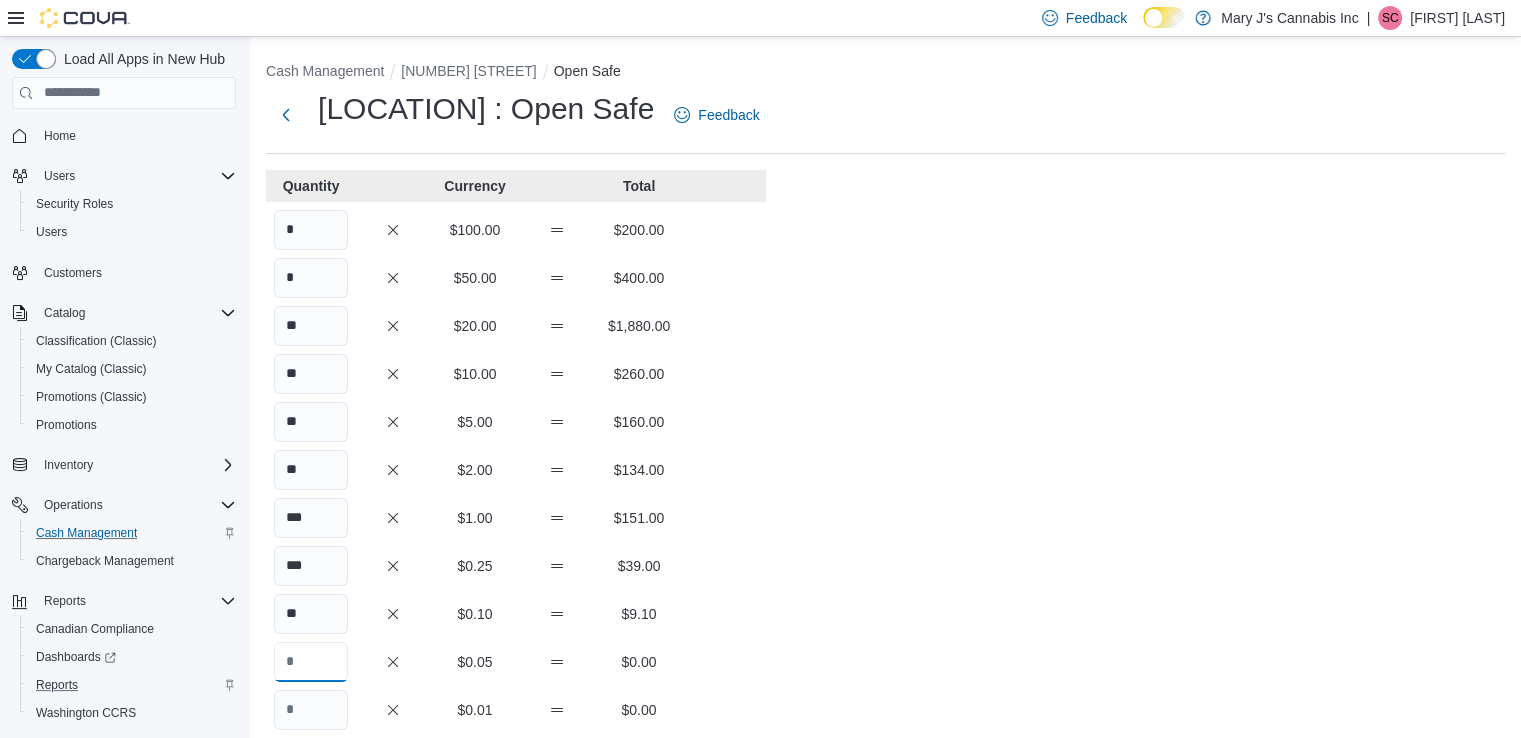 click at bounding box center (311, 662) 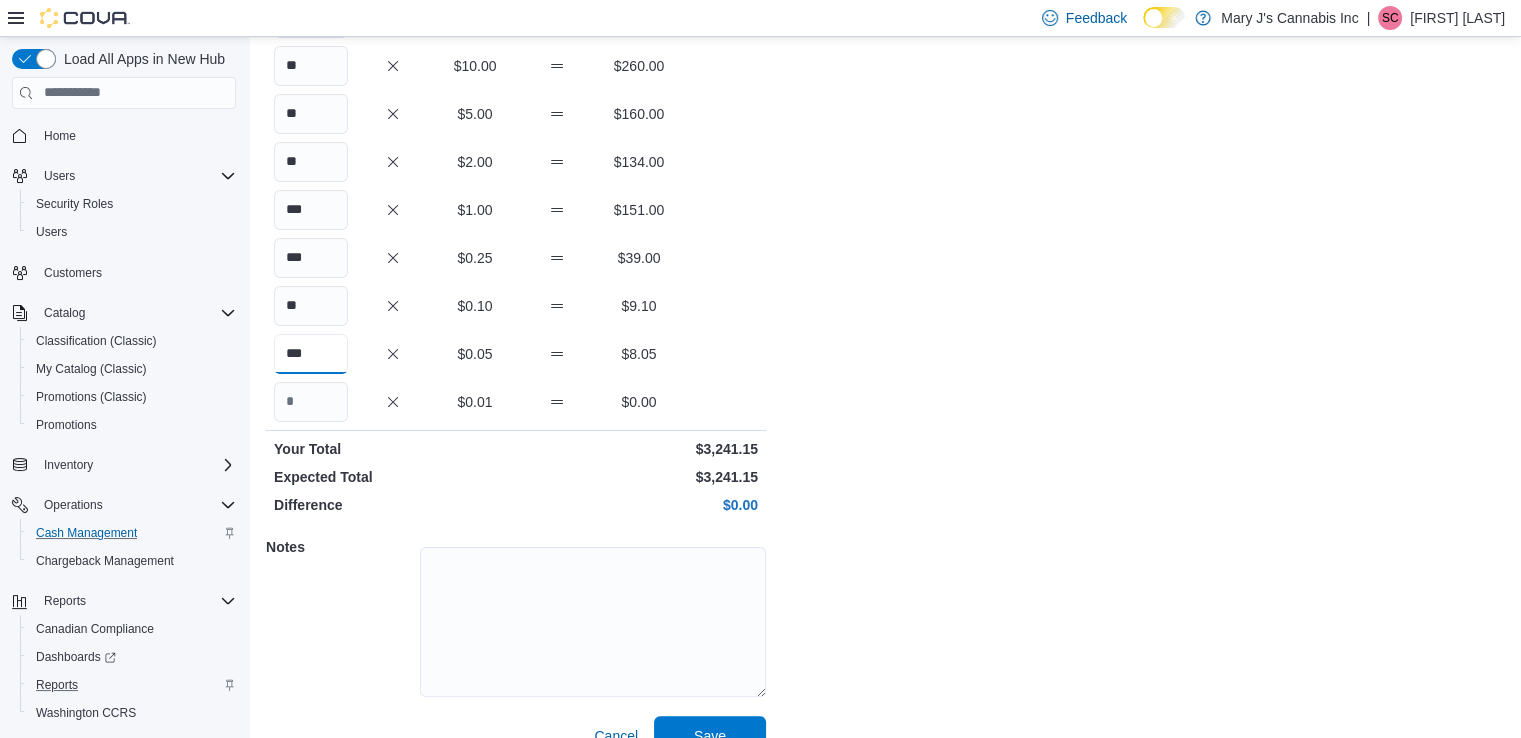 scroll, scrollTop: 342, scrollLeft: 0, axis: vertical 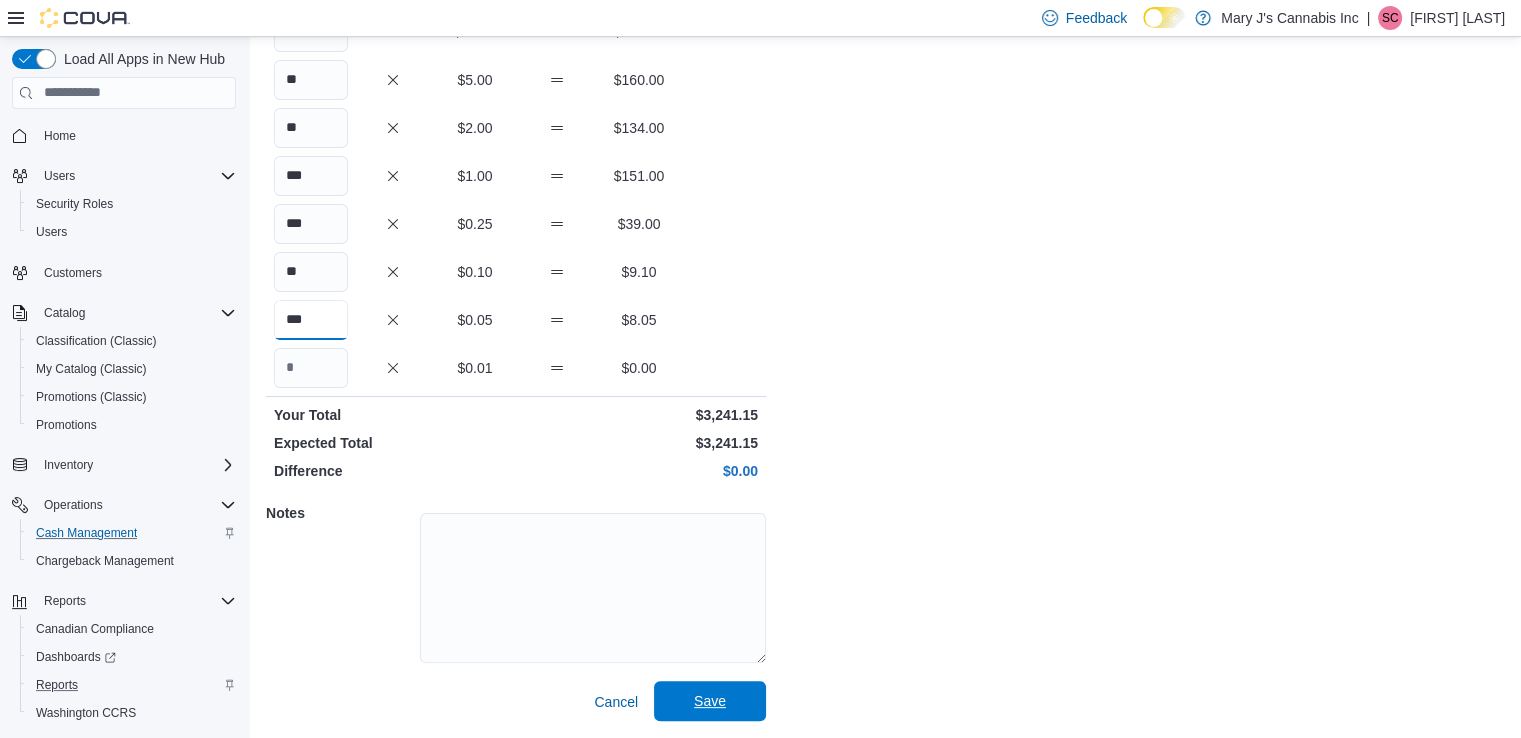 type on "***" 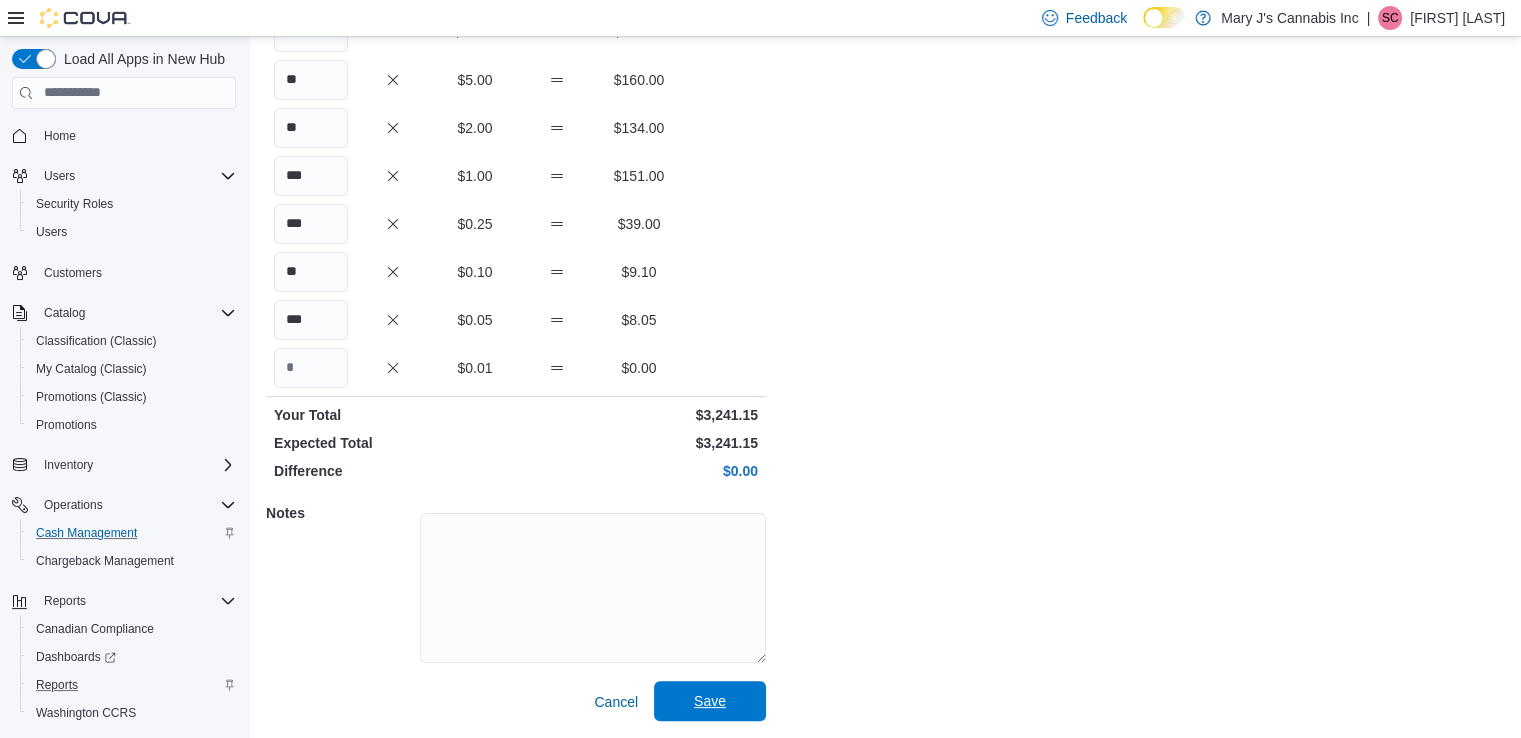 click on "Save" at bounding box center (710, 701) 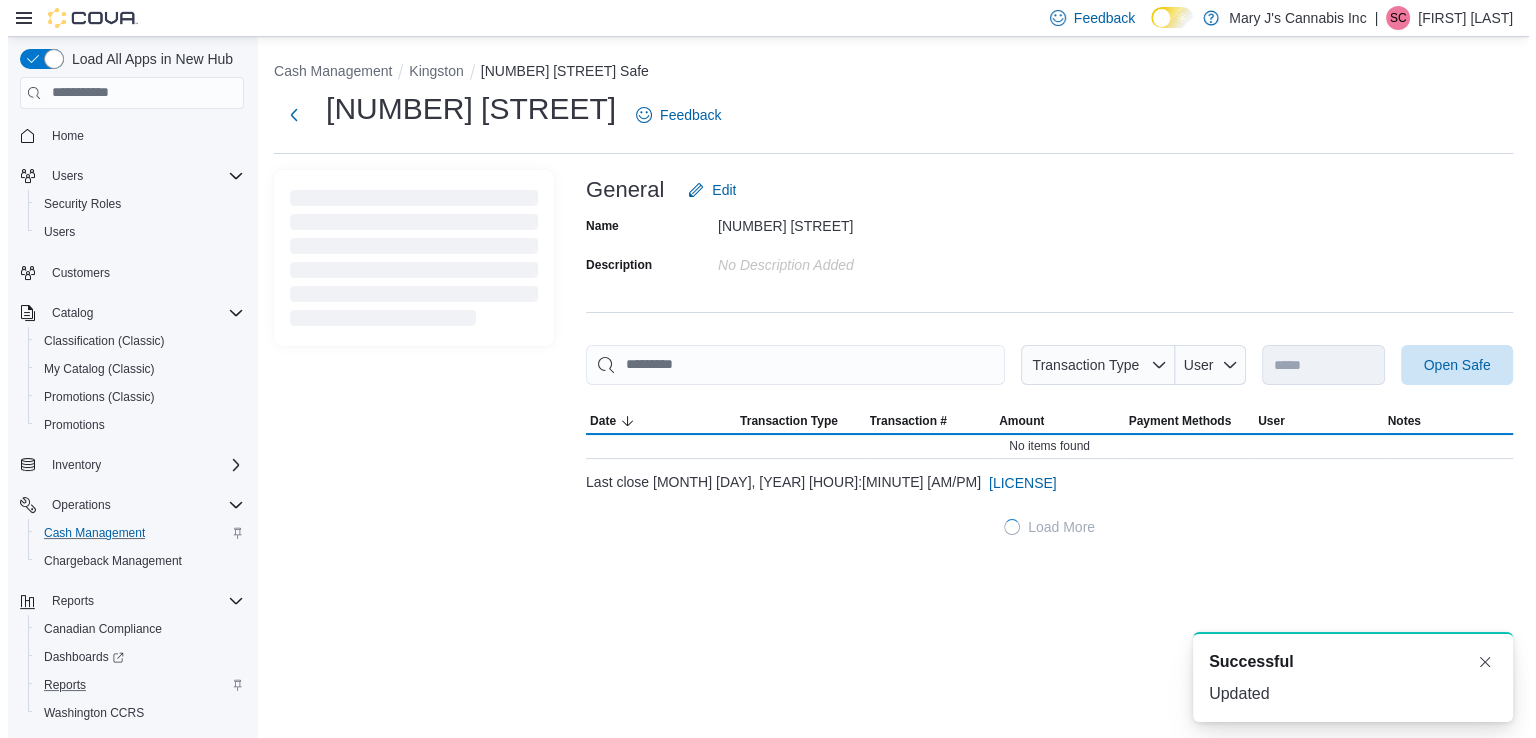 scroll, scrollTop: 0, scrollLeft: 0, axis: both 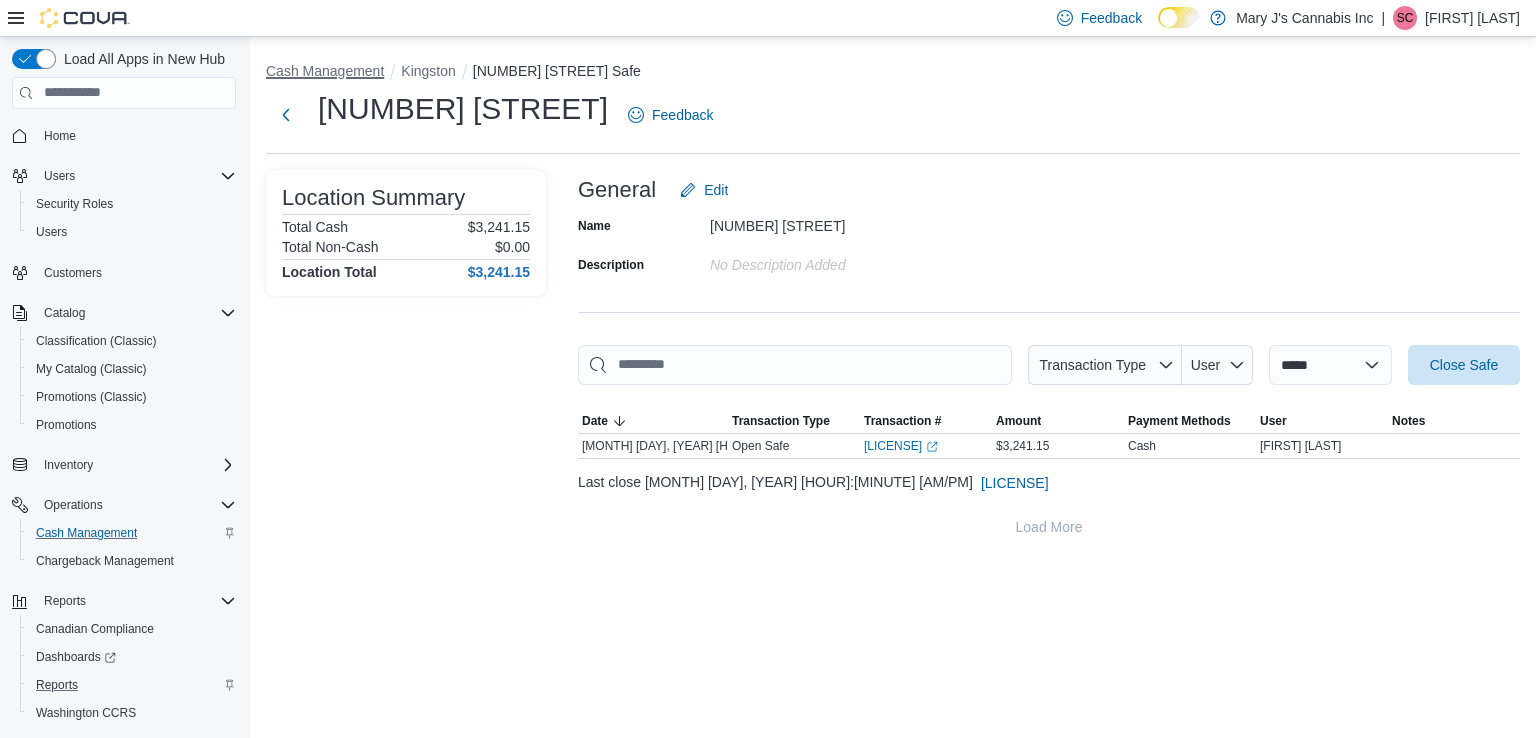 click on "Cash Management" at bounding box center [325, 71] 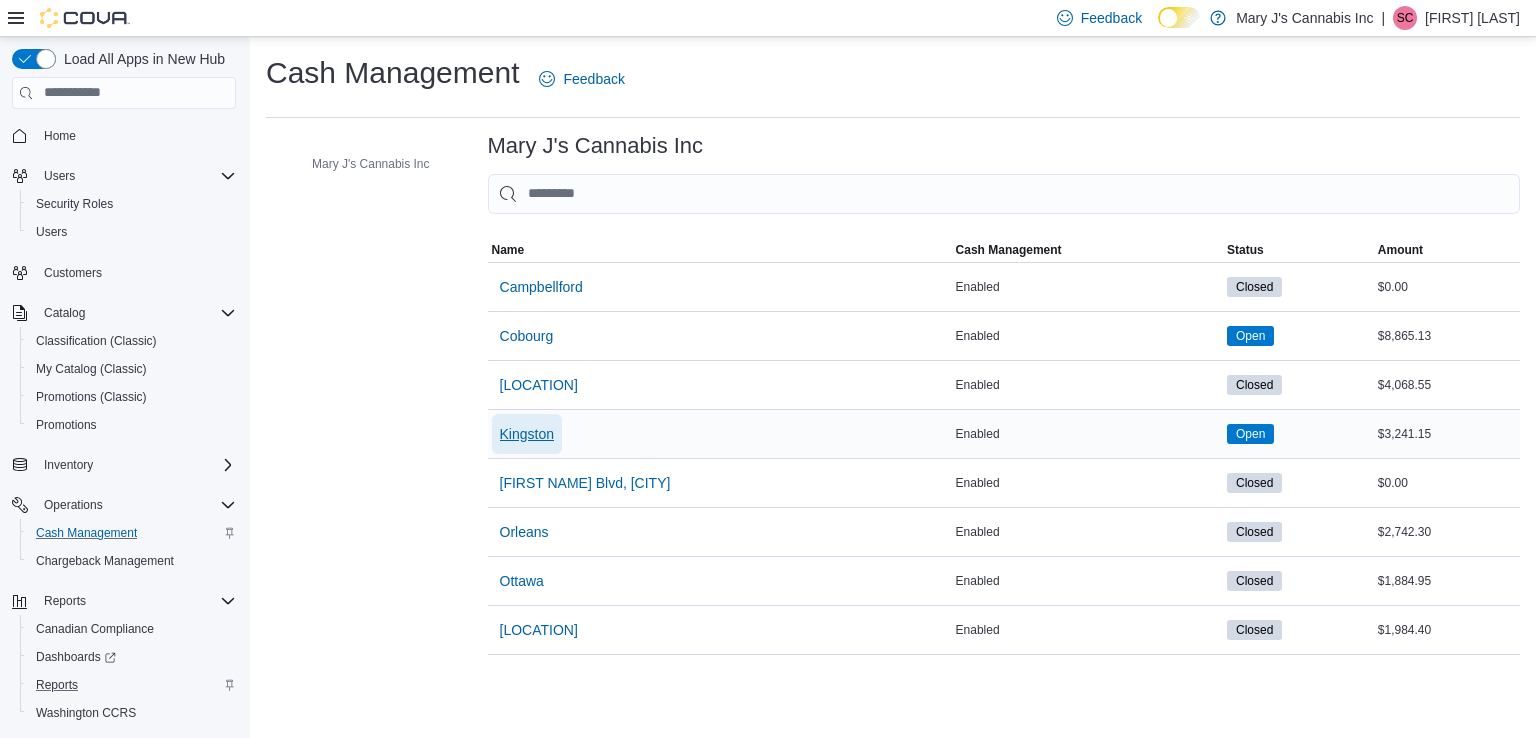 click on "Kingston" at bounding box center [527, 434] 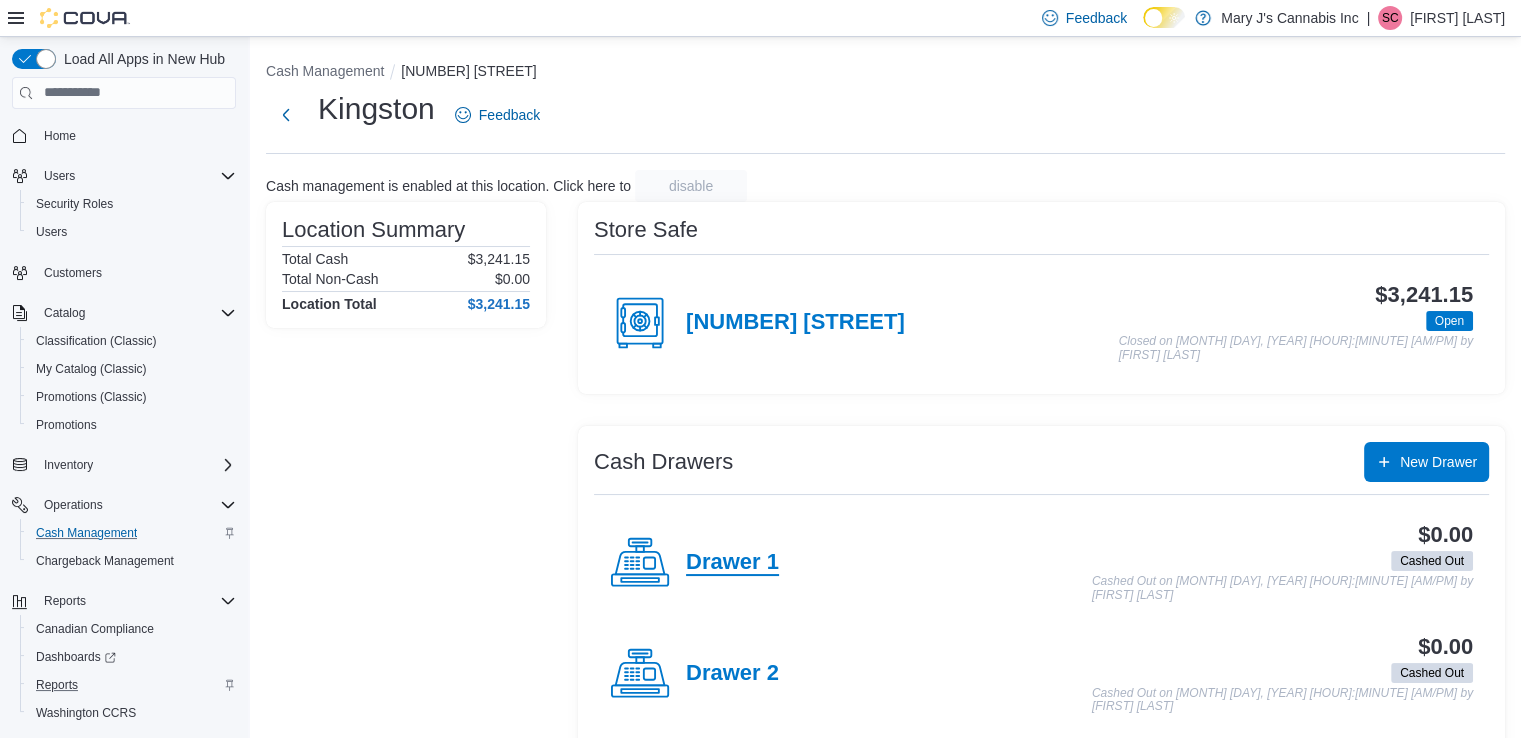 click on "Drawer 1" at bounding box center [732, 563] 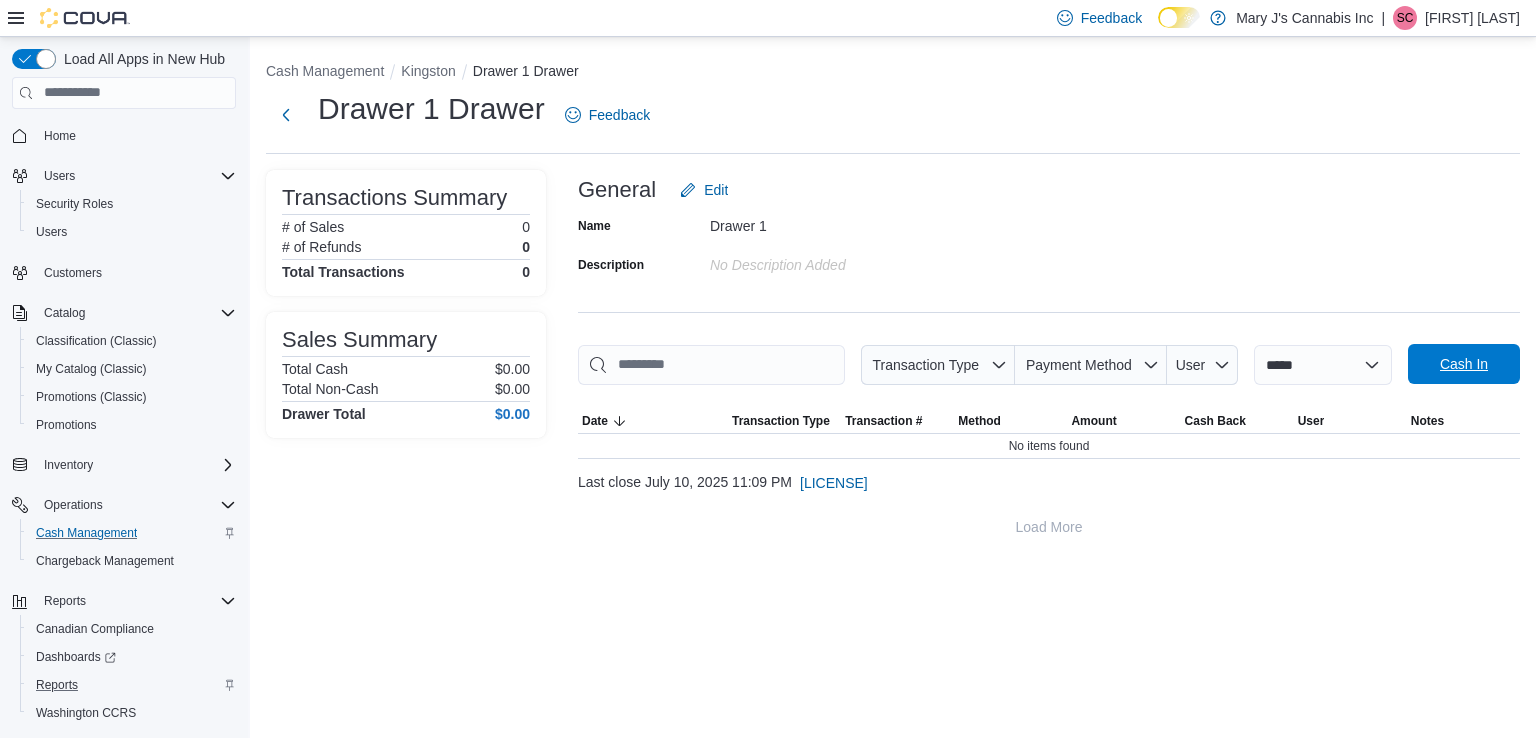 click on "Cash In" at bounding box center (1464, 364) 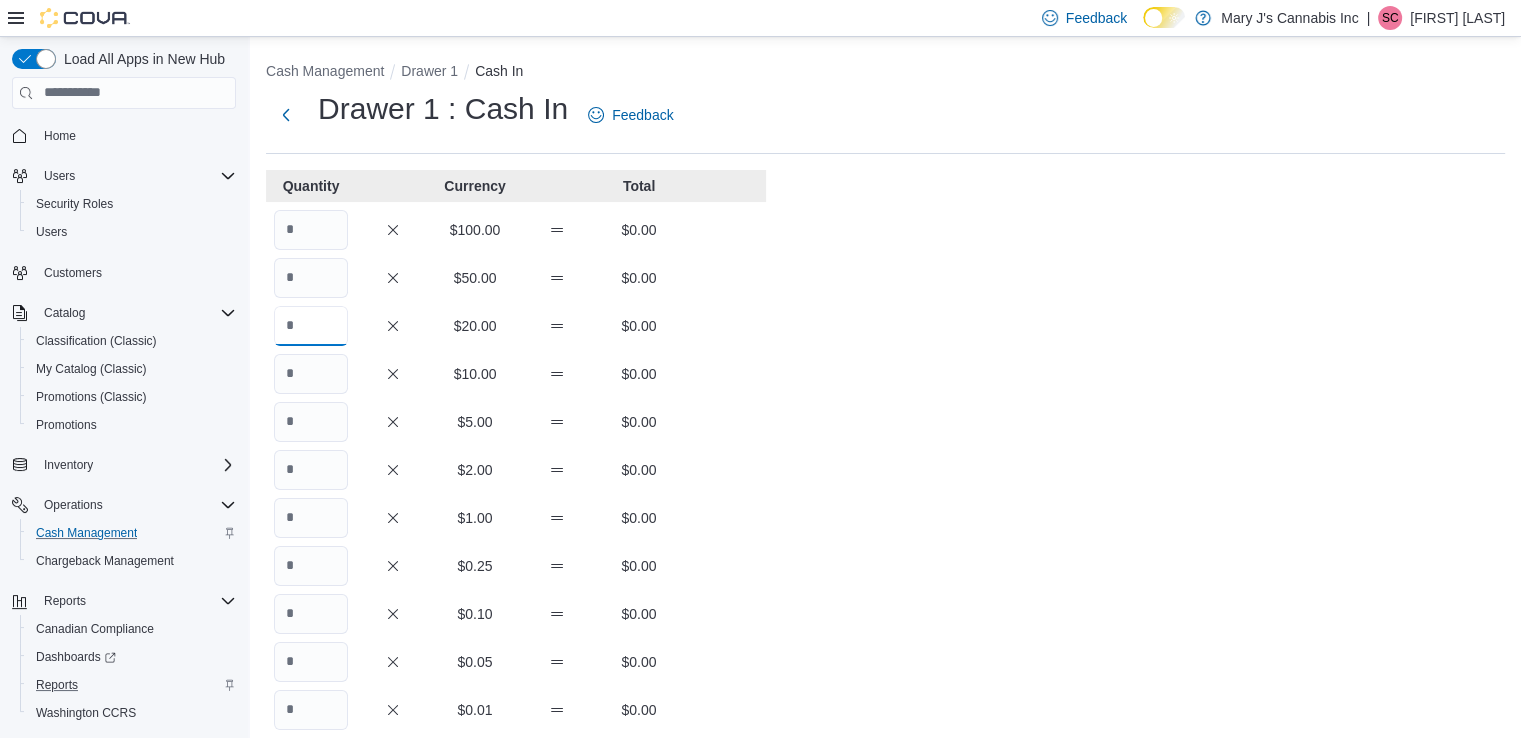 click at bounding box center [311, 326] 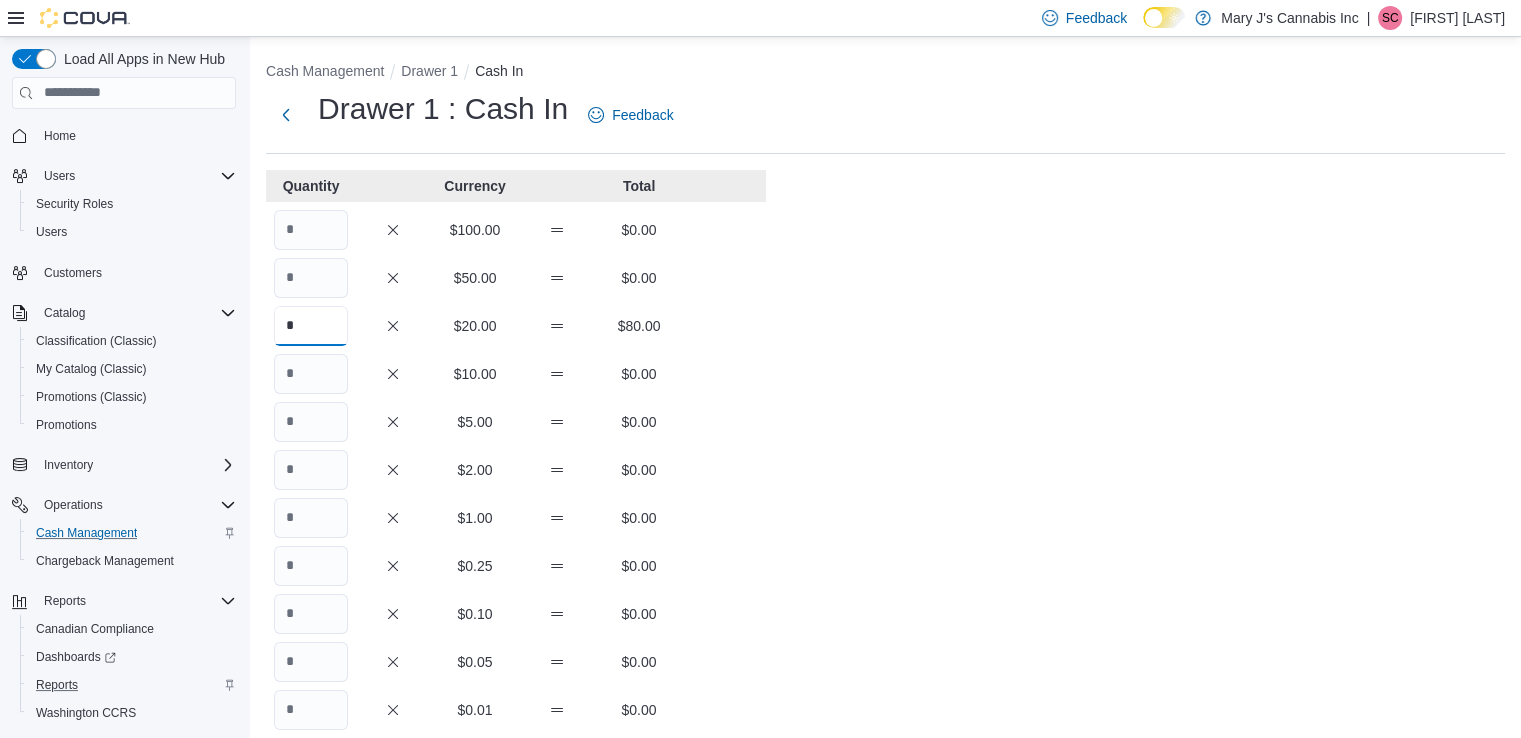 type on "*" 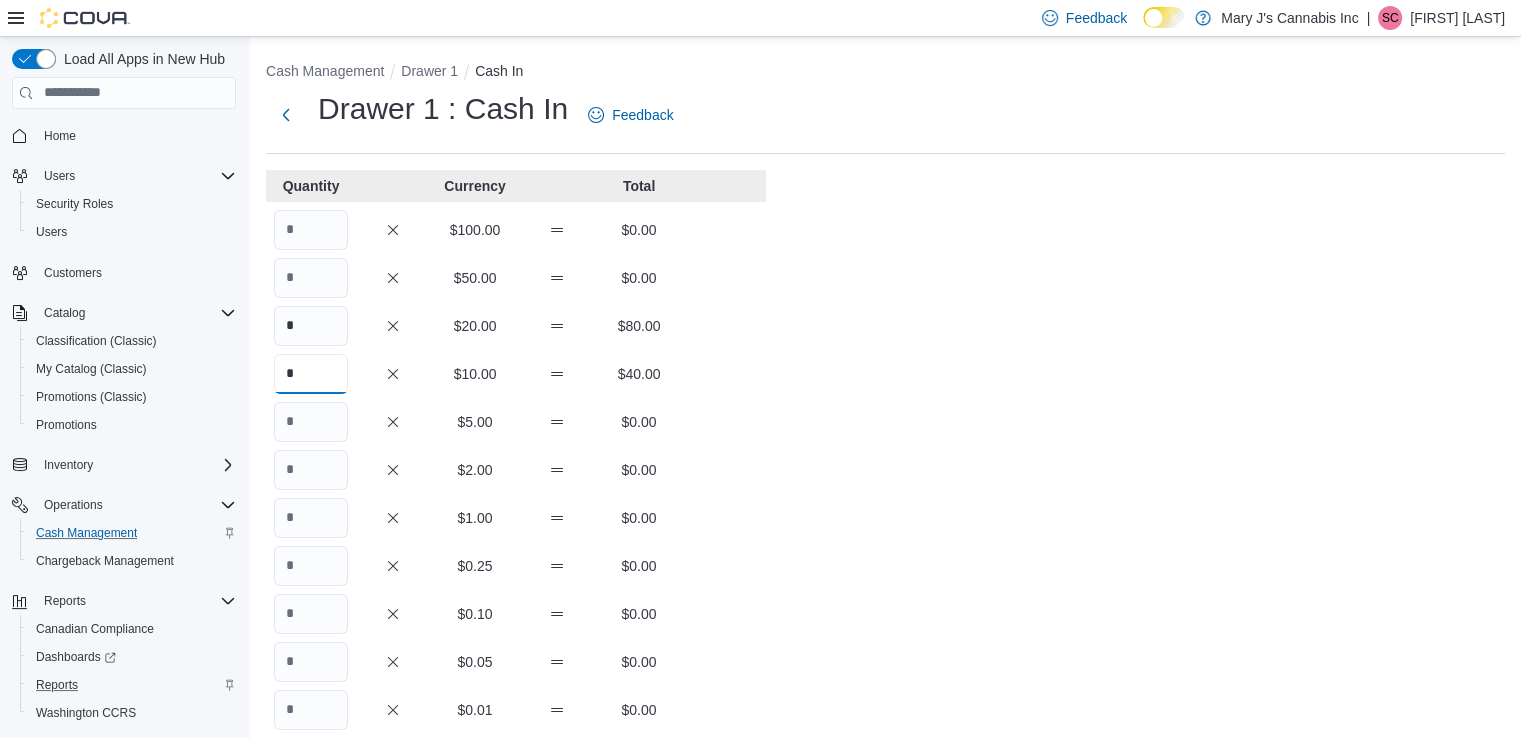 type on "*" 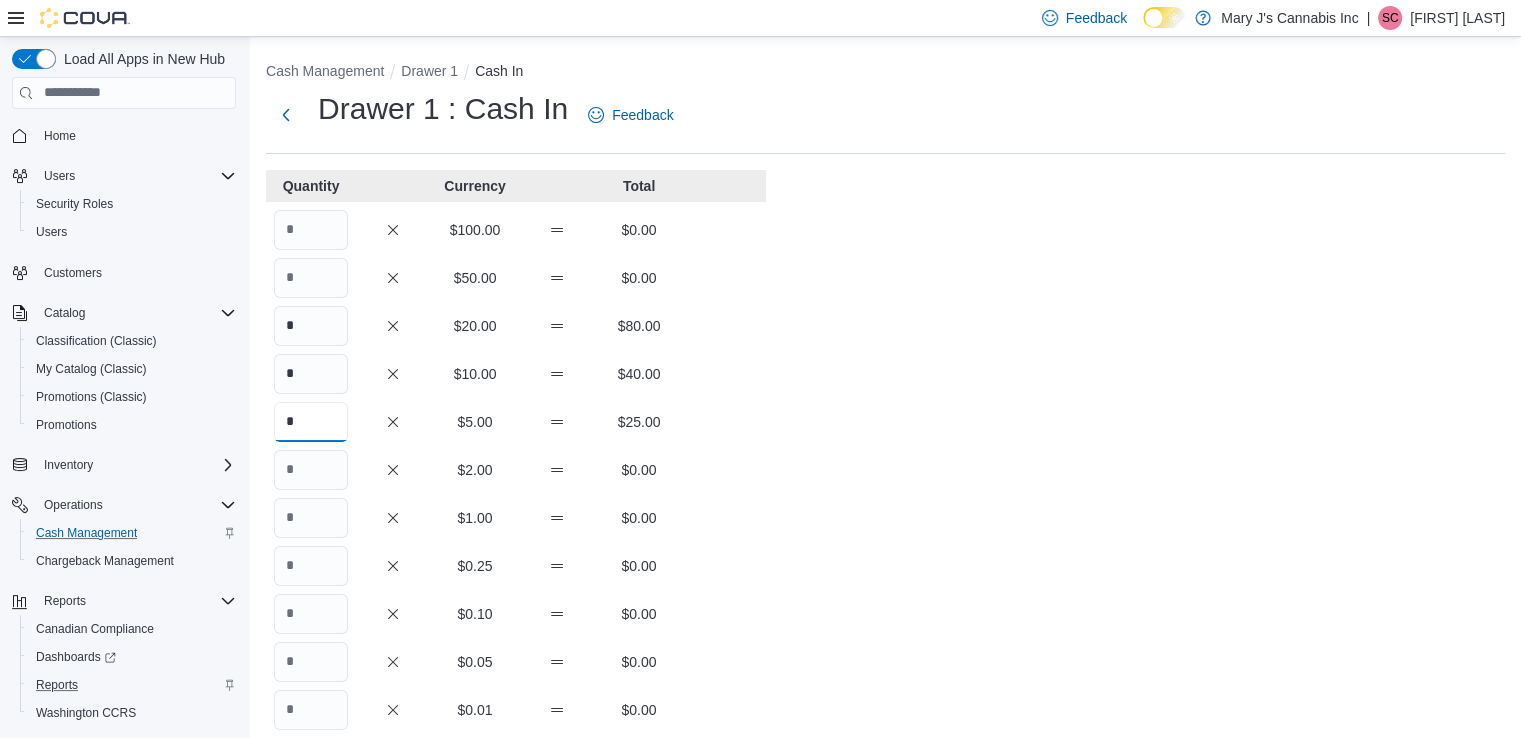 type on "*" 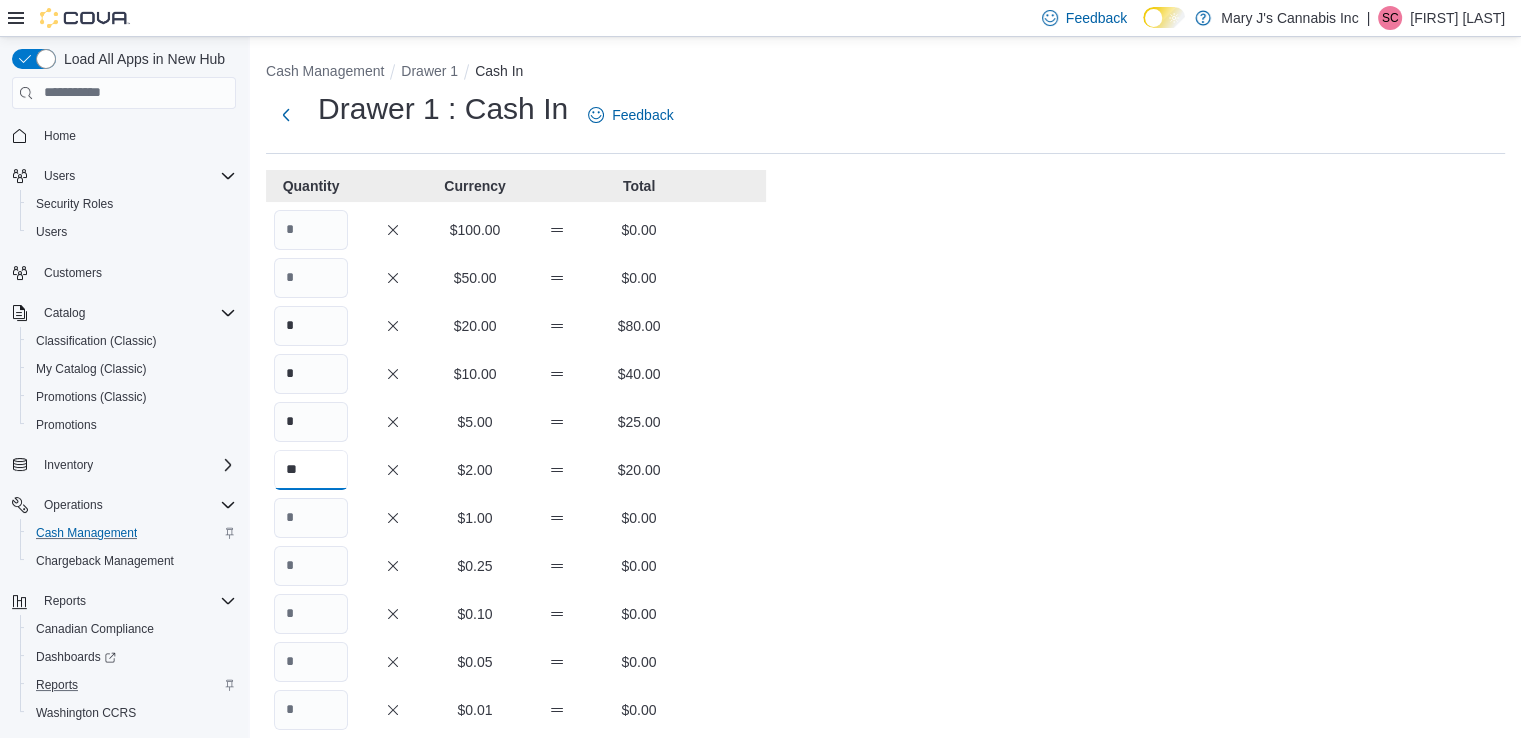 type on "**" 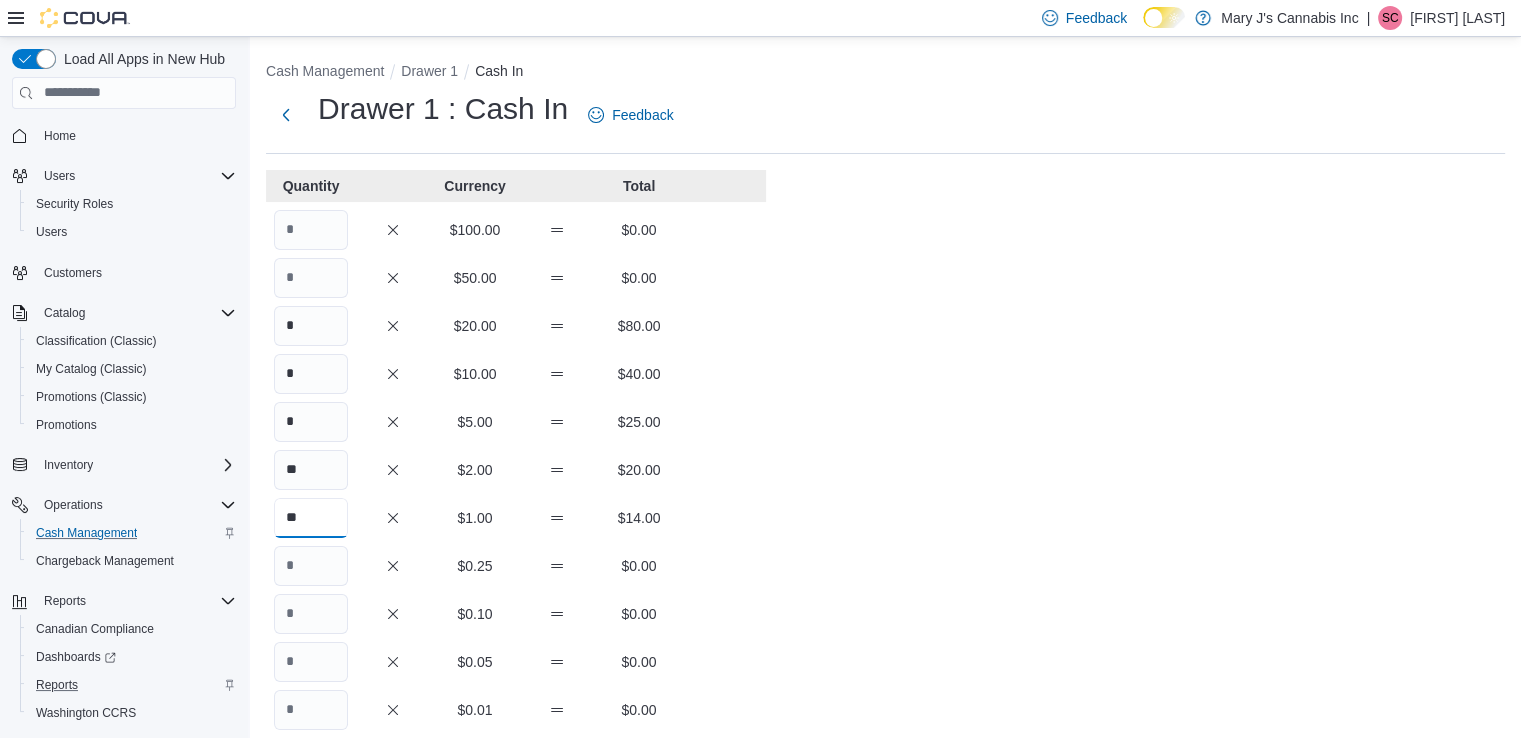type on "**" 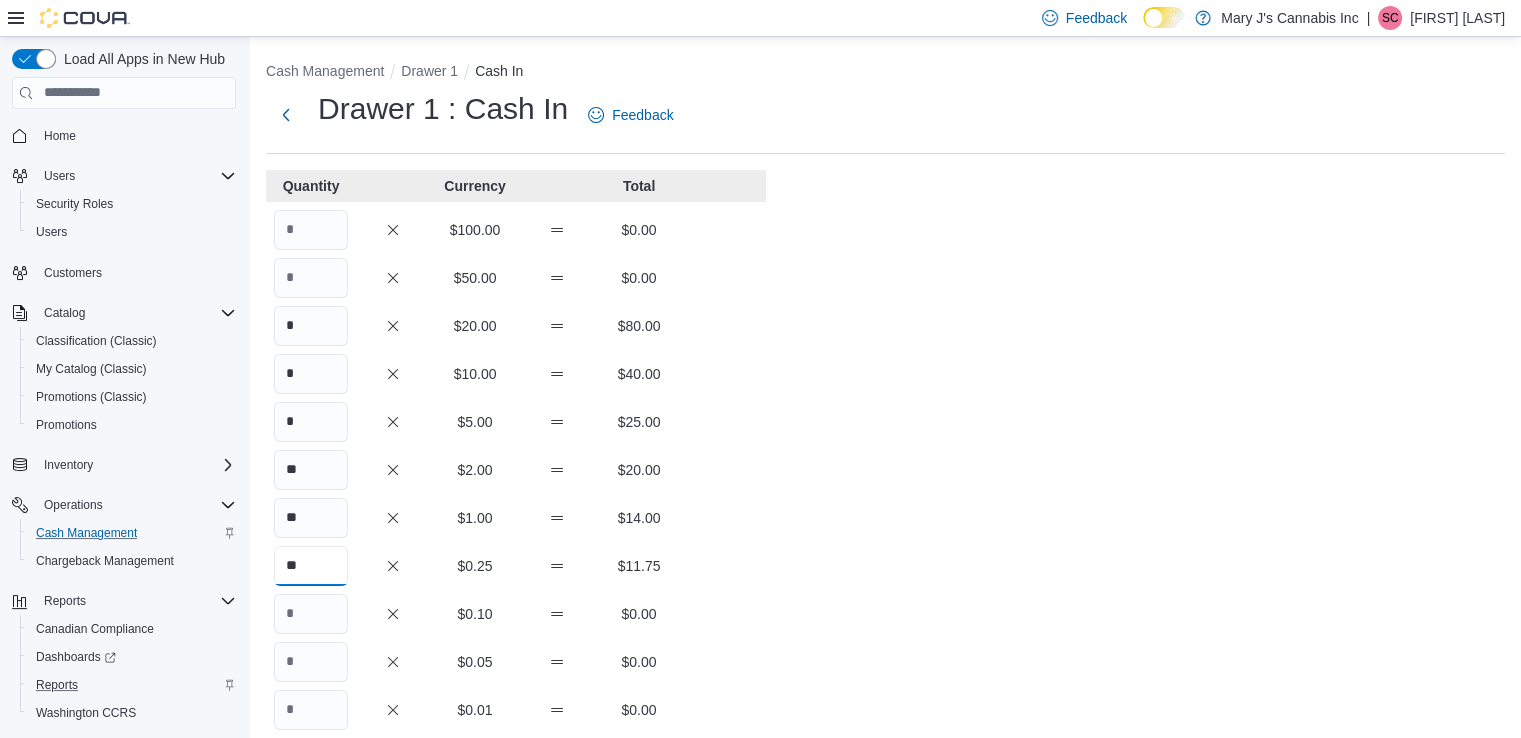 type on "**" 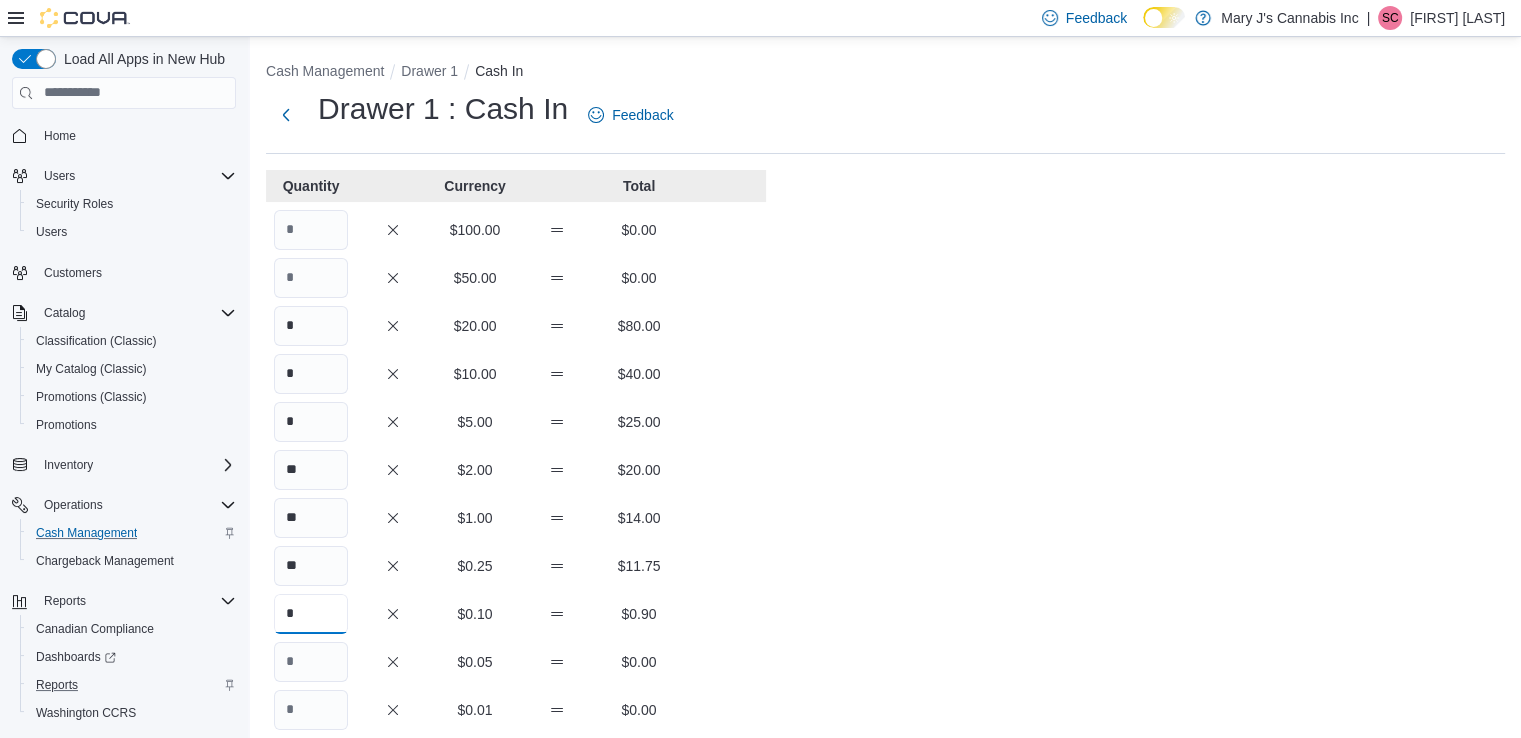 type on "*" 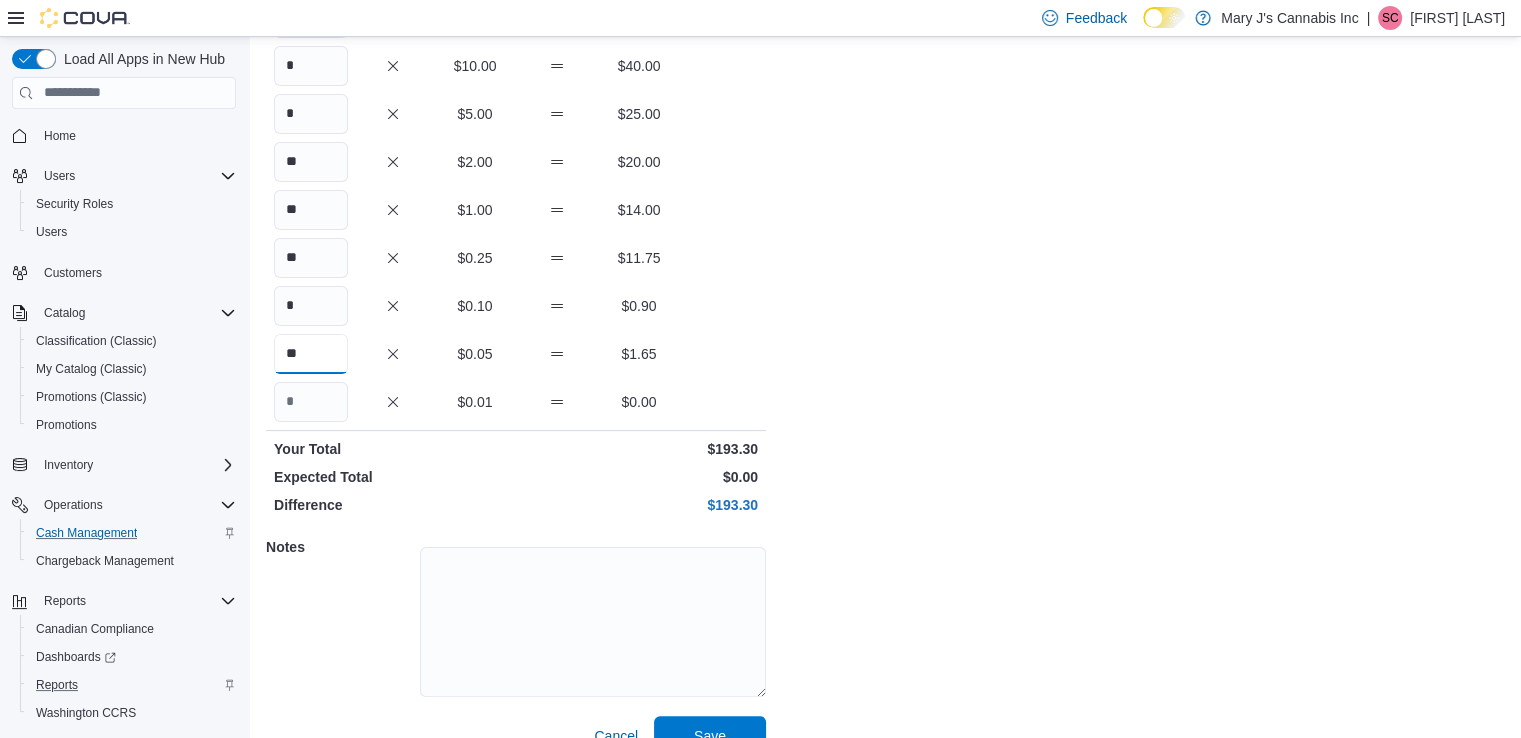 scroll, scrollTop: 316, scrollLeft: 0, axis: vertical 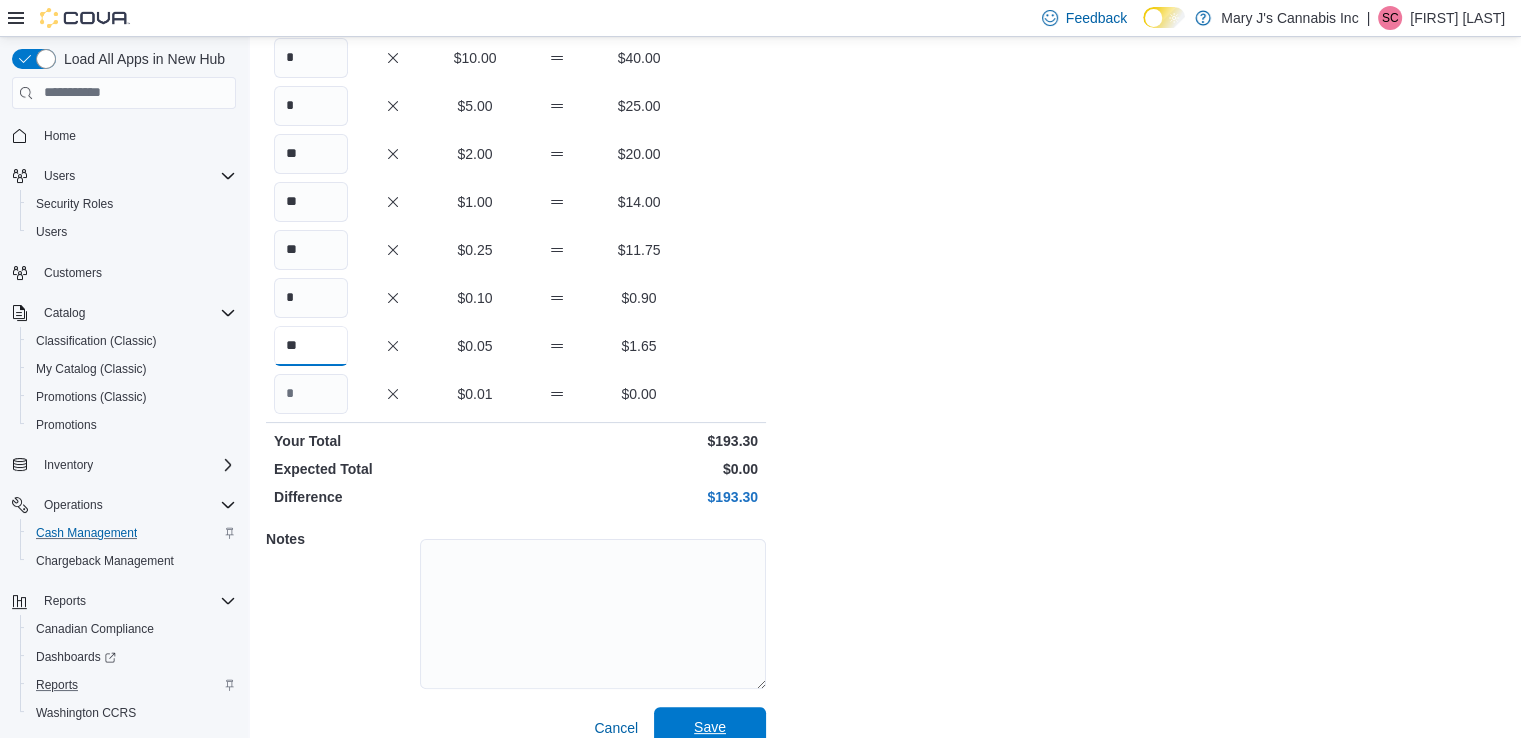 type on "**" 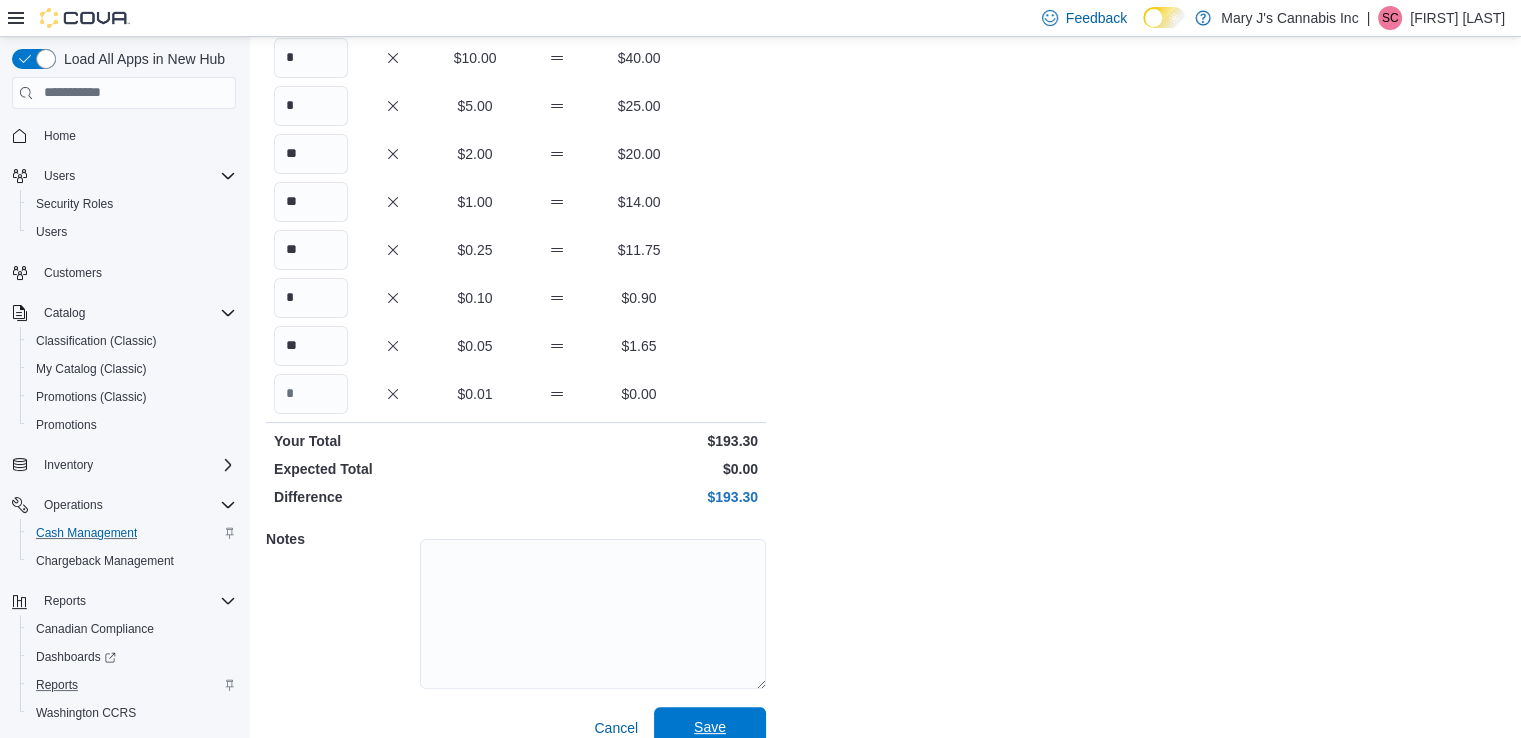 click on "Save" at bounding box center (710, 727) 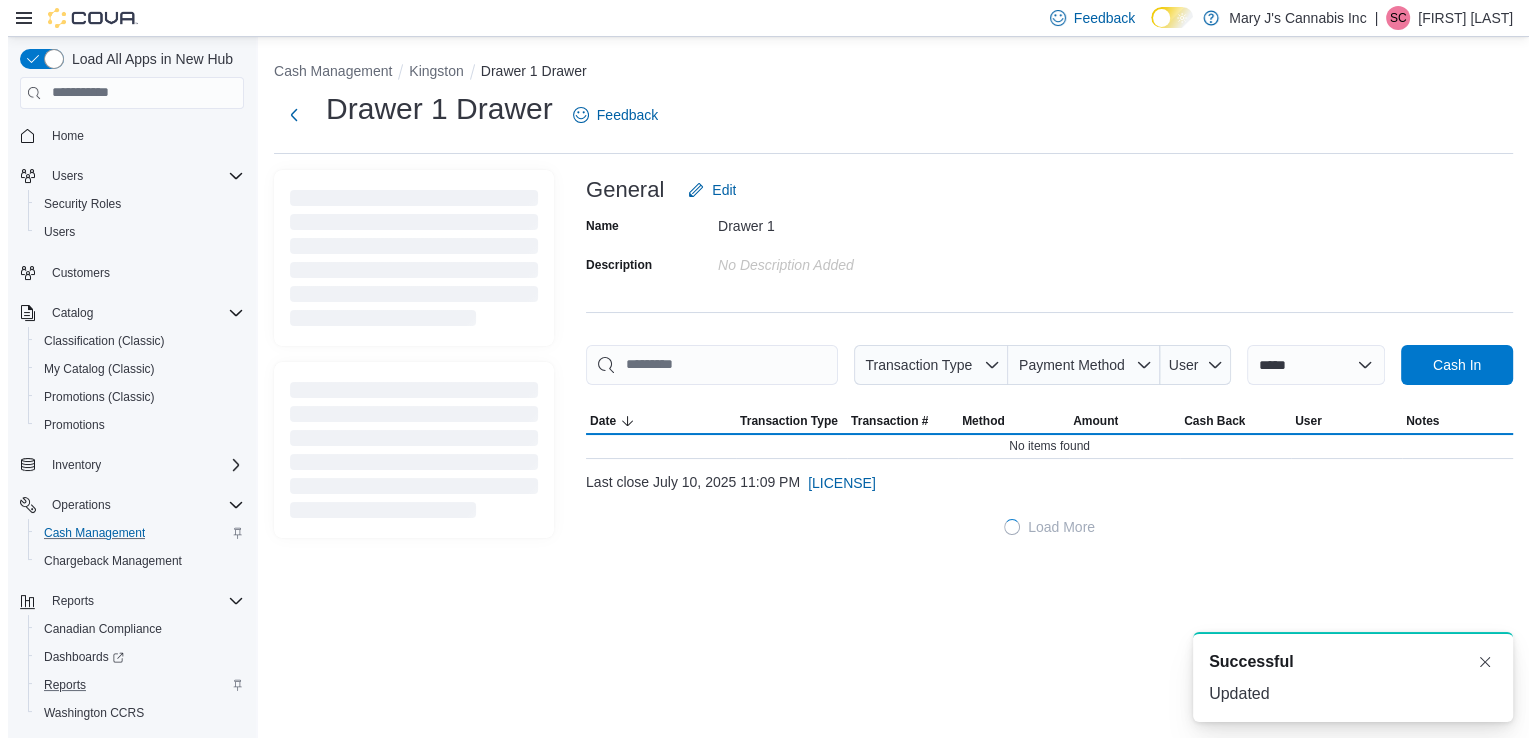 scroll, scrollTop: 0, scrollLeft: 0, axis: both 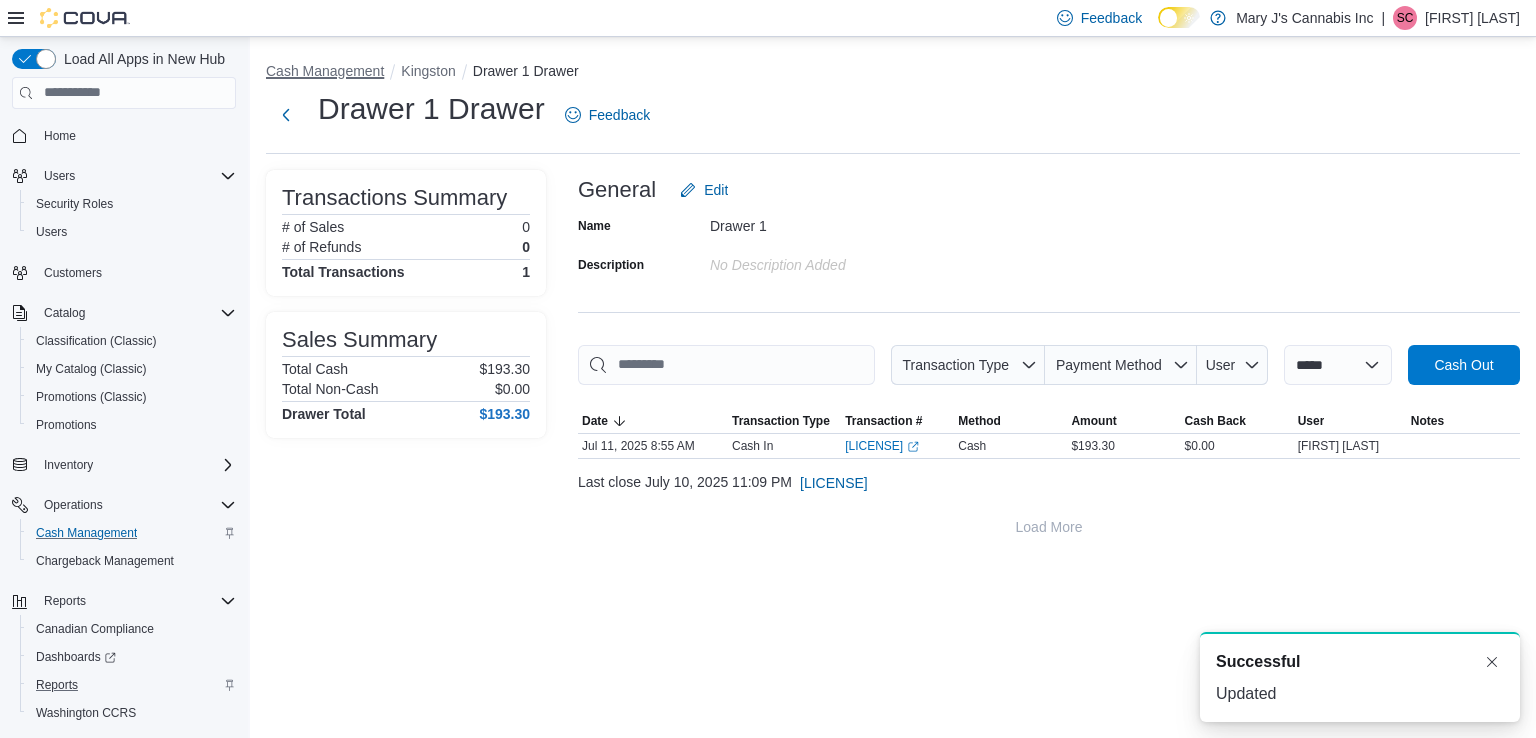 click on "Cash Management" at bounding box center [325, 71] 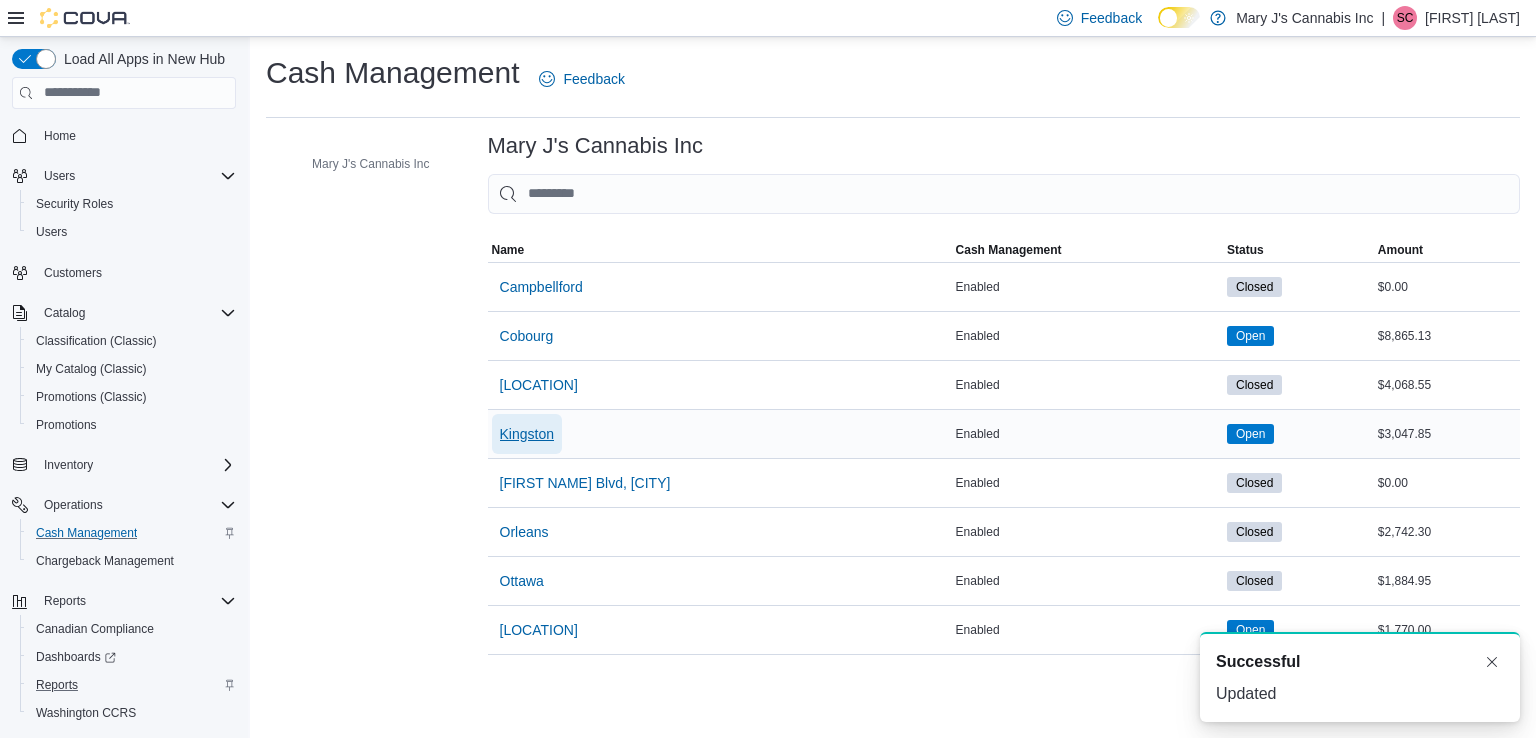 click on "Kingston" at bounding box center [527, 434] 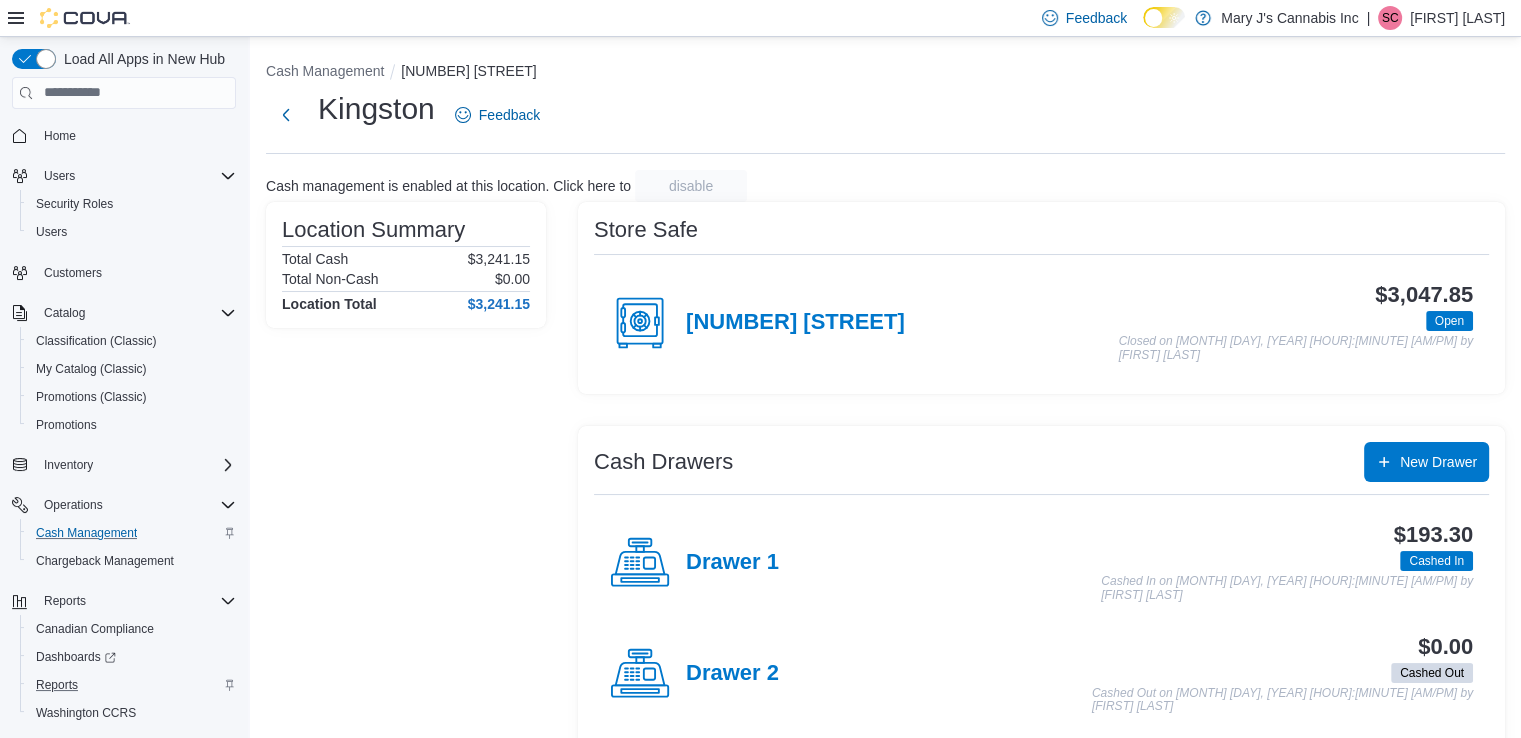 click on "Drawer 2" at bounding box center (694, 674) 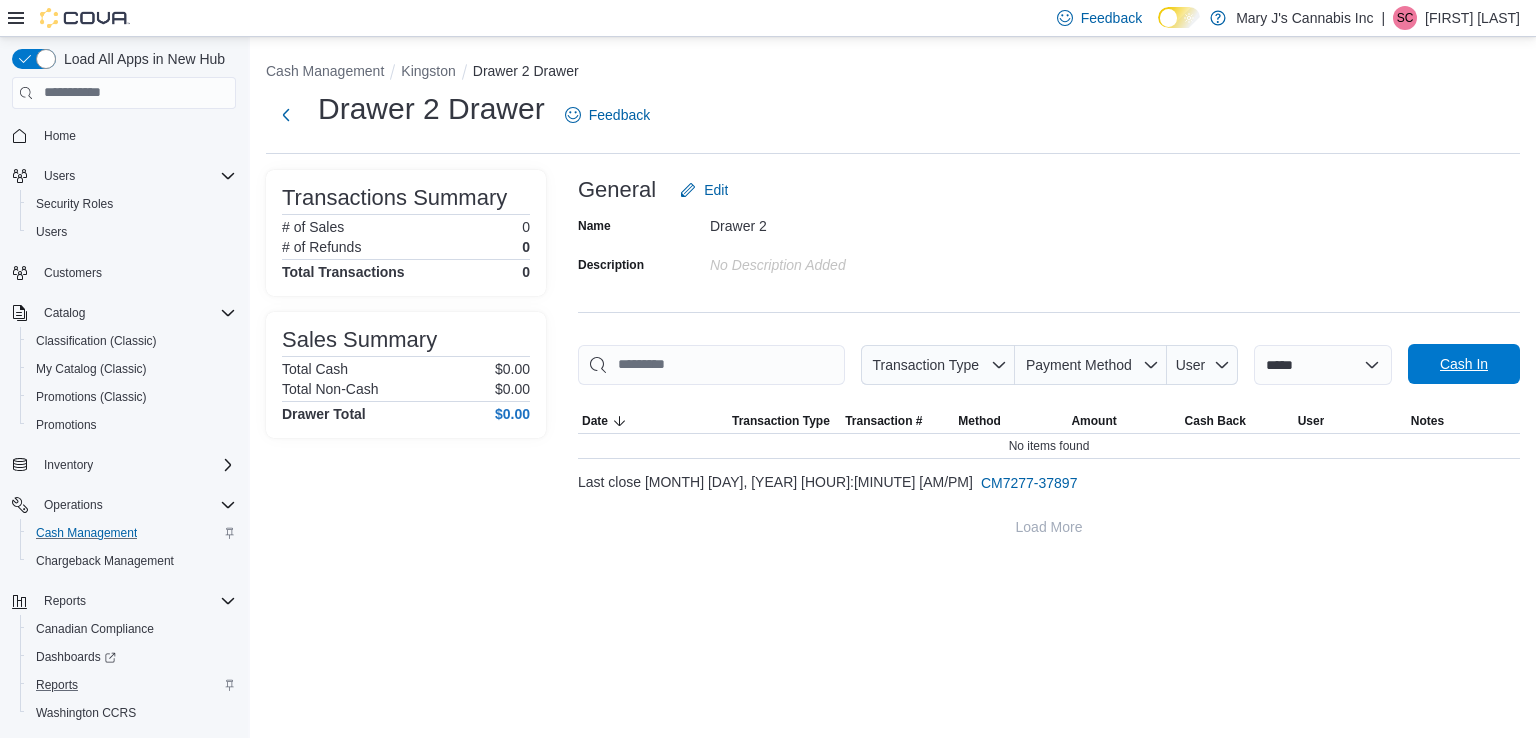 click on "Cash In" at bounding box center [1464, 364] 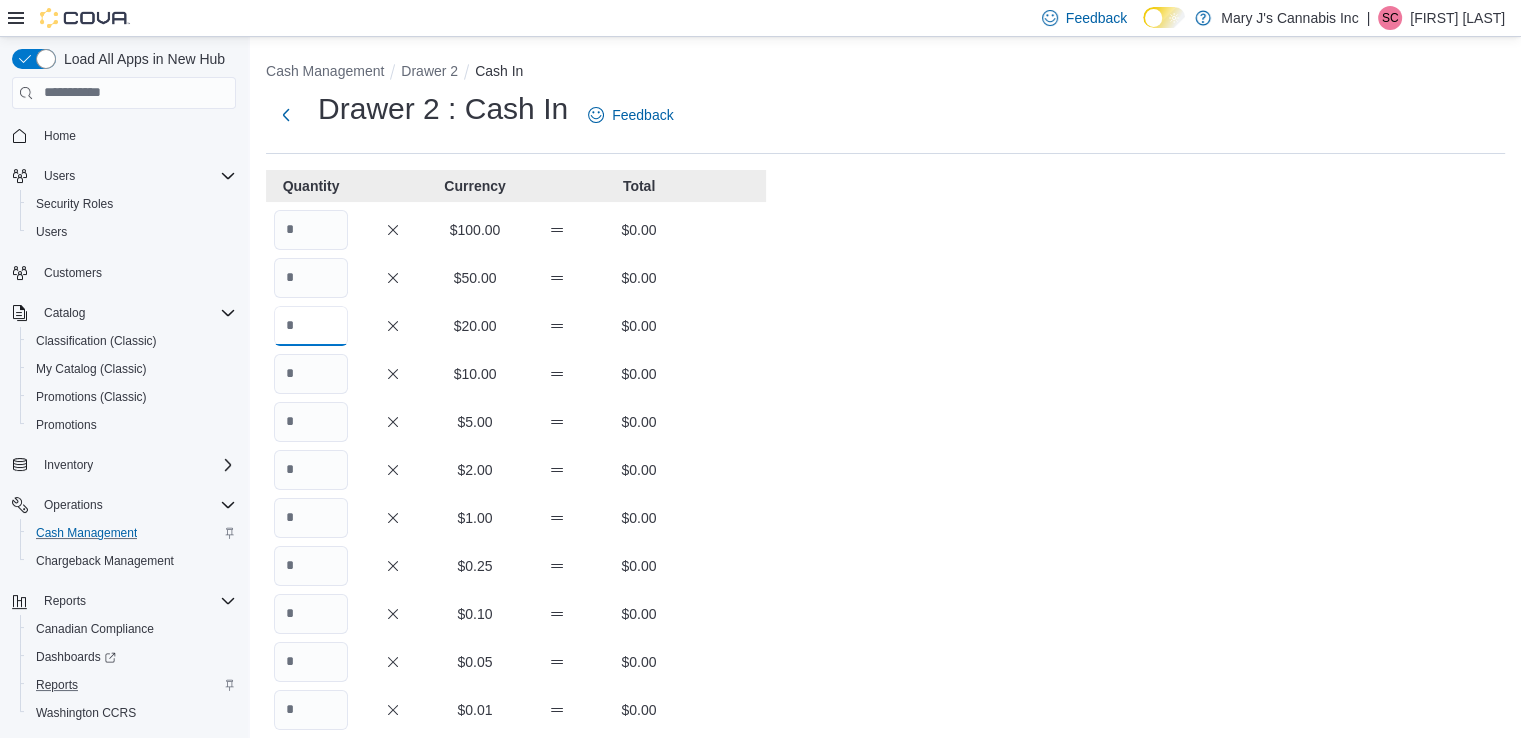 click at bounding box center [311, 326] 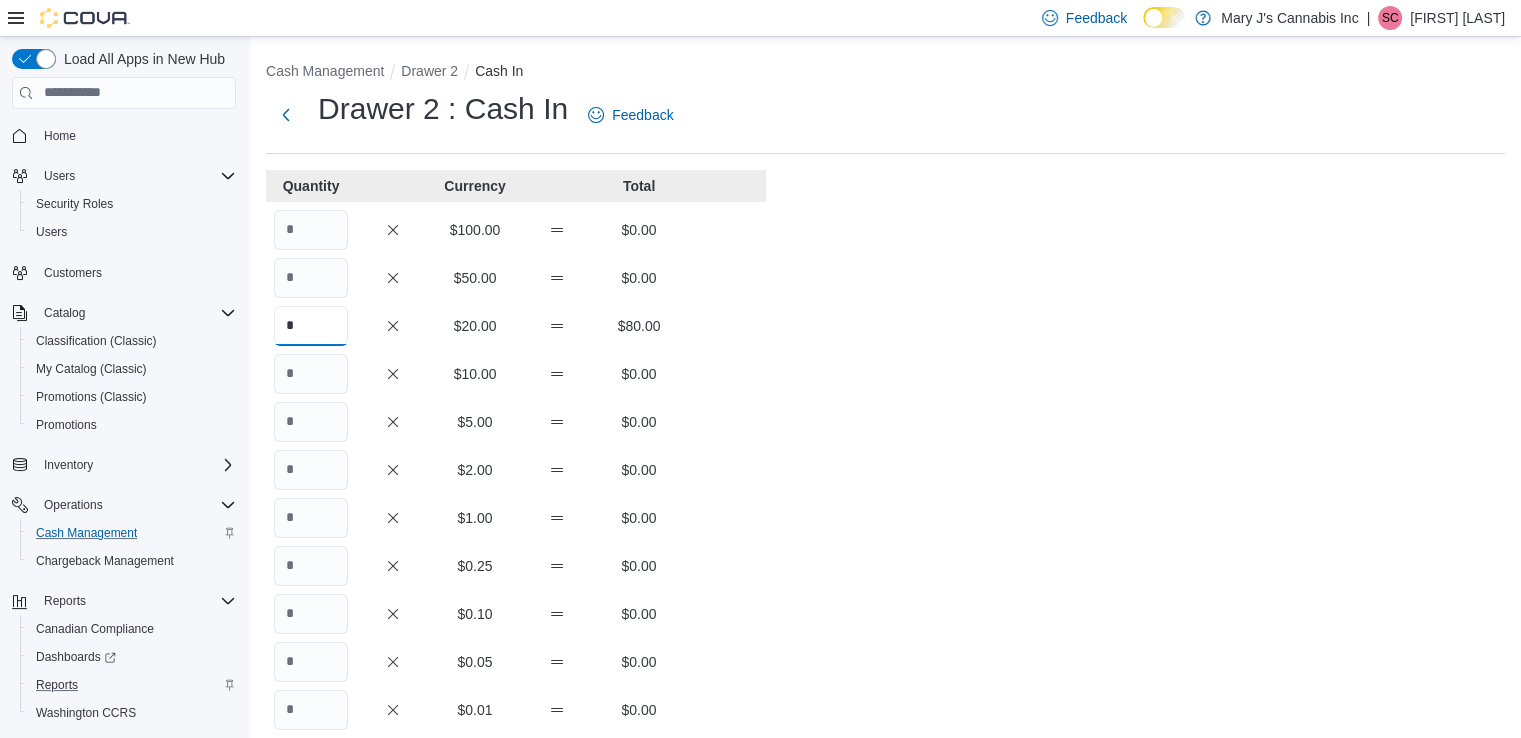 type on "*" 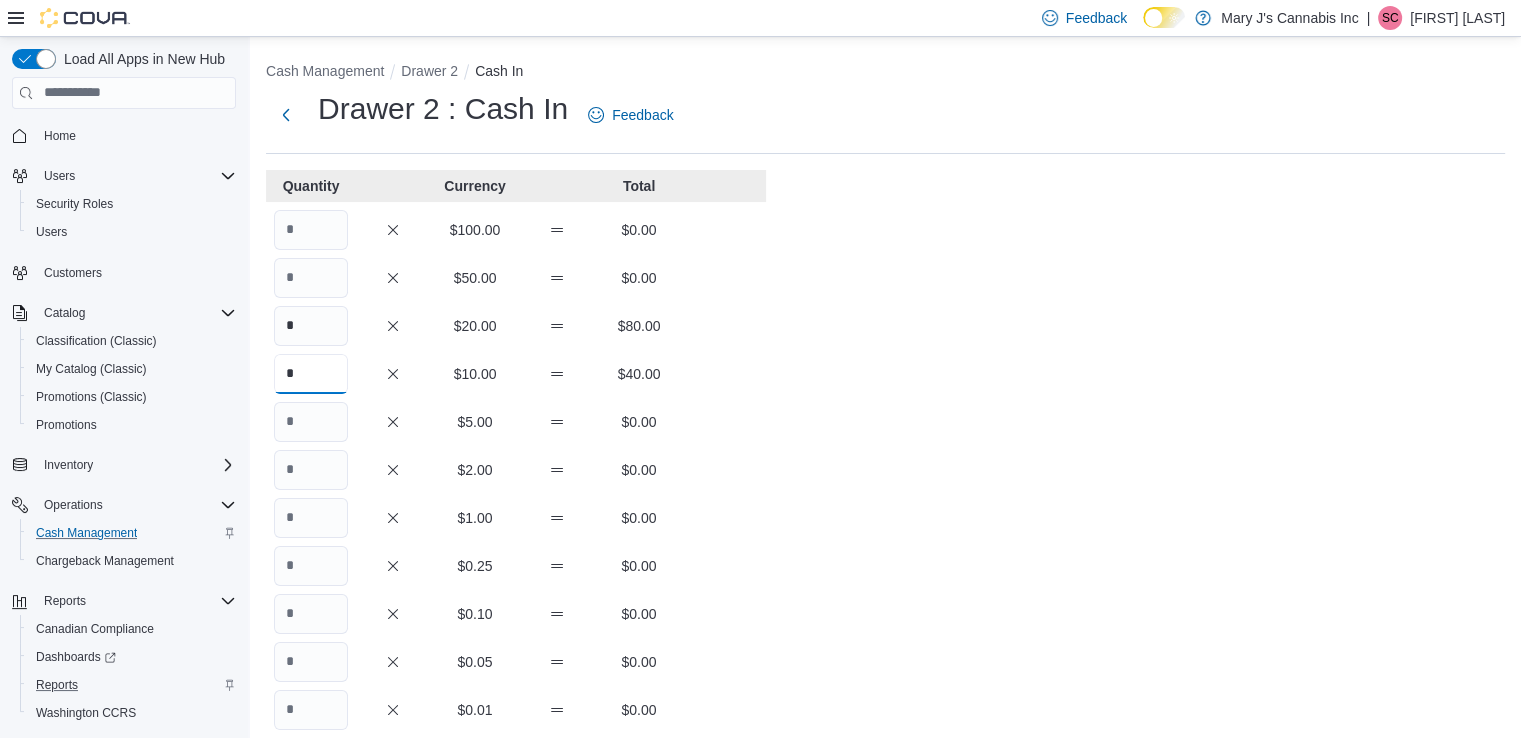type on "*" 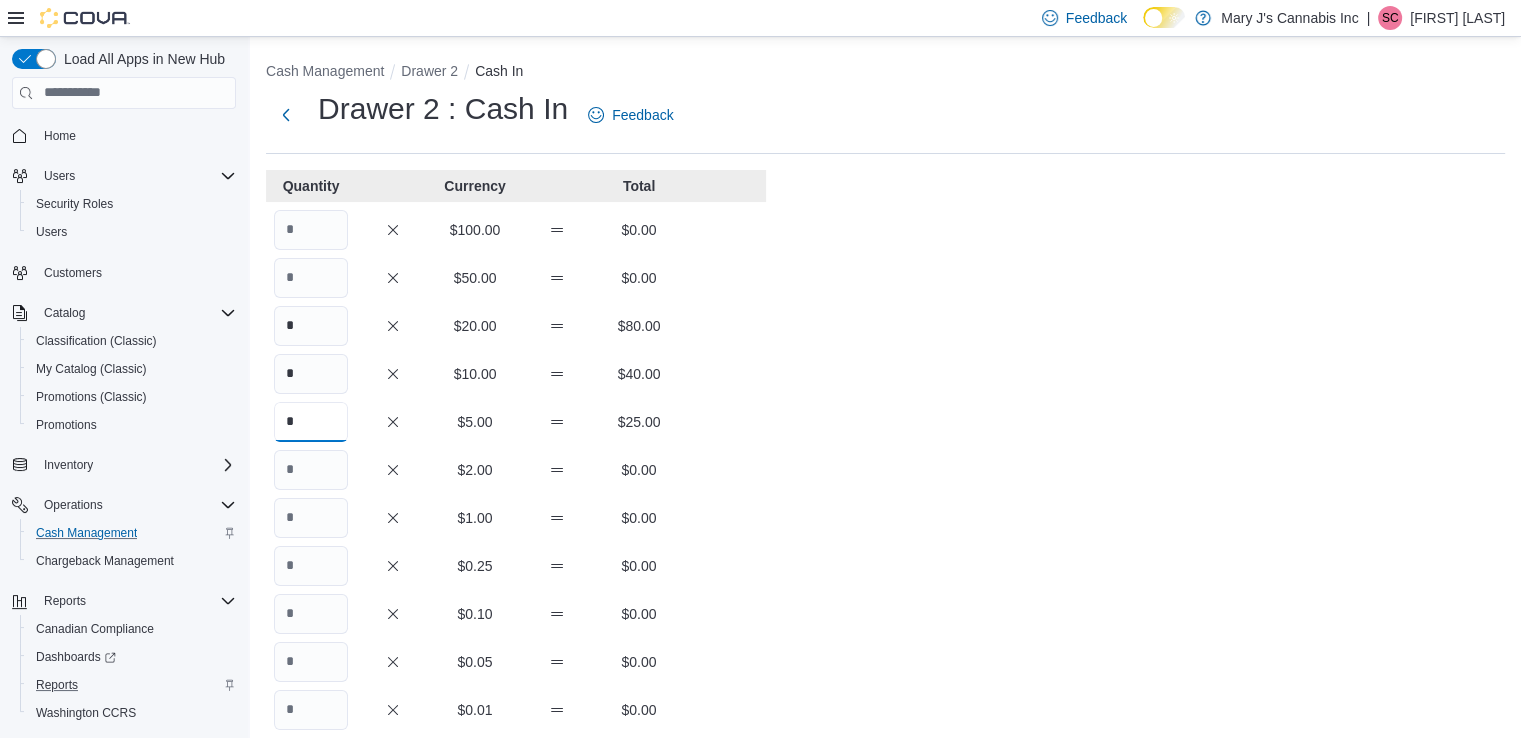type on "*" 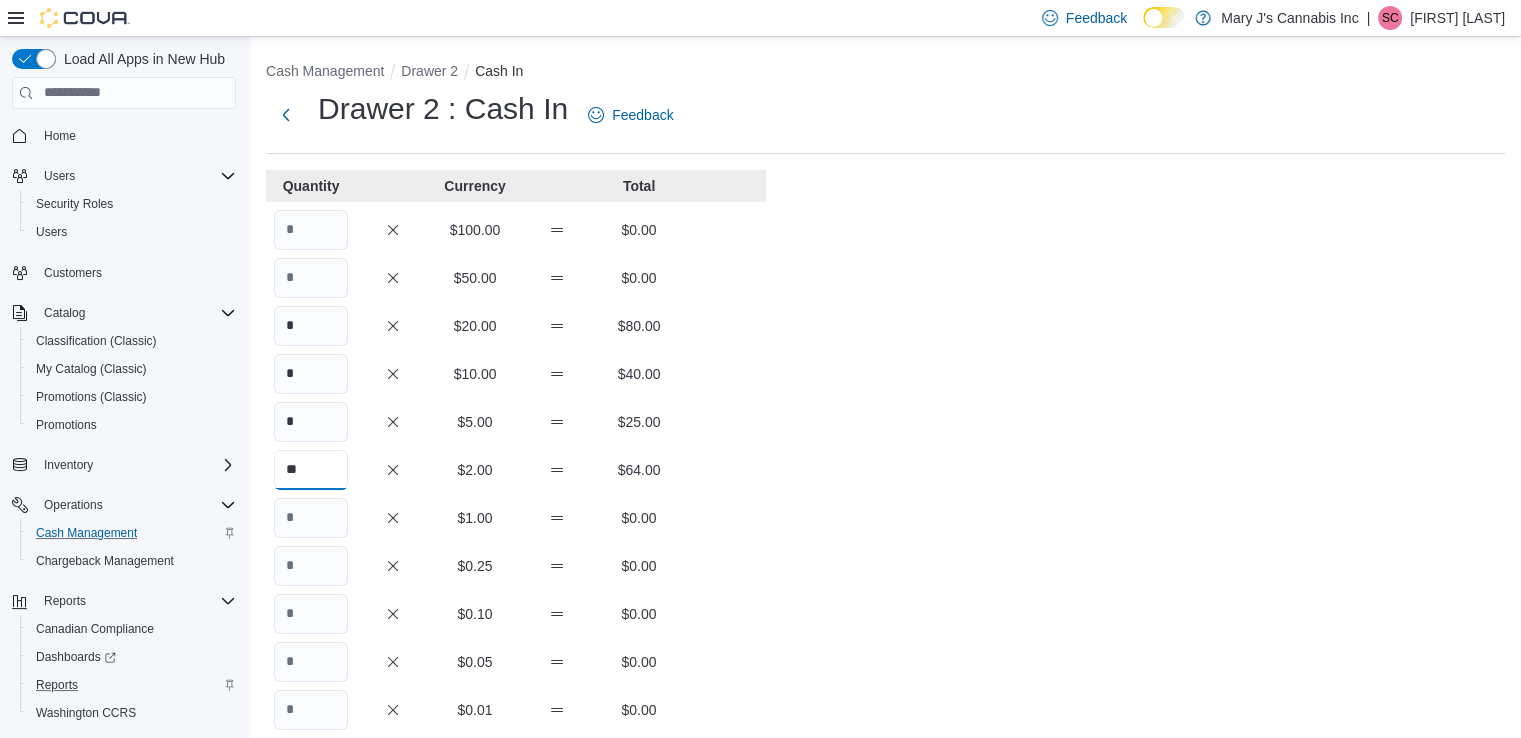 type on "**" 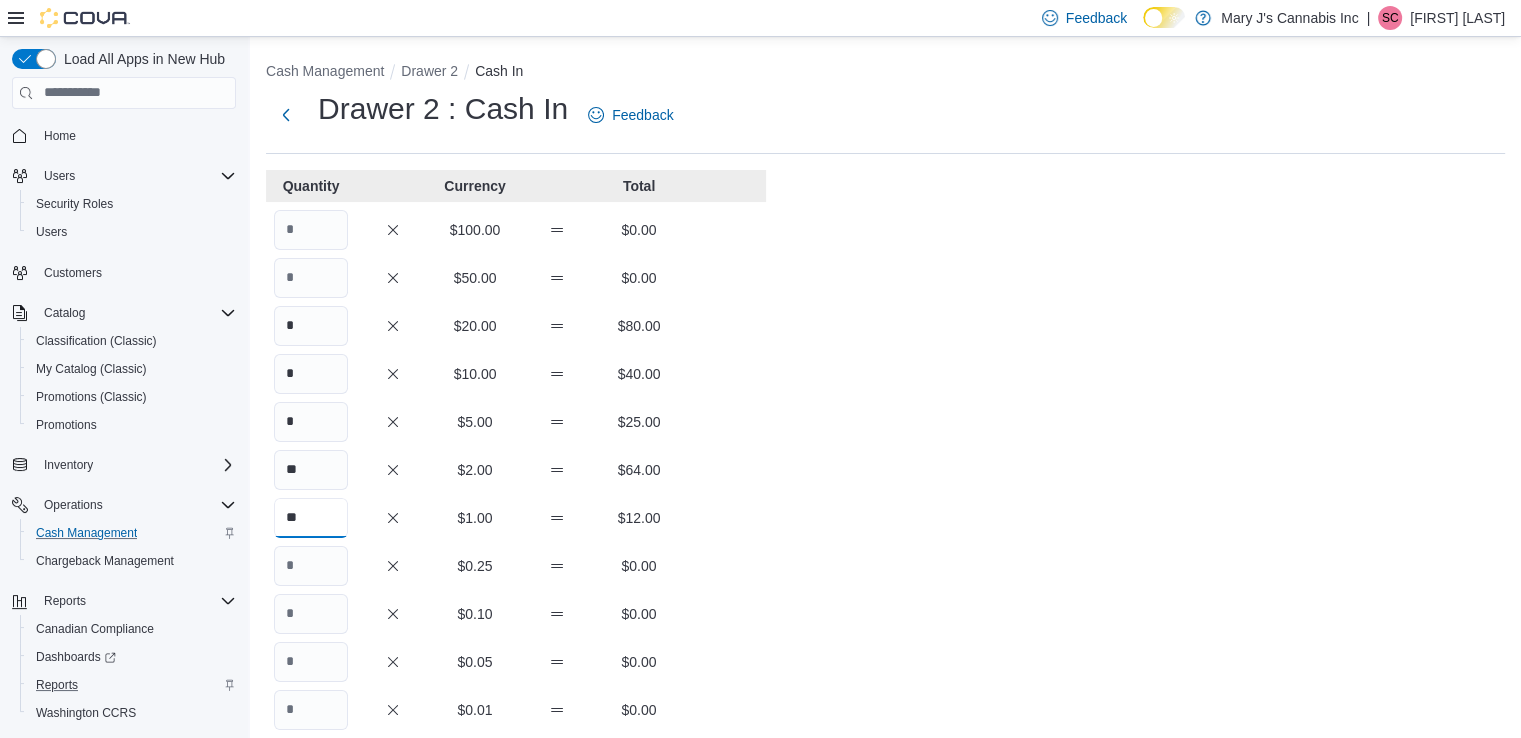 type on "**" 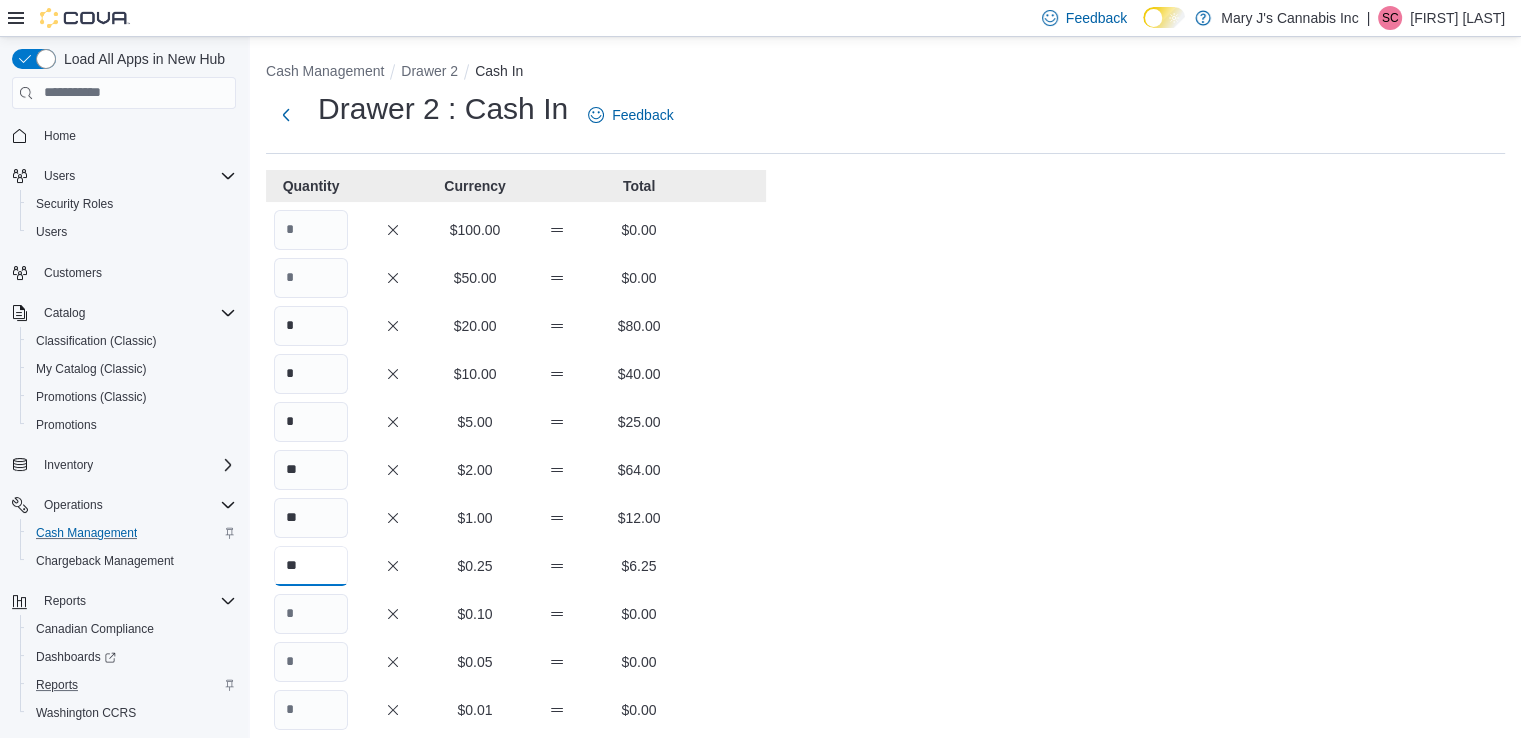 click on "**" at bounding box center (311, 566) 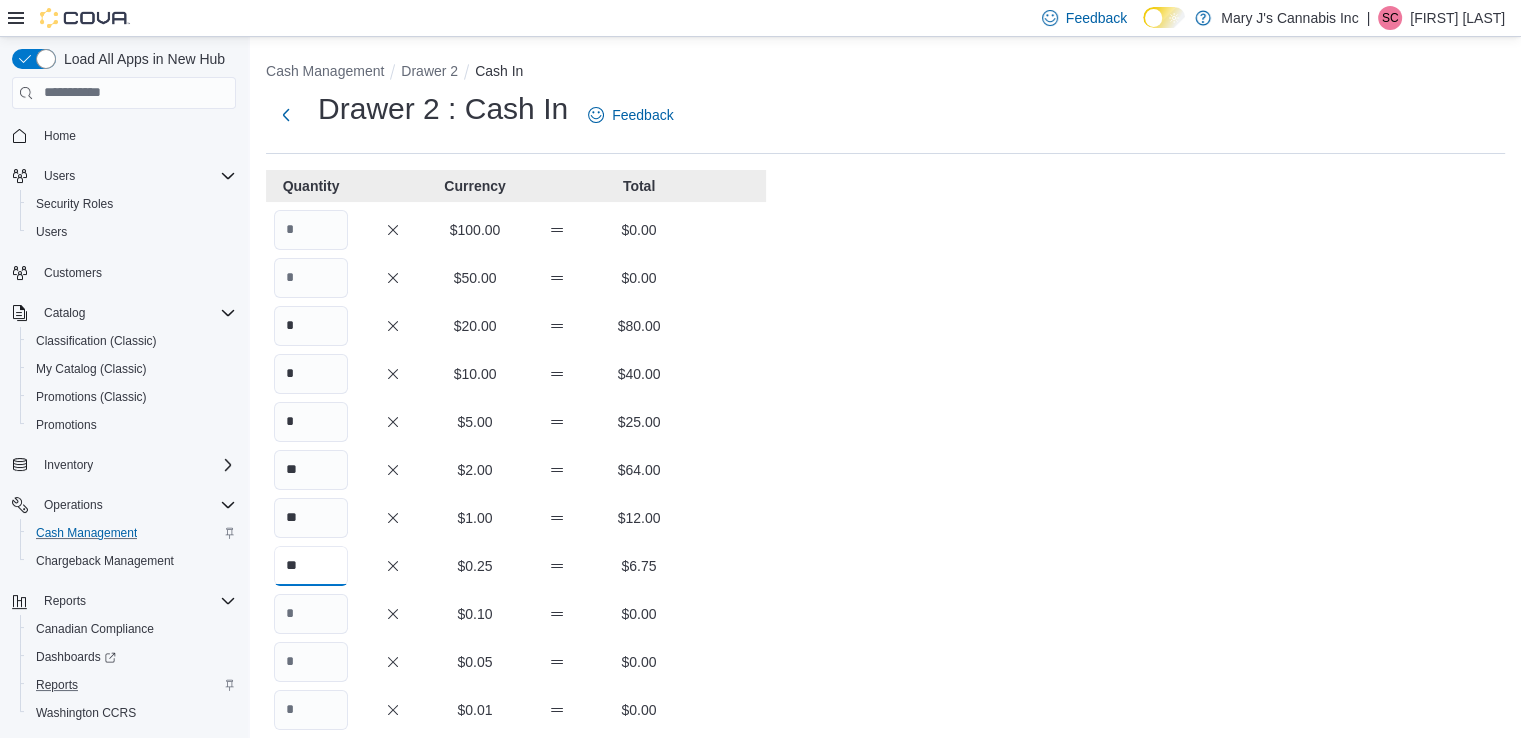 type on "**" 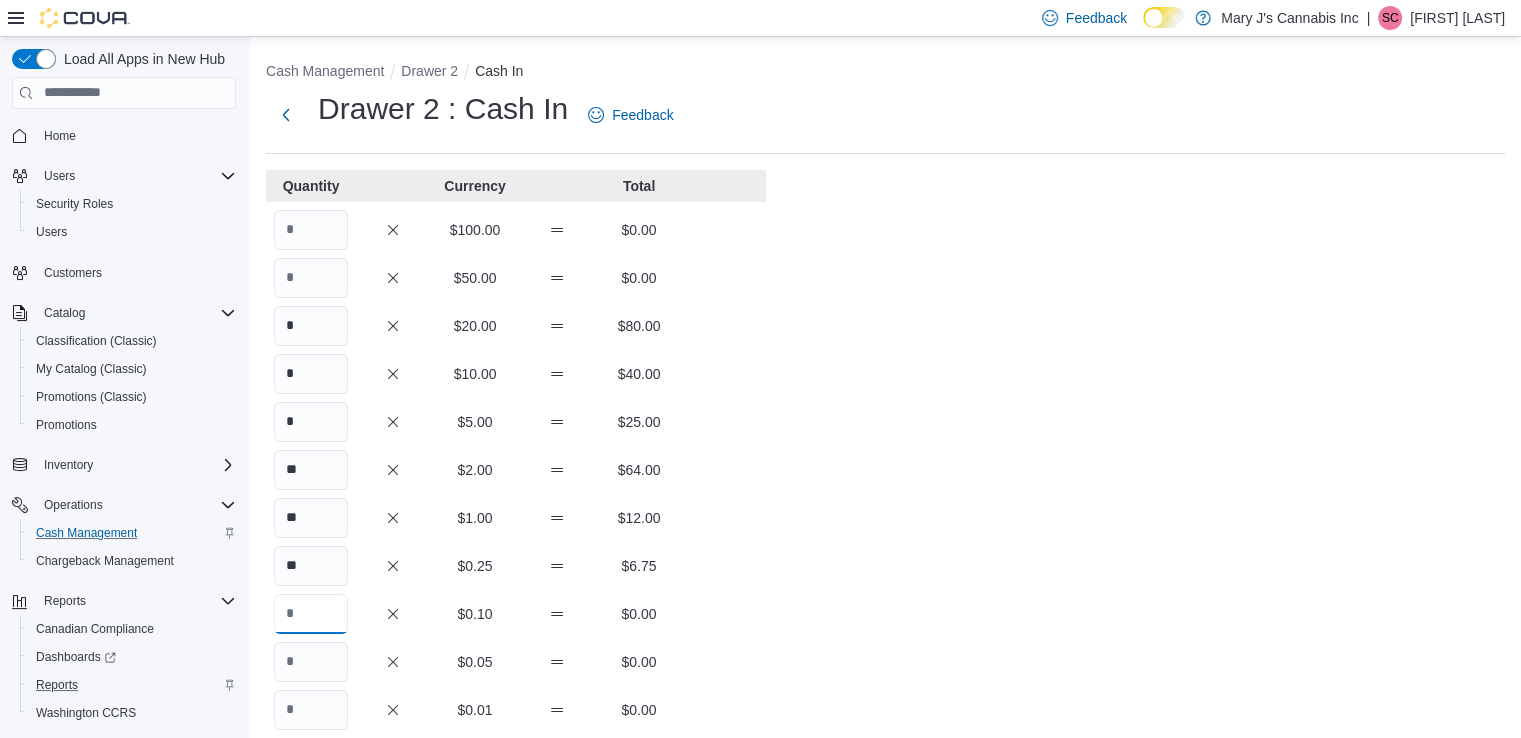 click at bounding box center [311, 614] 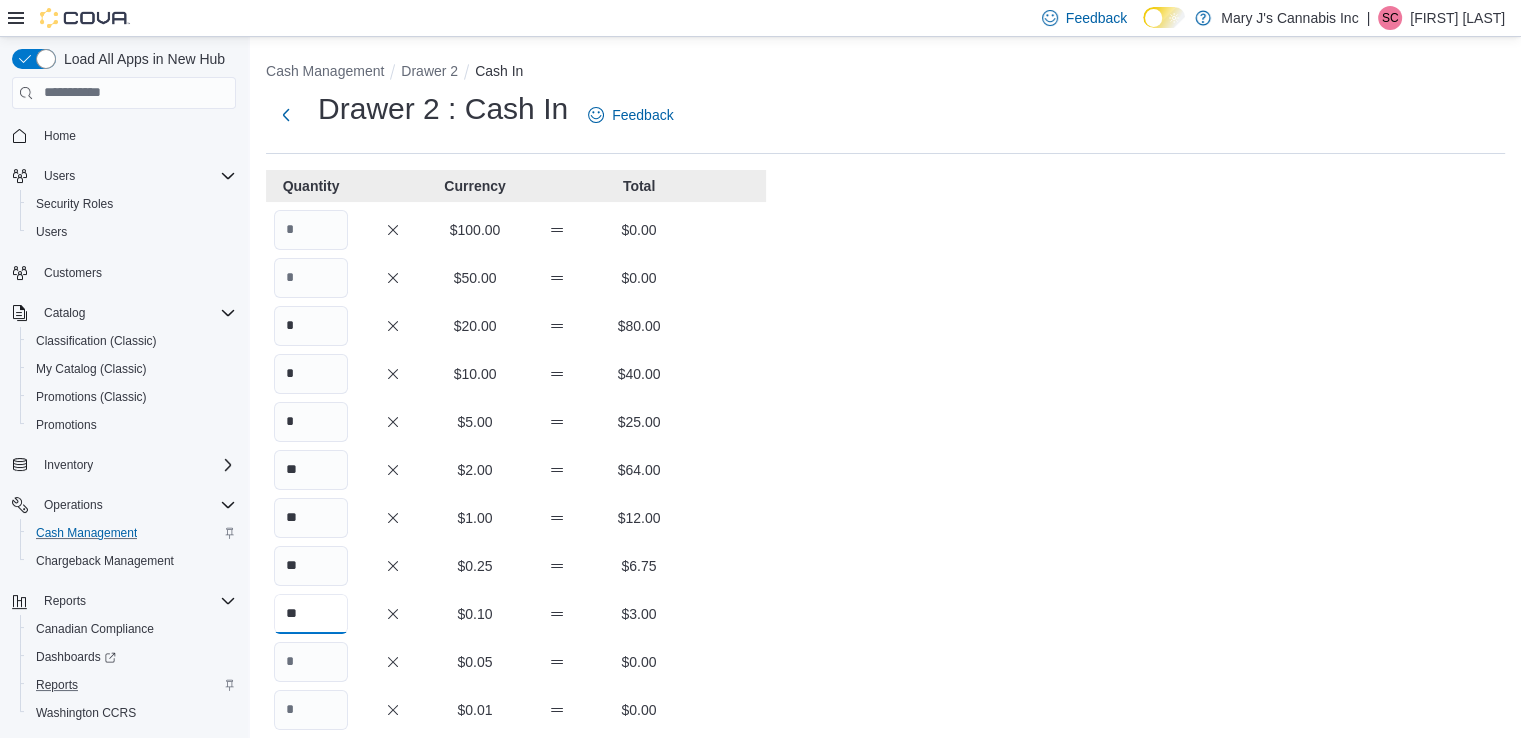 type on "**" 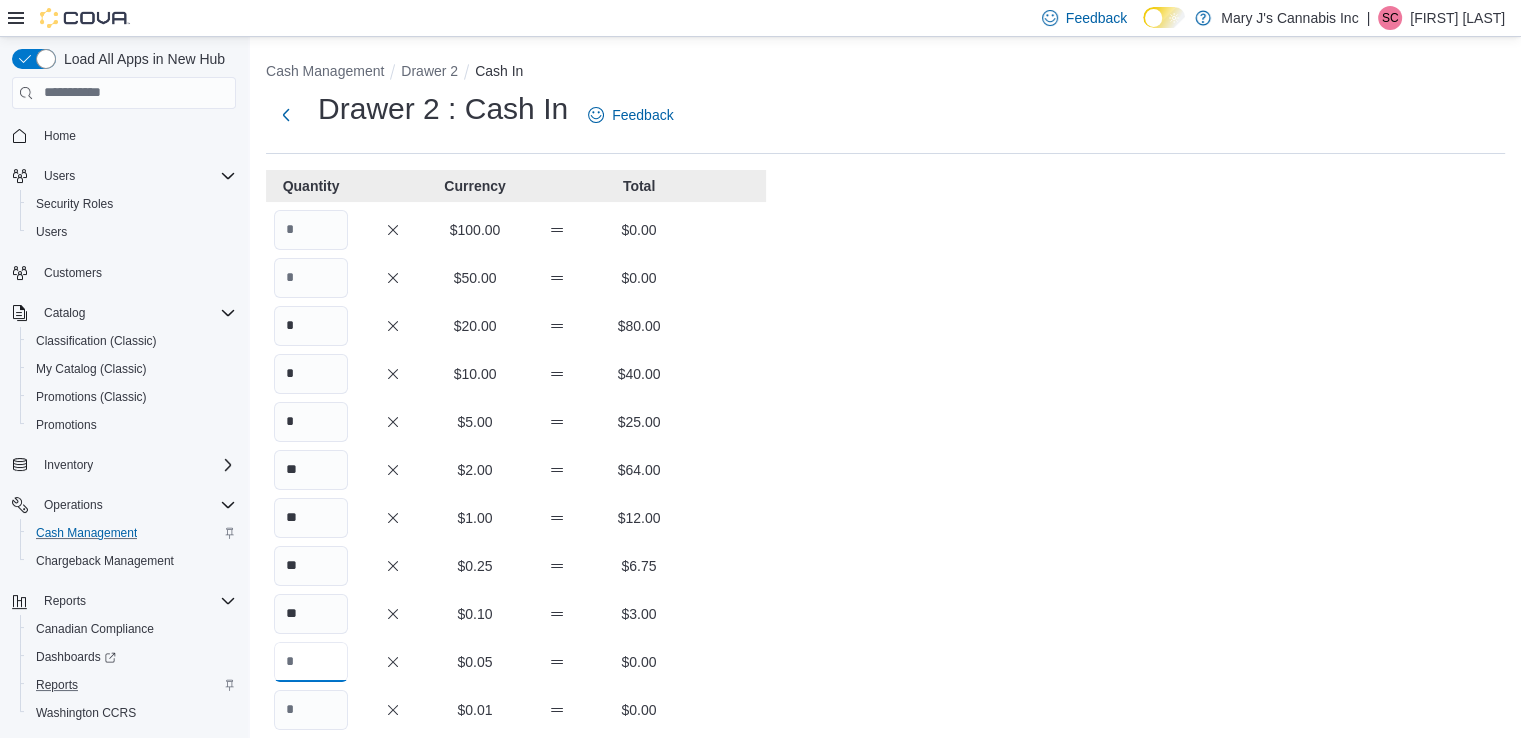 click at bounding box center [311, 662] 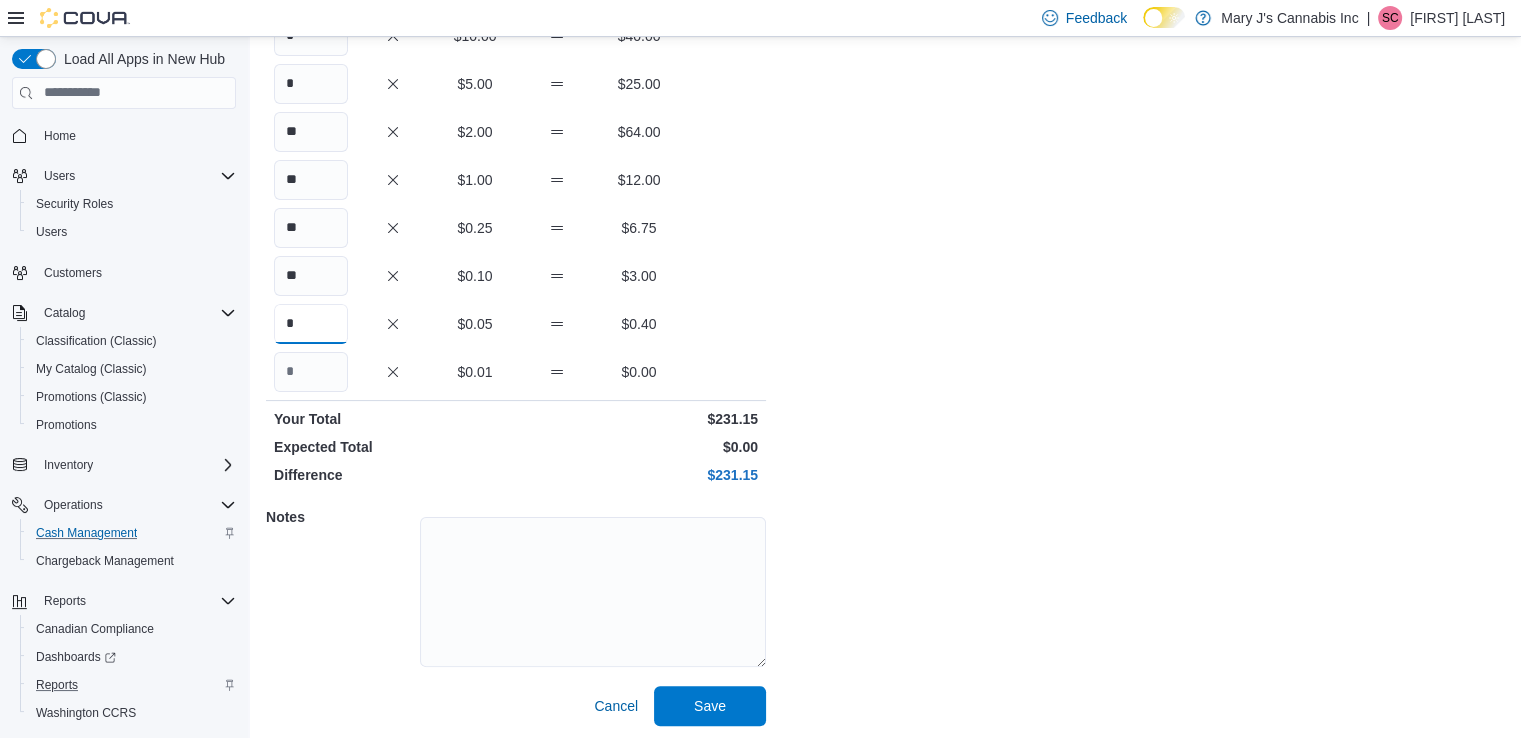 scroll, scrollTop: 342, scrollLeft: 0, axis: vertical 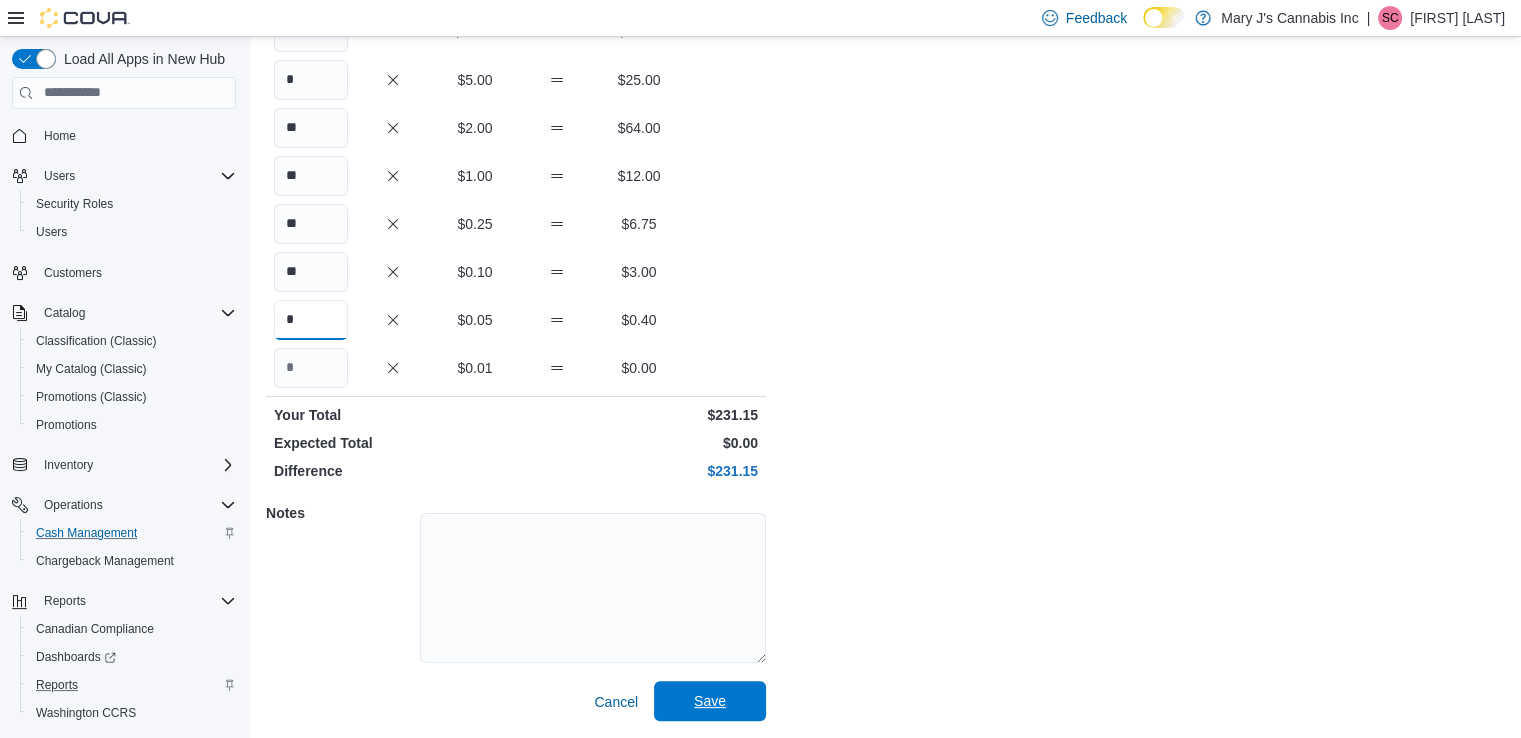 type on "*" 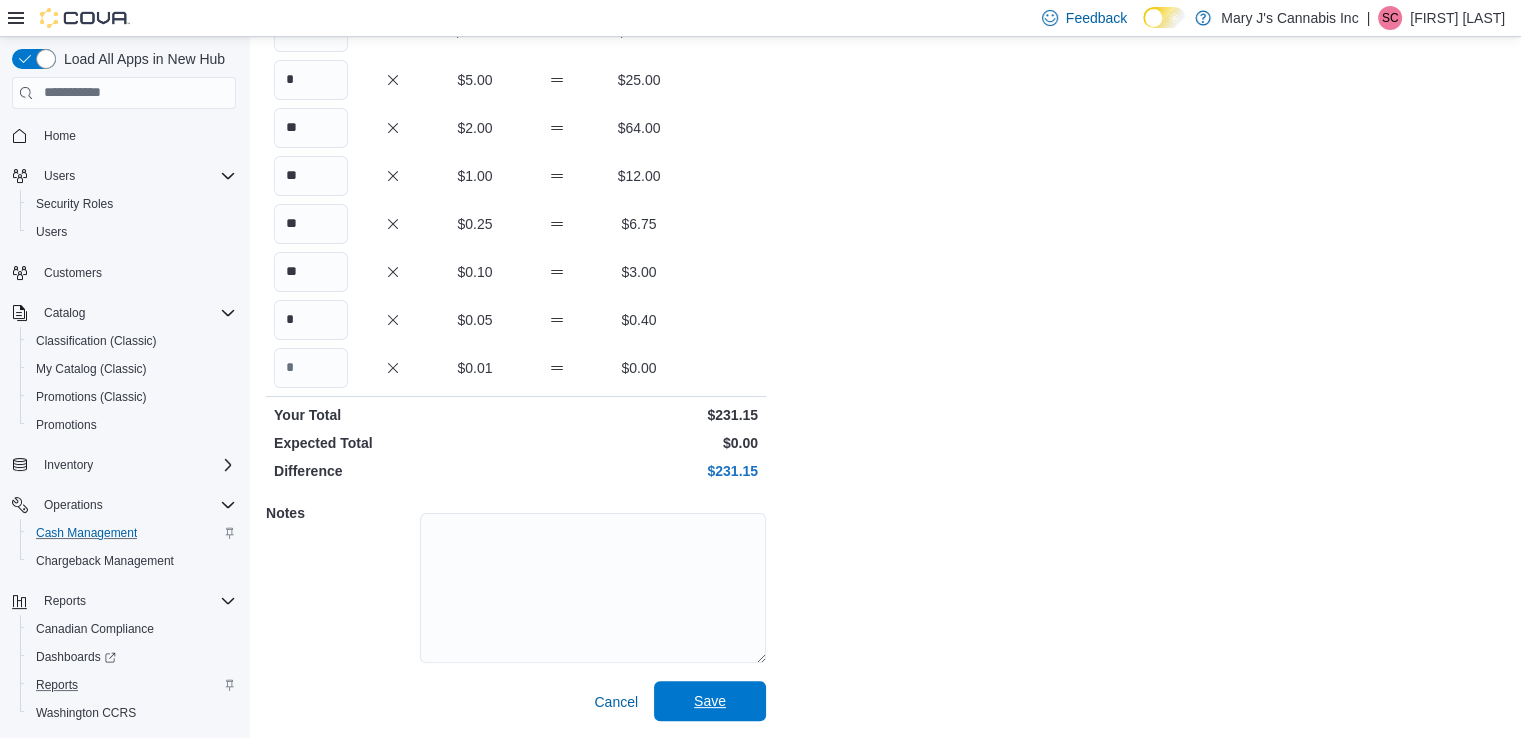 click on "Save" at bounding box center [710, 701] 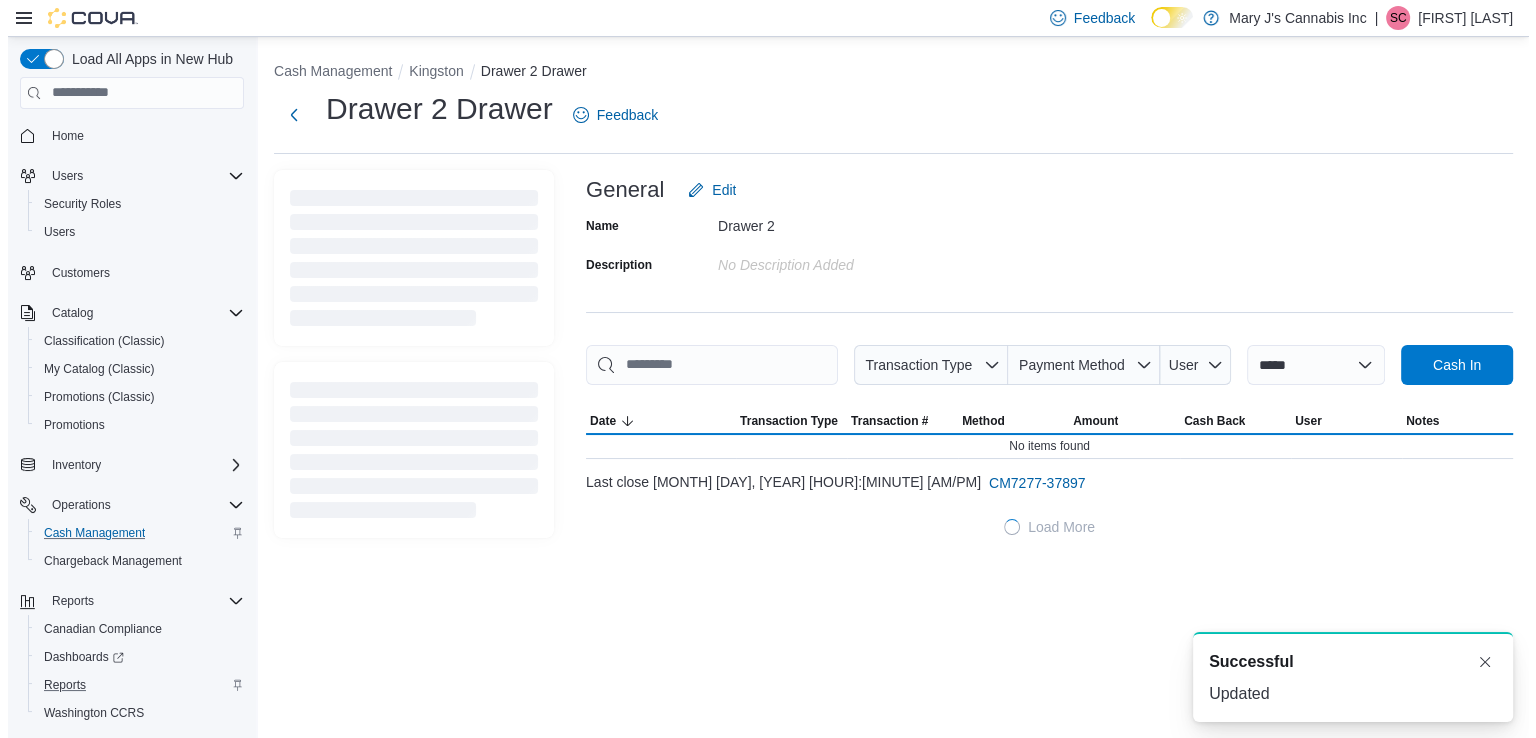scroll, scrollTop: 0, scrollLeft: 0, axis: both 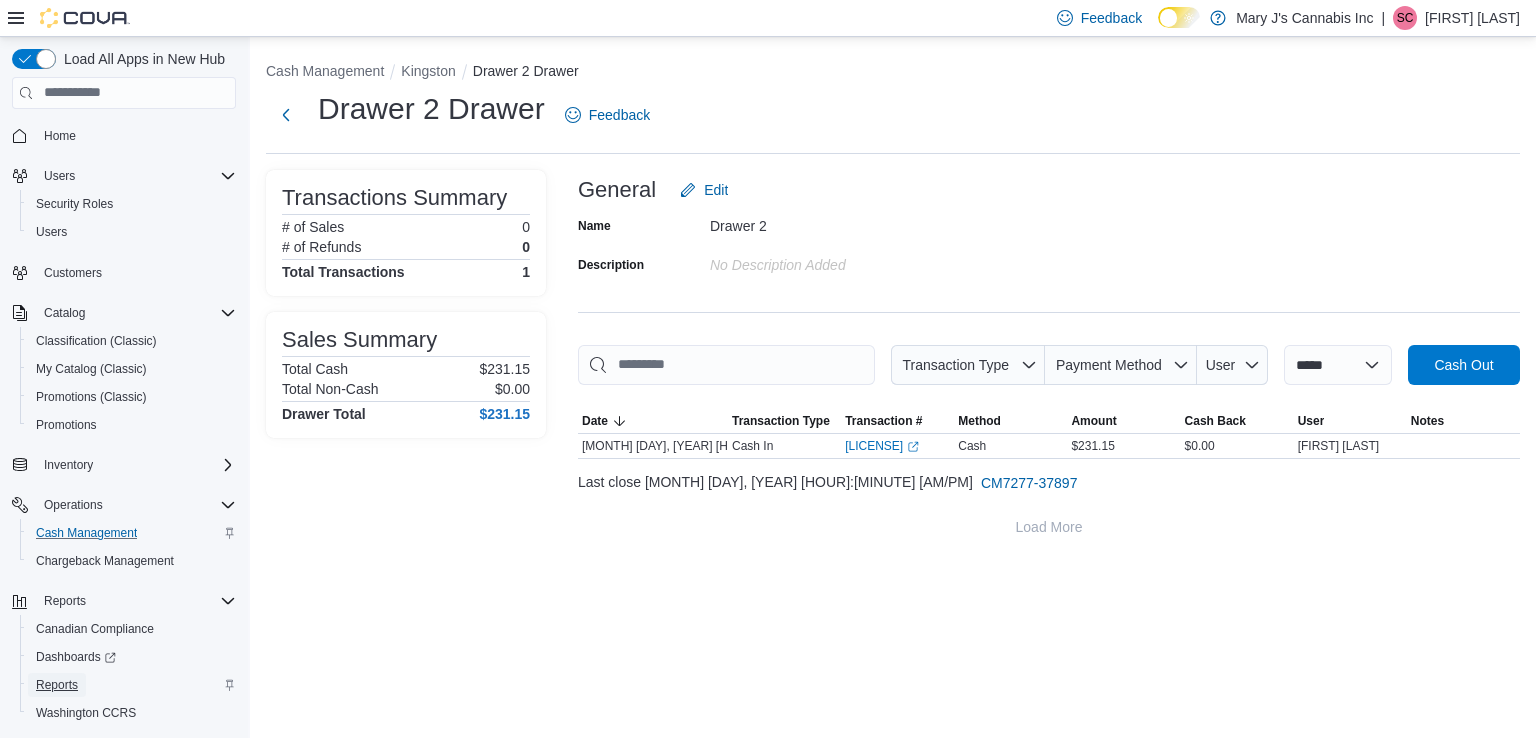 click on "Reports" at bounding box center (57, 685) 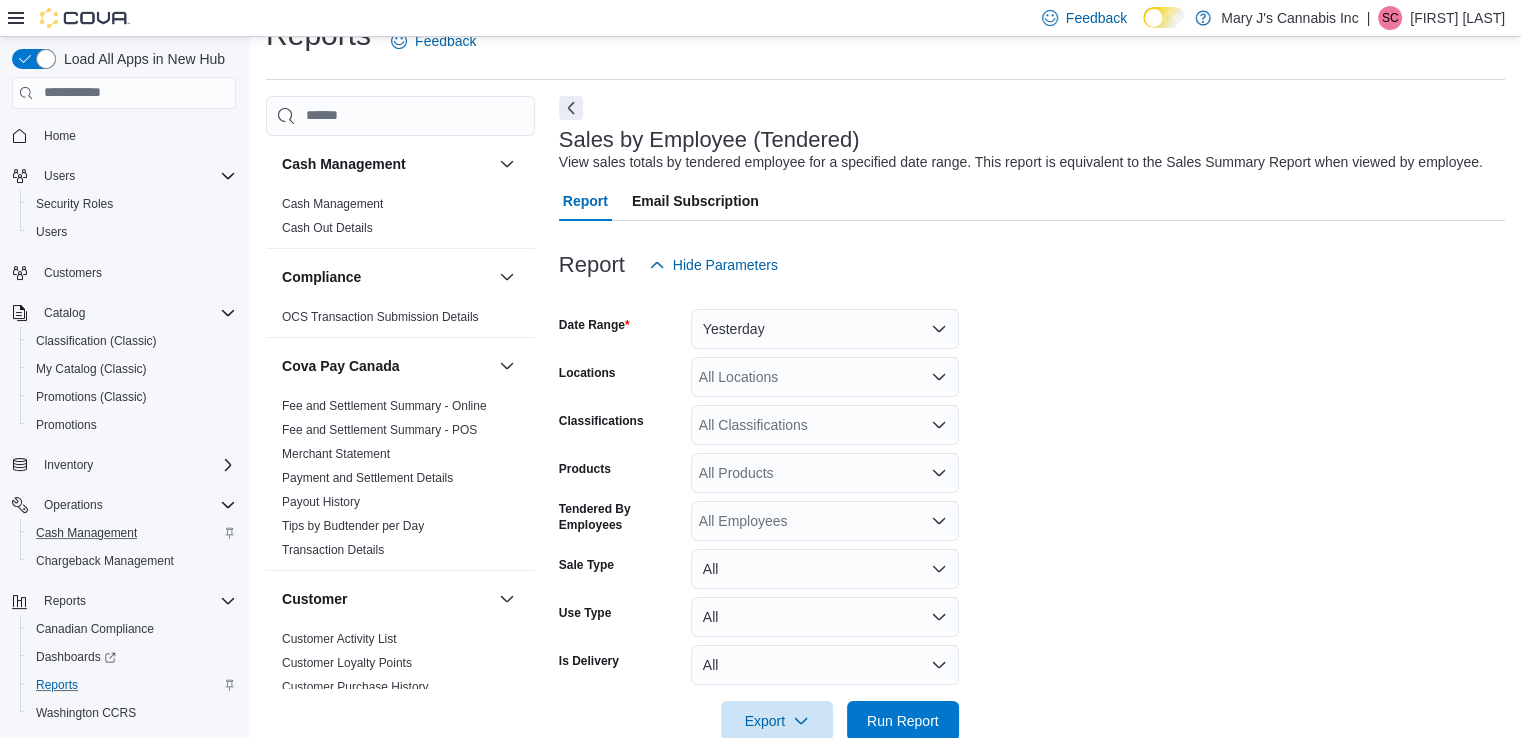 scroll, scrollTop: 46, scrollLeft: 0, axis: vertical 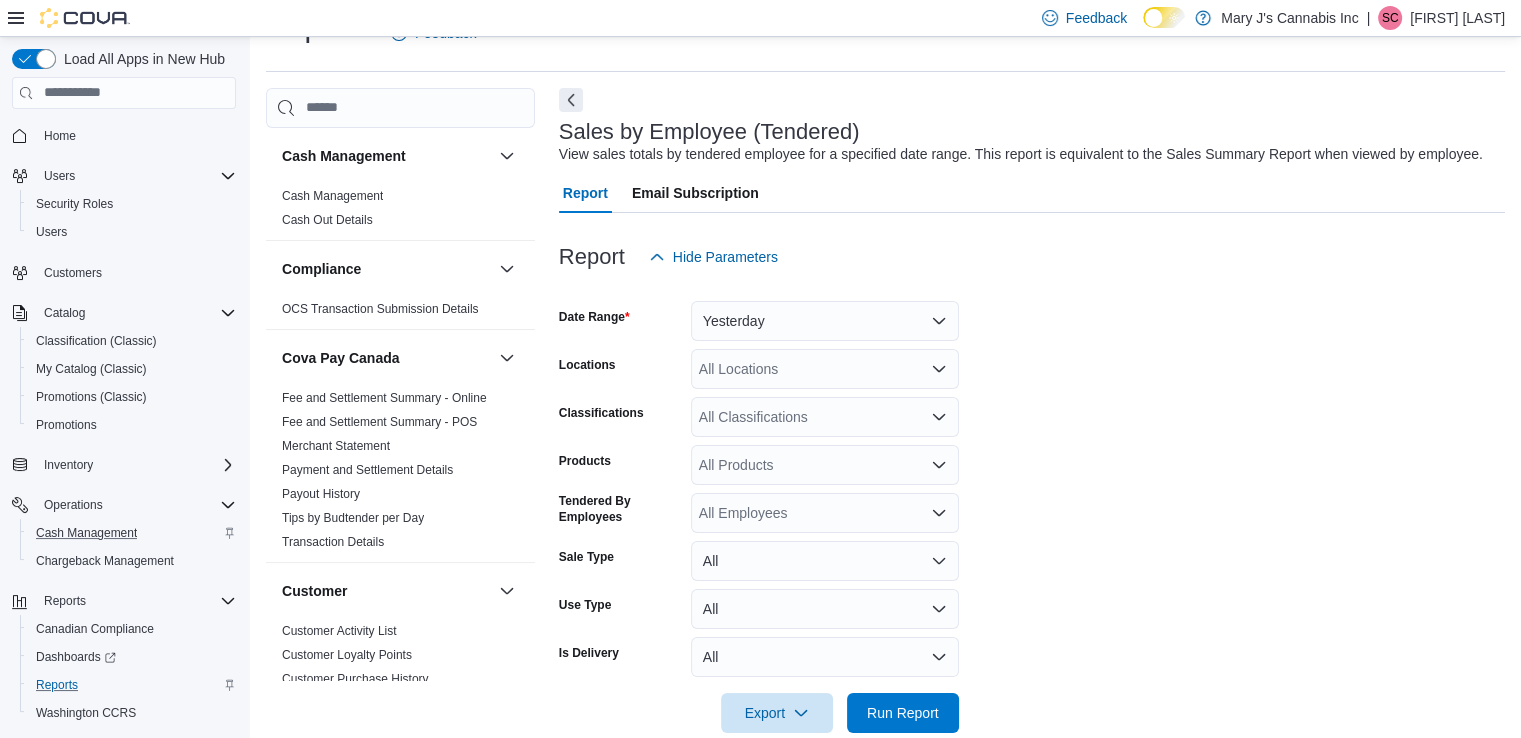 click 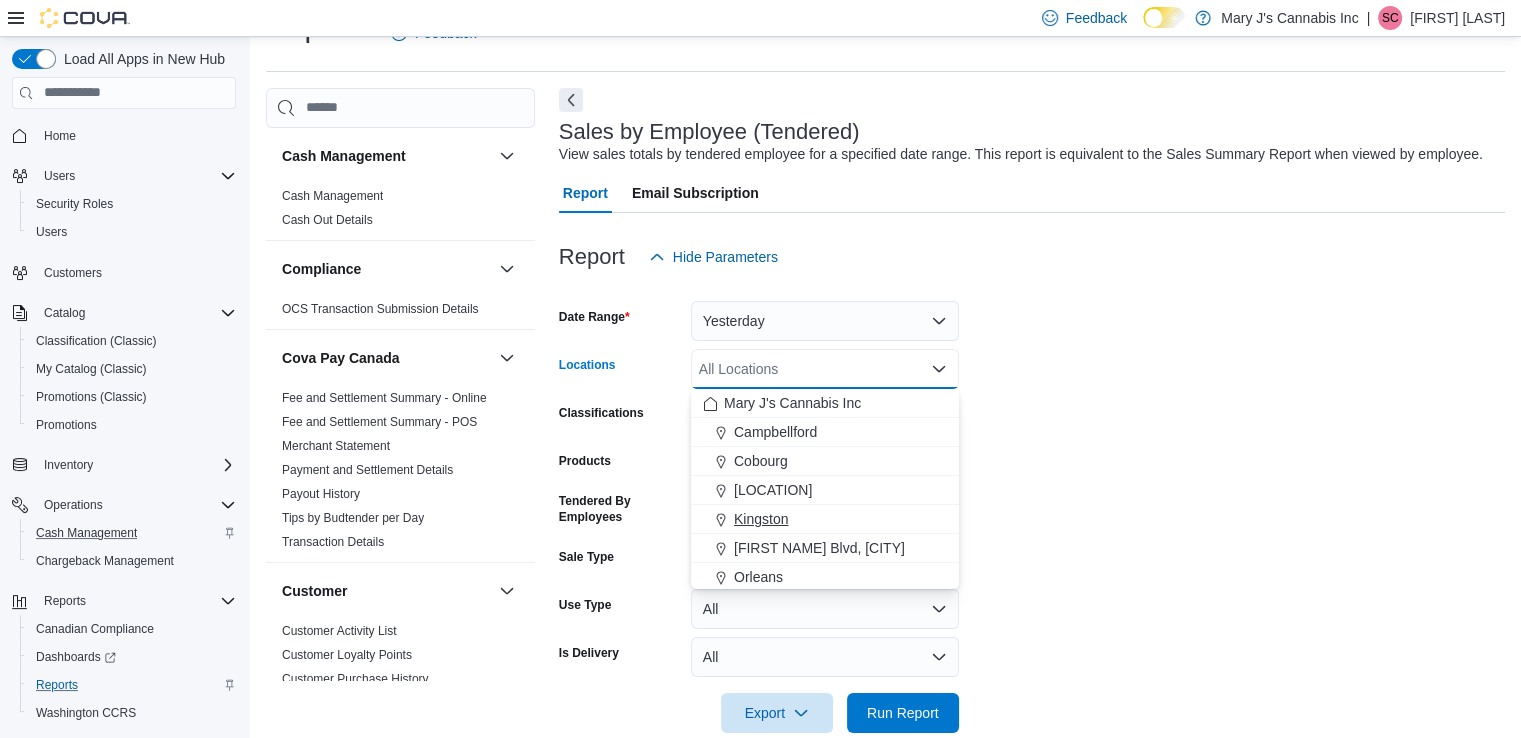 click on "Kingston" at bounding box center (761, 519) 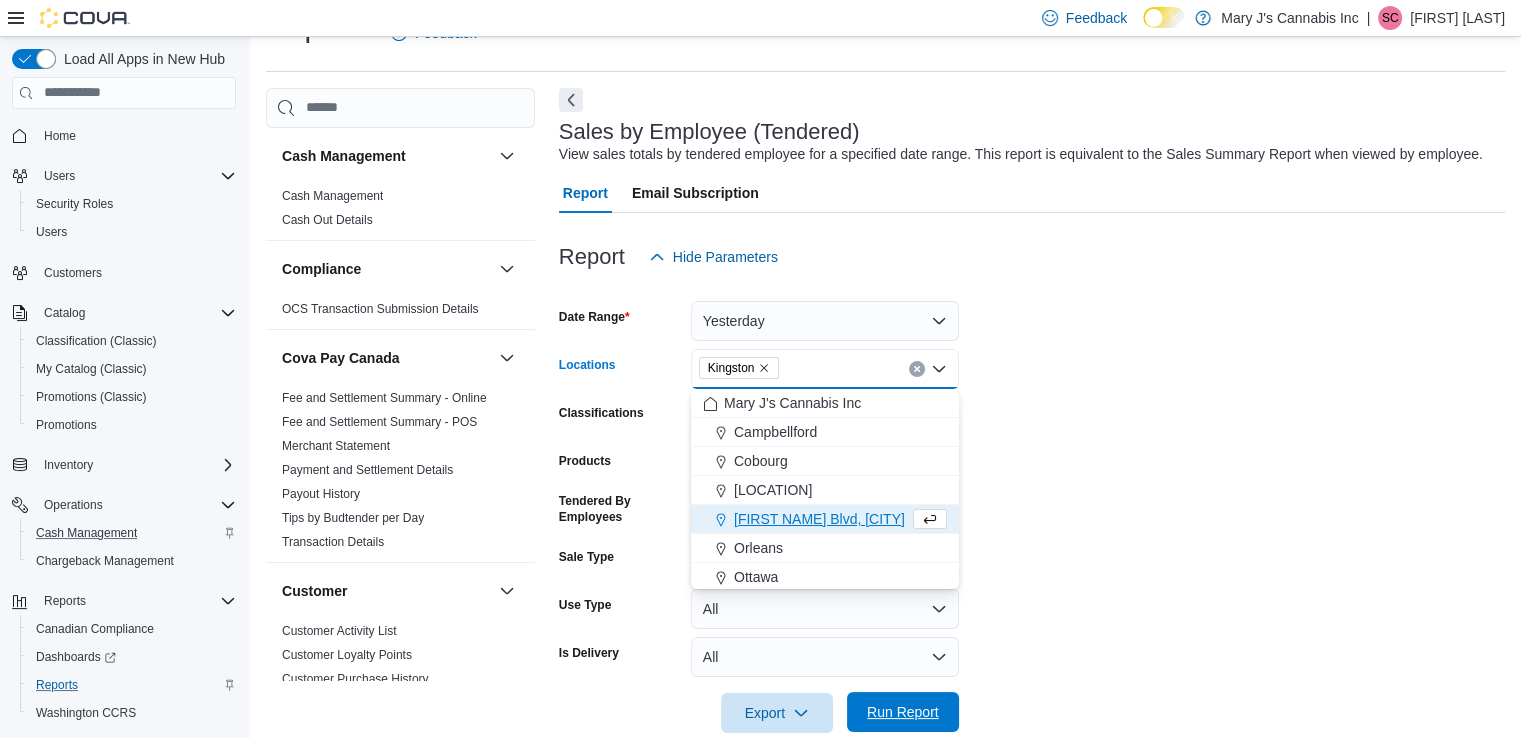 click on "Run Report" at bounding box center (903, 712) 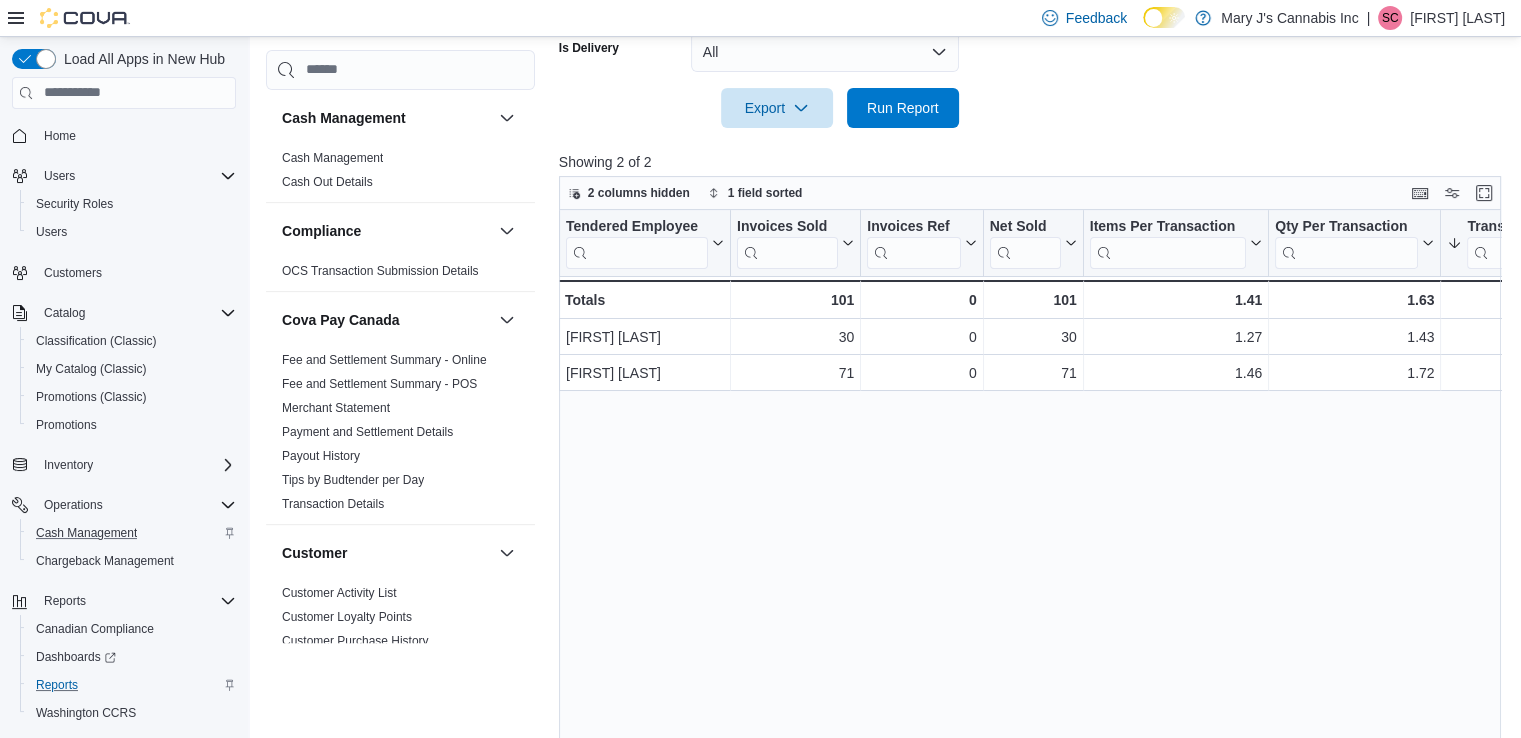 scroll, scrollTop: 695, scrollLeft: 0, axis: vertical 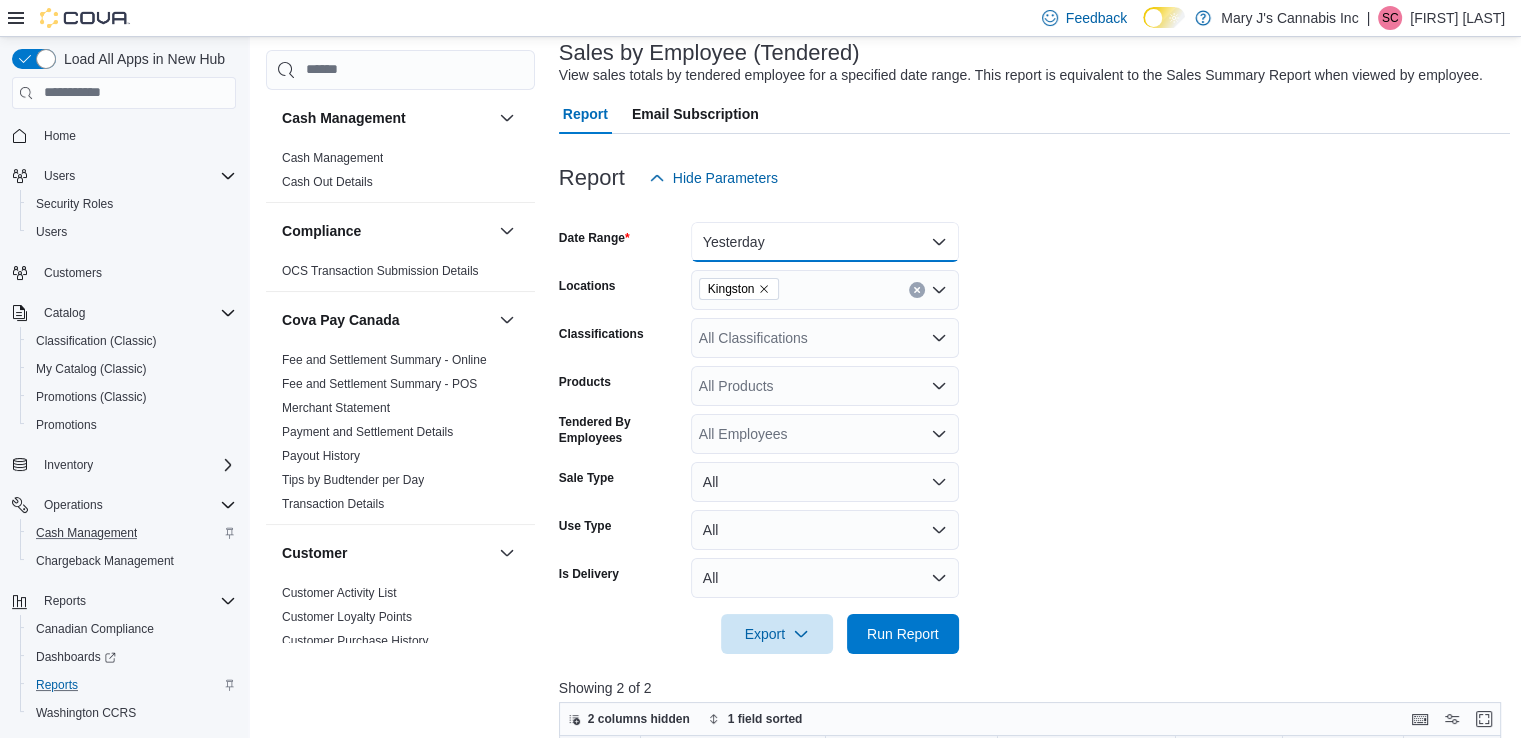 click on "Yesterday" at bounding box center [825, 242] 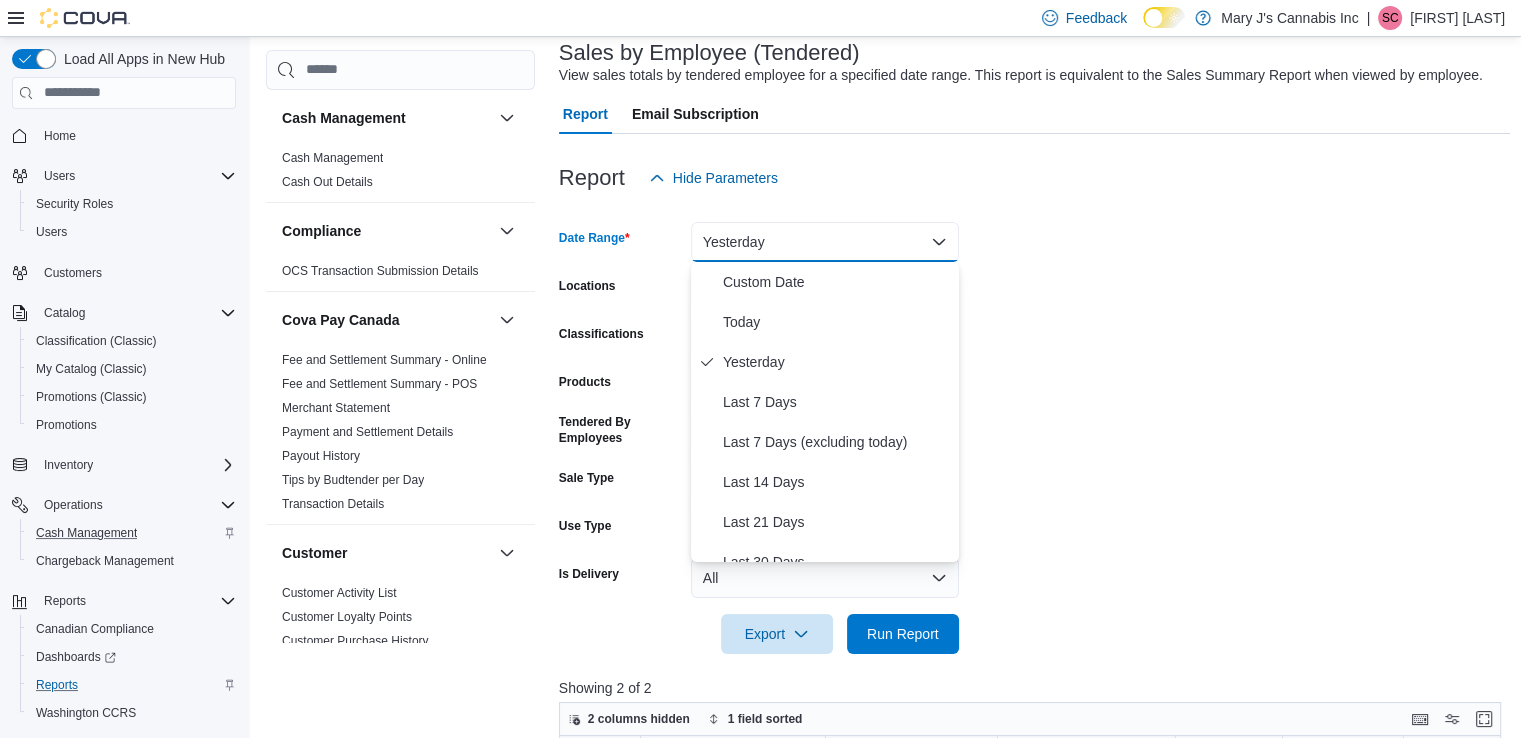 scroll, scrollTop: 300, scrollLeft: 0, axis: vertical 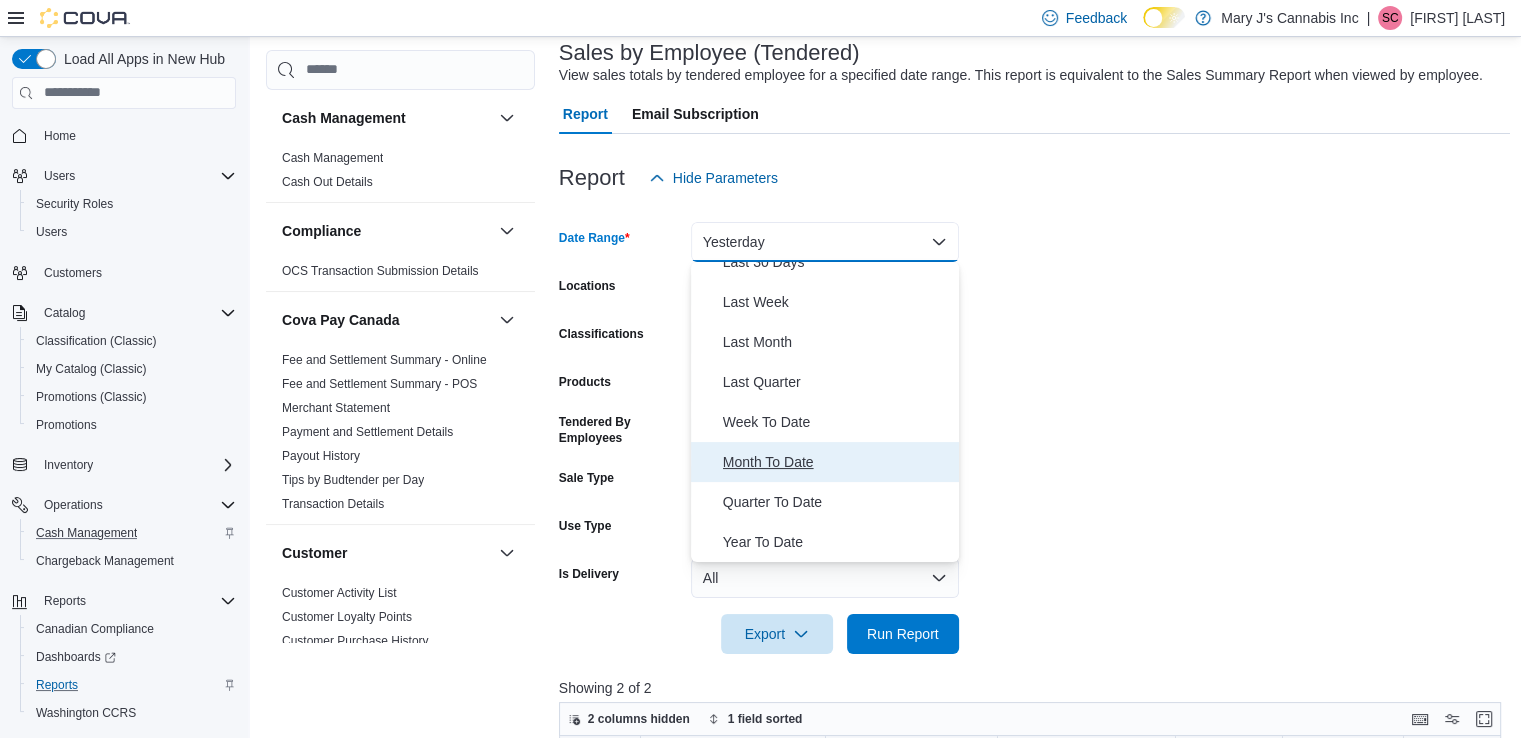 click on "Month To Date" at bounding box center [837, 462] 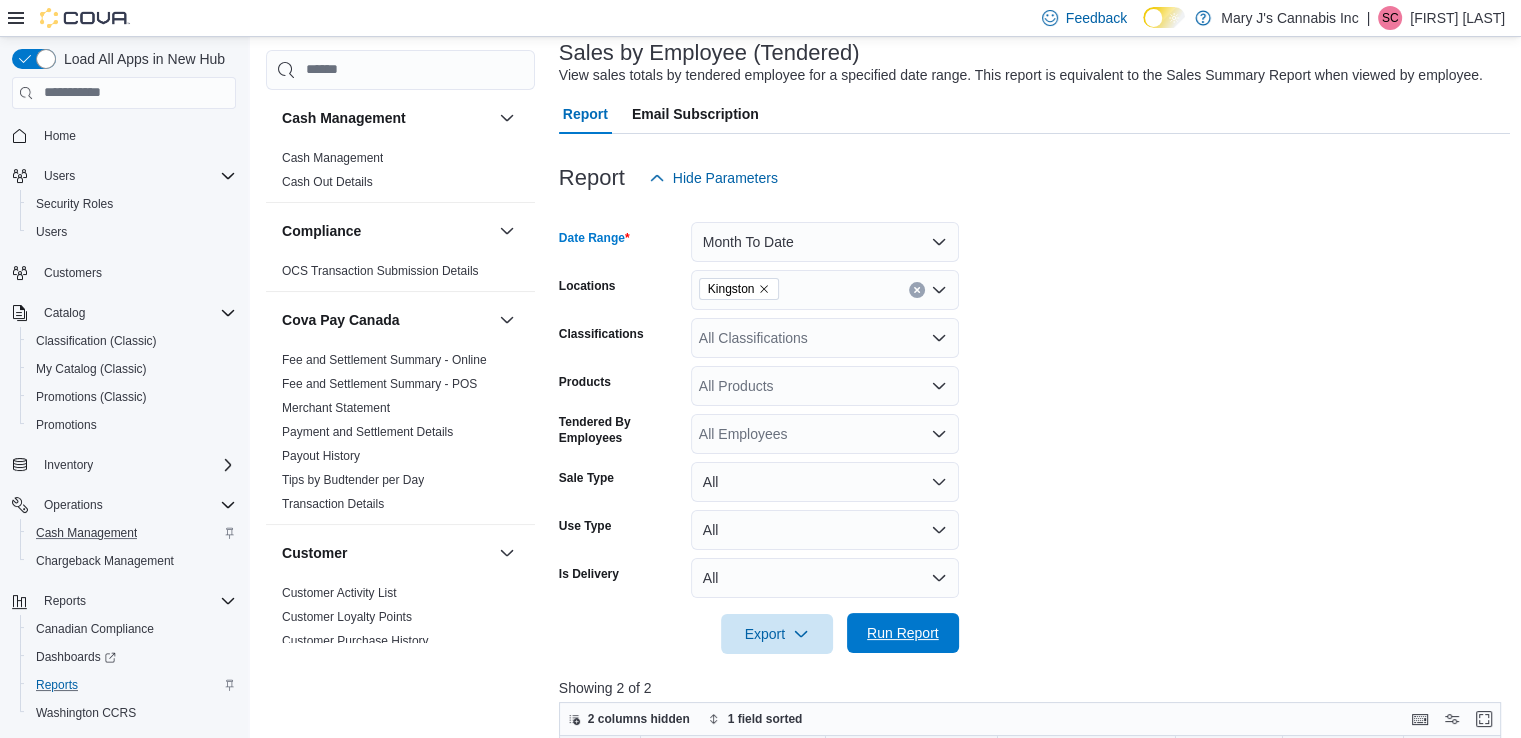 click on "Run Report" at bounding box center [903, 633] 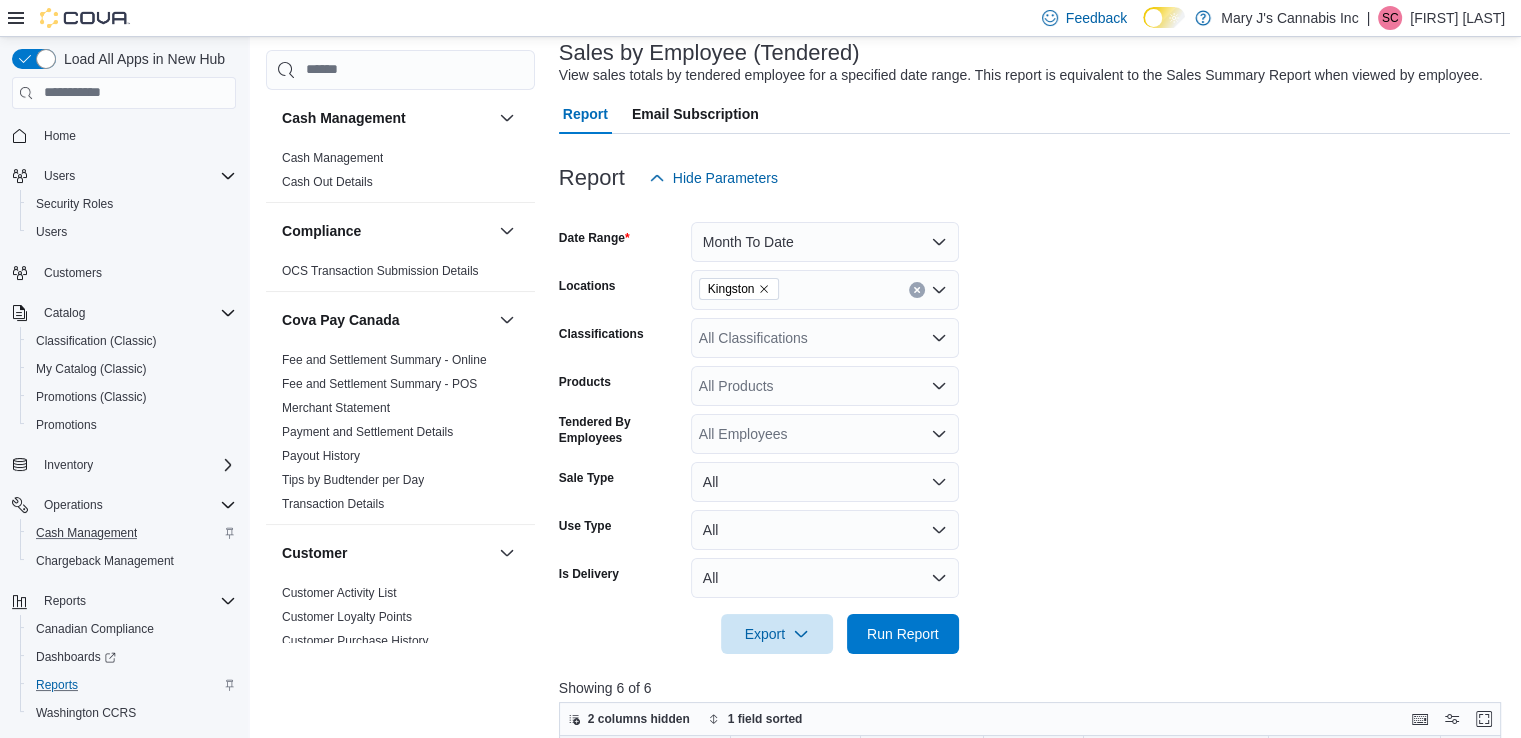 scroll, scrollTop: 695, scrollLeft: 0, axis: vertical 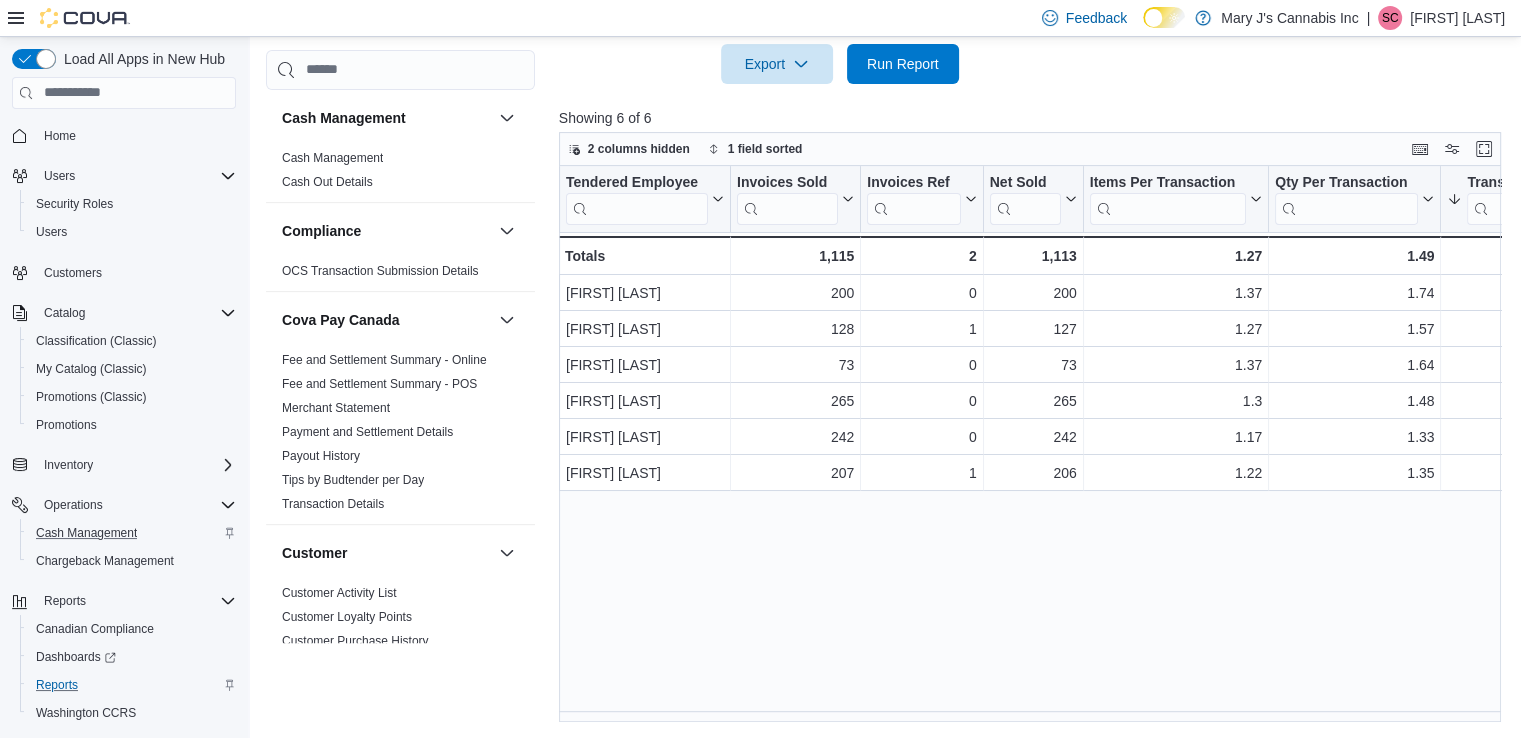 click on "2 columns hidden 1 field sorted" at bounding box center [1030, 149] 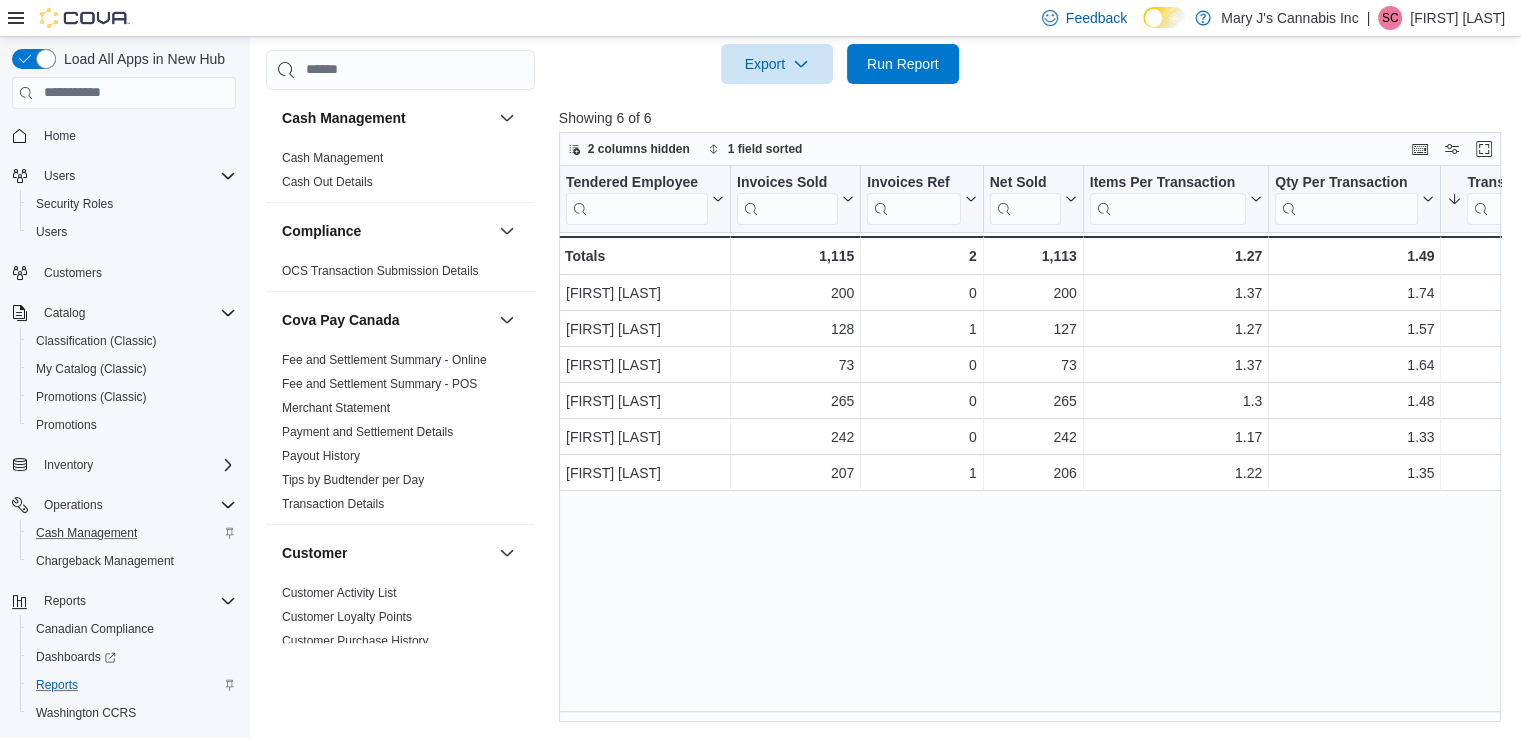 drag, startPoint x: 1514, startPoint y: 523, endPoint x: 1527, endPoint y: 475, distance: 49.729267 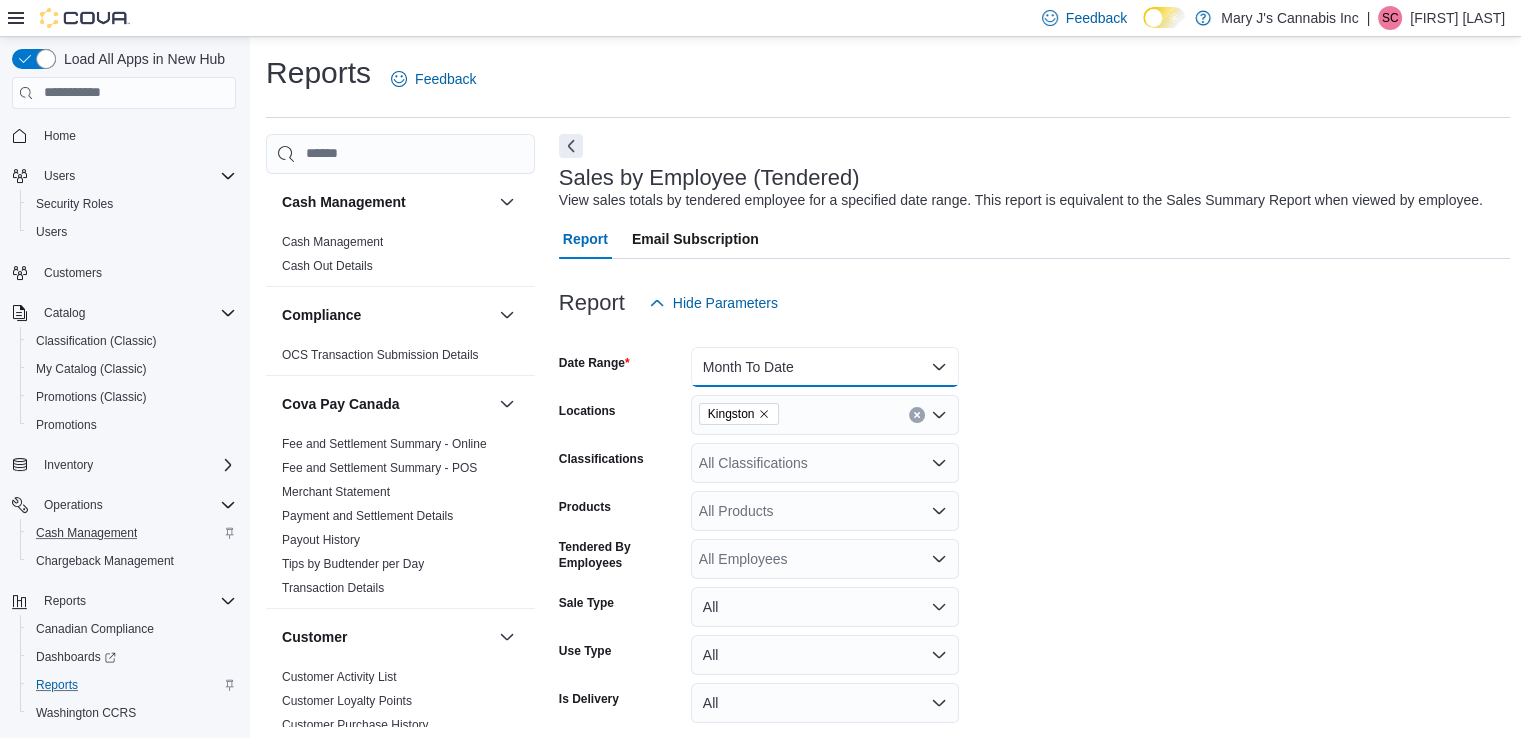 click on "Month To Date" at bounding box center (825, 367) 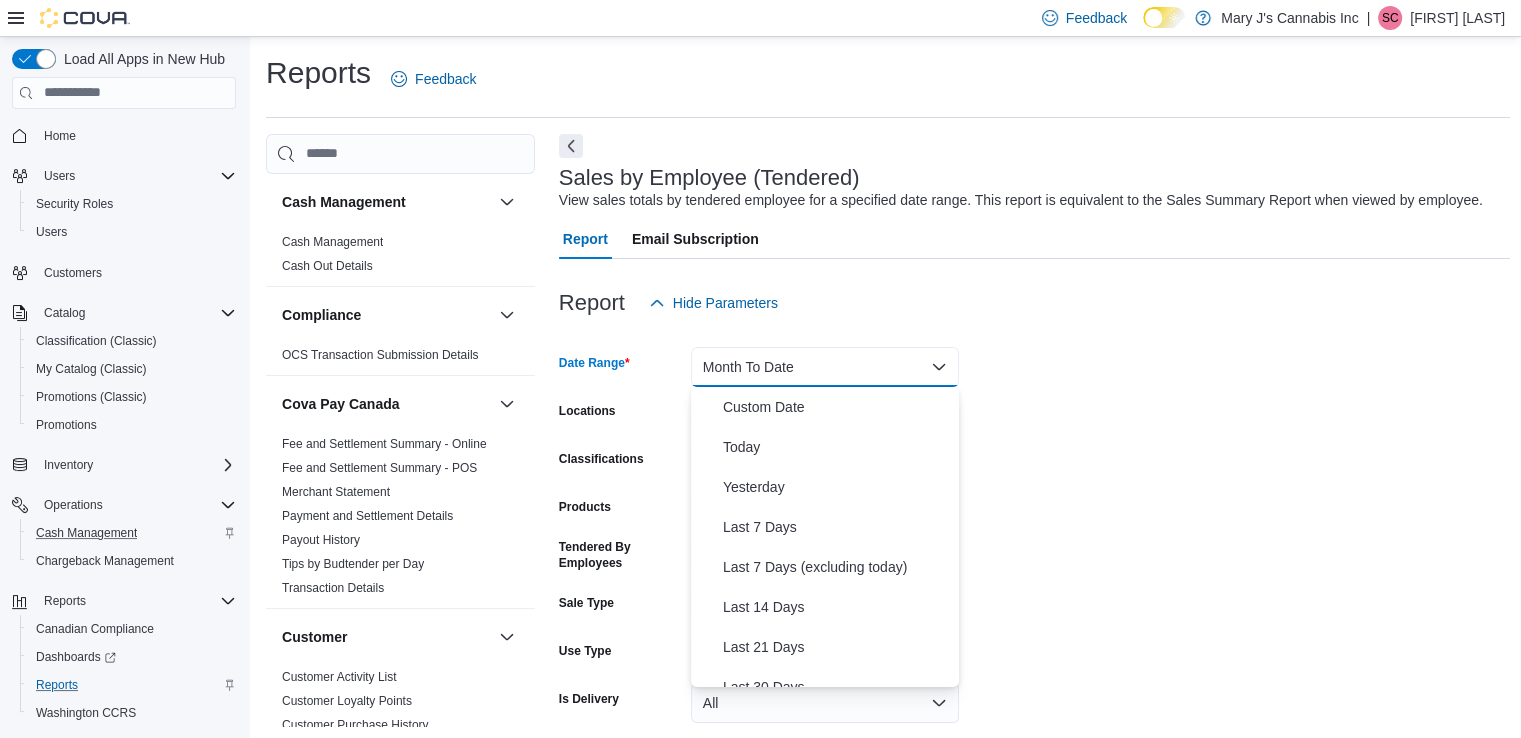 scroll, scrollTop: 300, scrollLeft: 0, axis: vertical 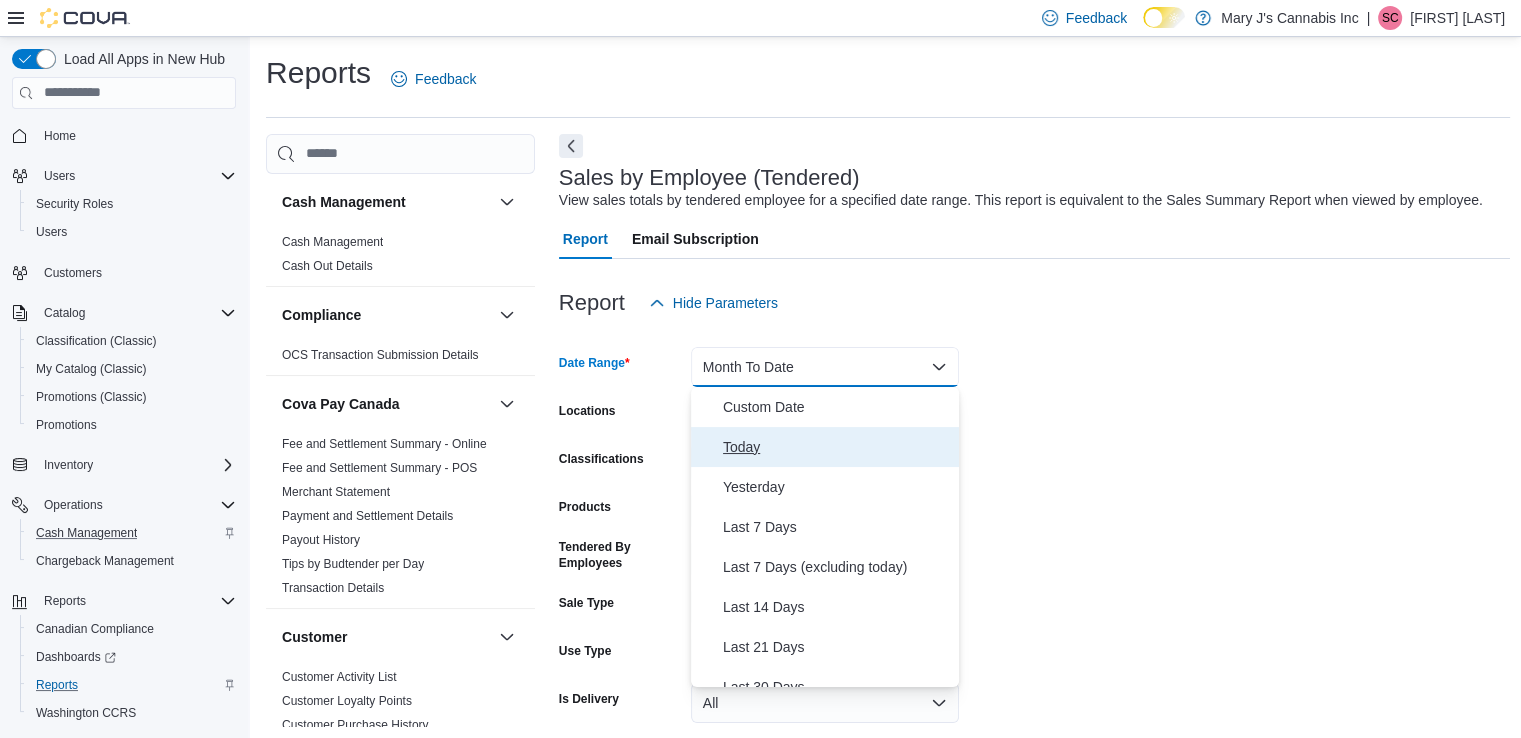 click on "Today" at bounding box center [837, 447] 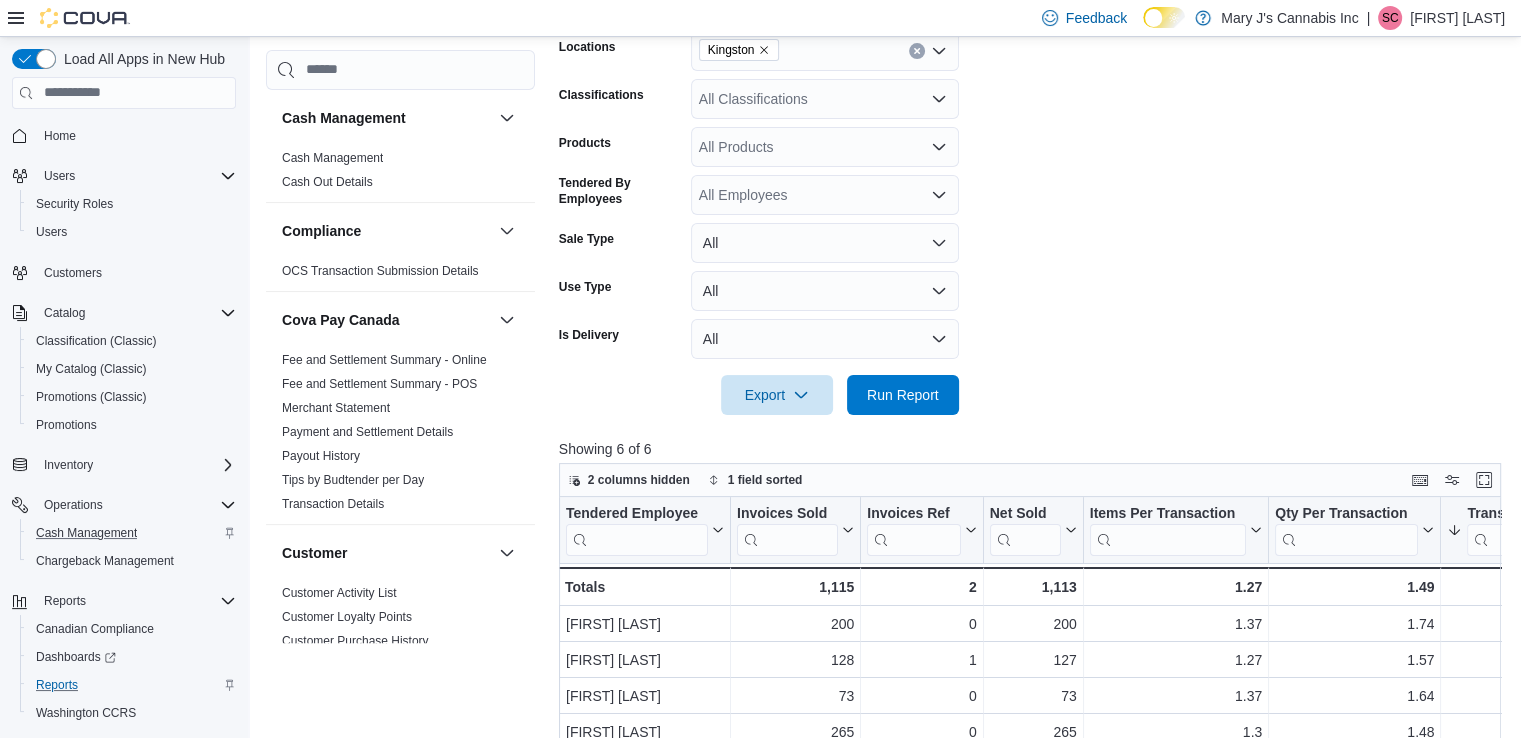 scroll, scrollTop: 374, scrollLeft: 0, axis: vertical 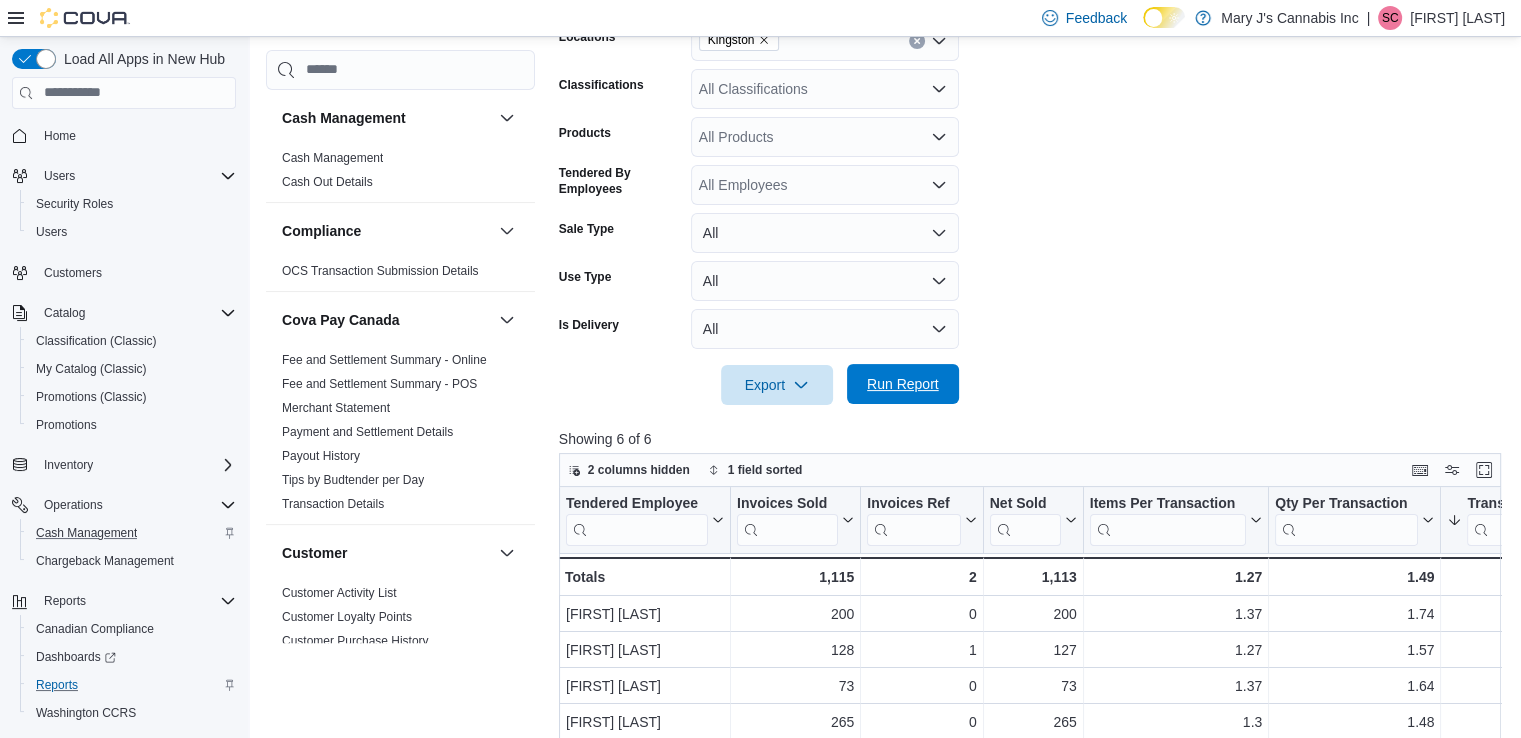 click on "Run Report" at bounding box center [903, 384] 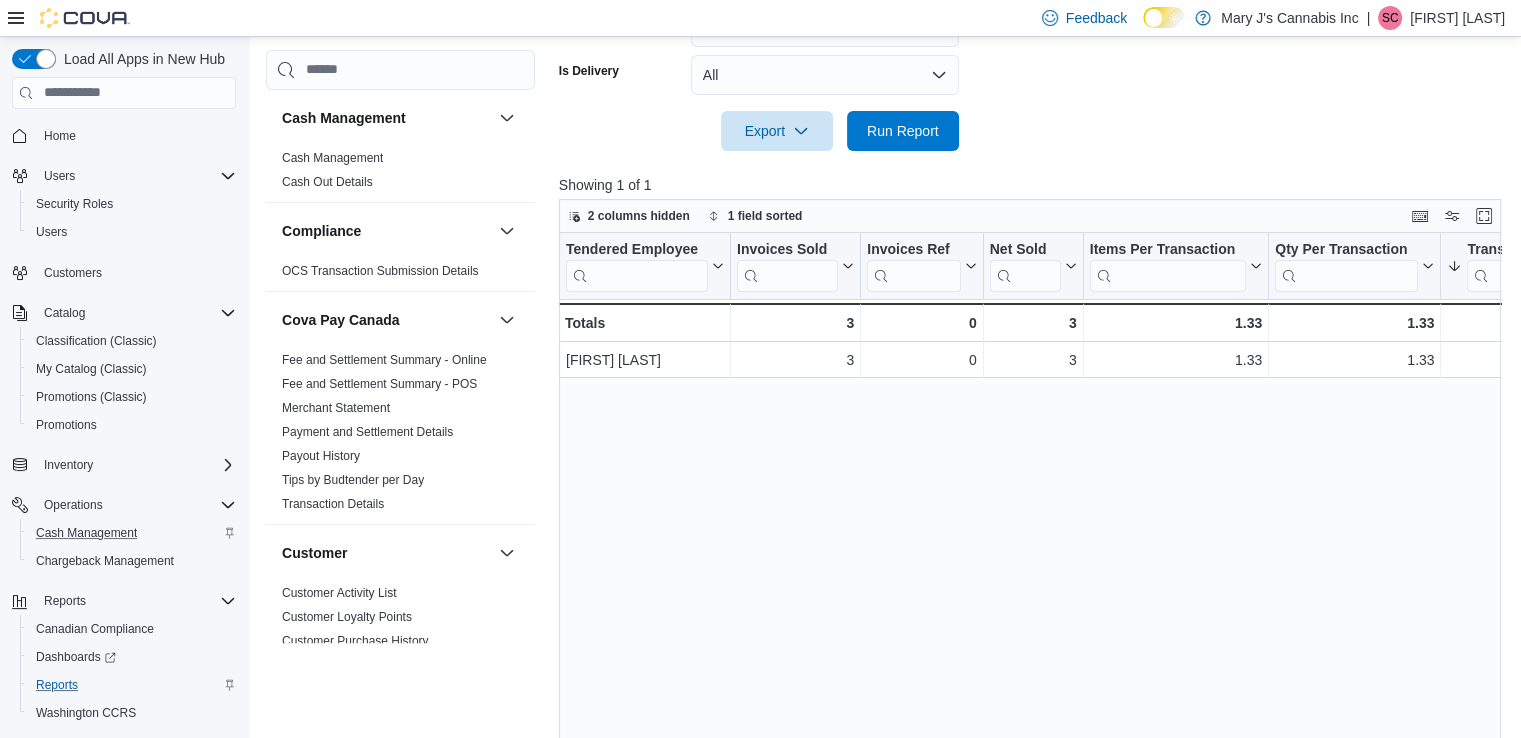 scroll, scrollTop: 695, scrollLeft: 0, axis: vertical 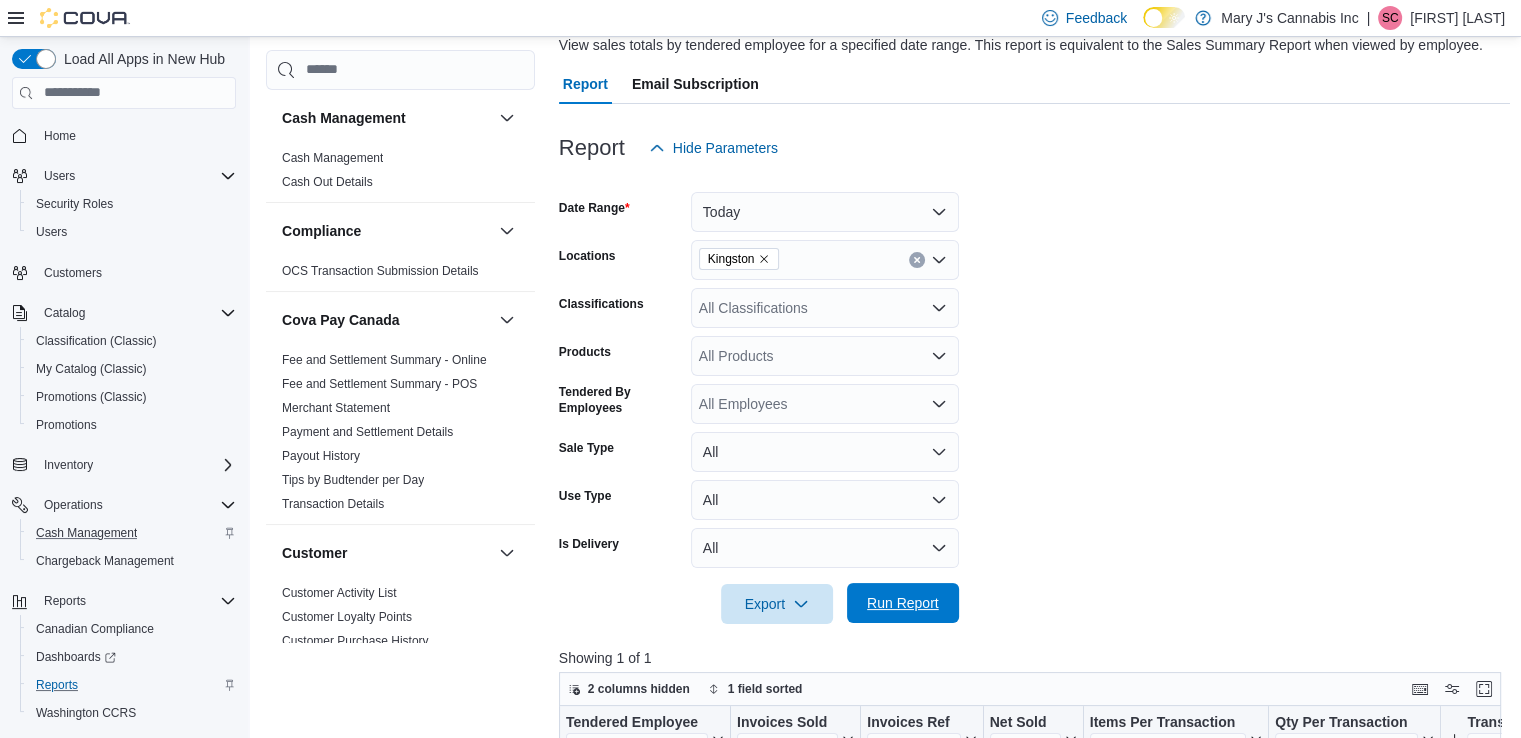 click on "Run Report" at bounding box center (903, 603) 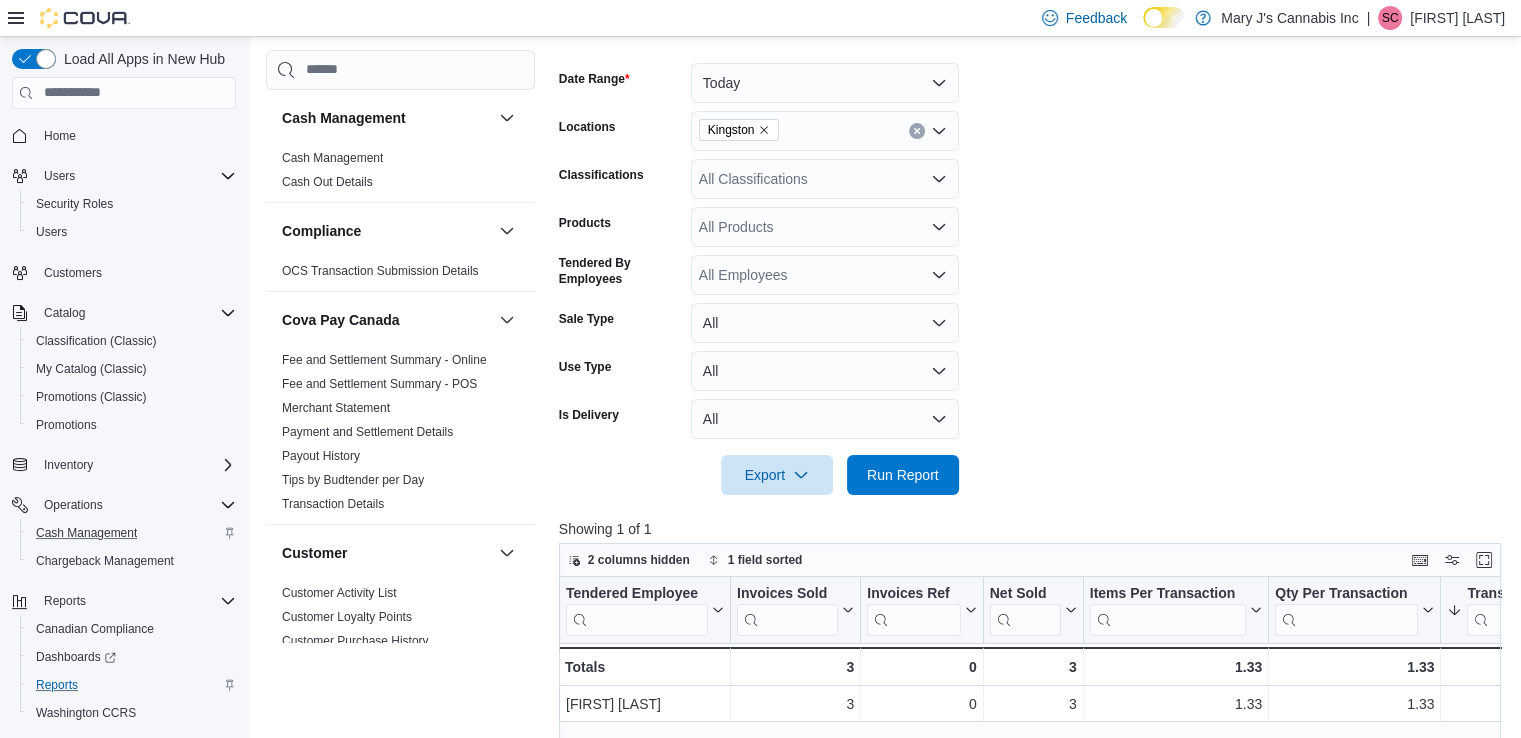 scroll, scrollTop: 58, scrollLeft: 0, axis: vertical 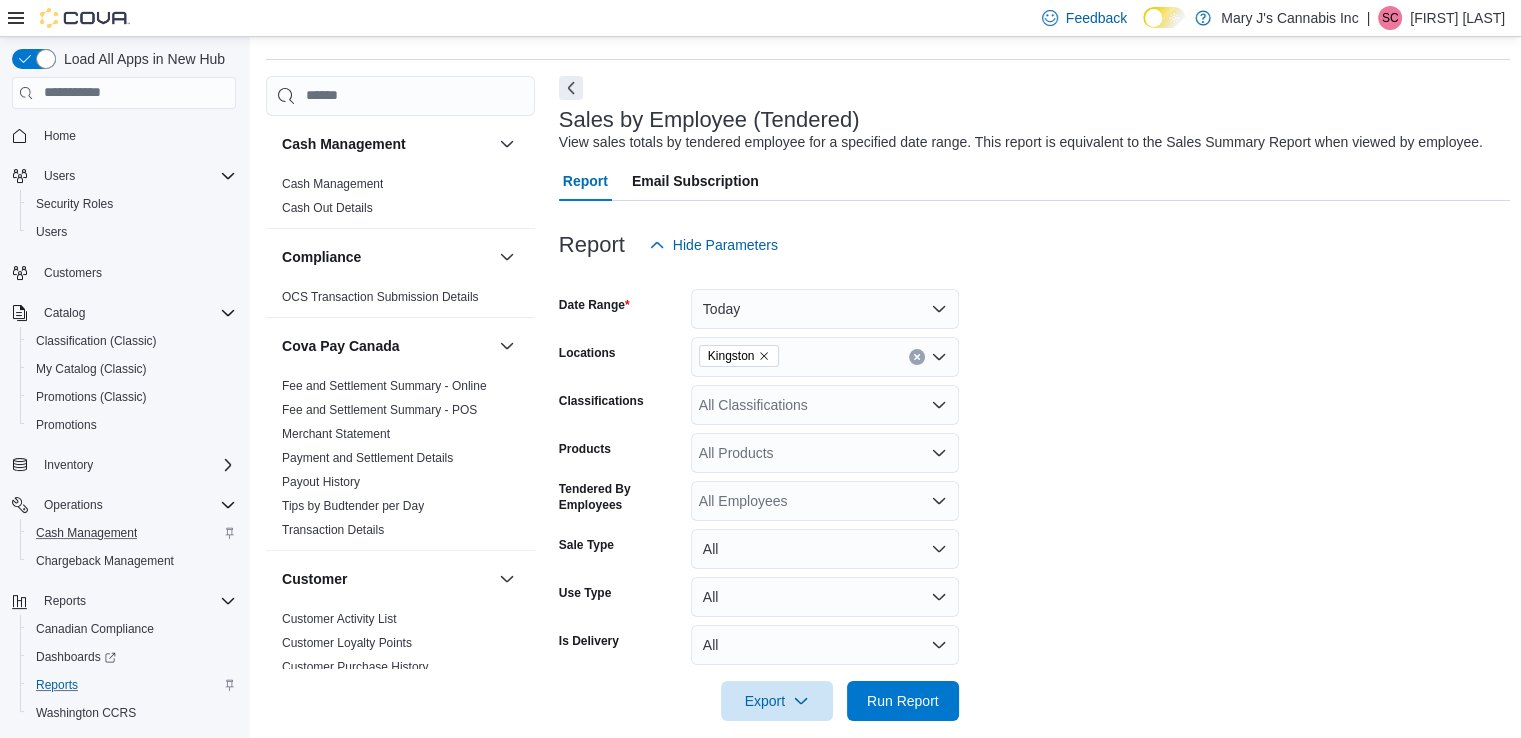 click 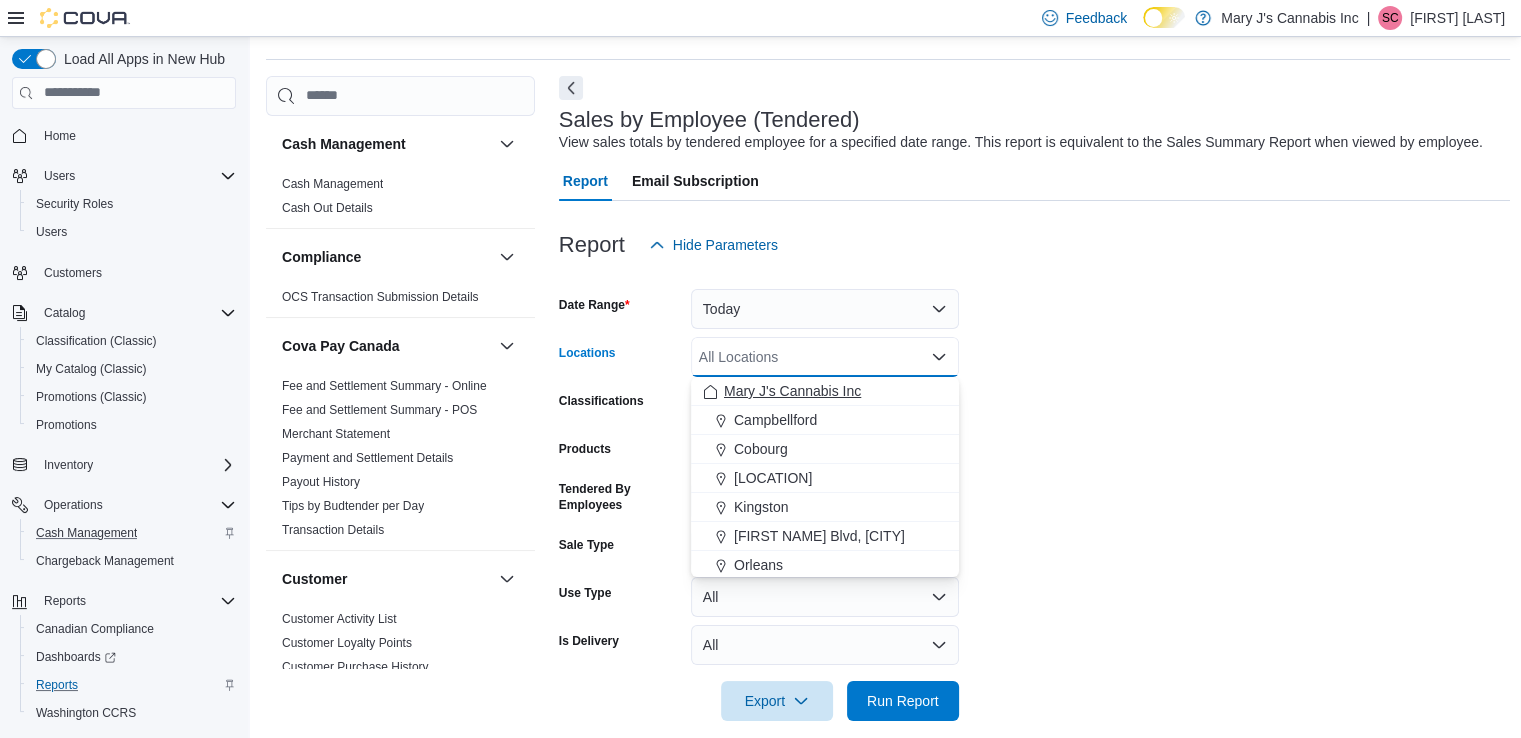 click on "Mary J's Cannabis Inc" at bounding box center [792, 391] 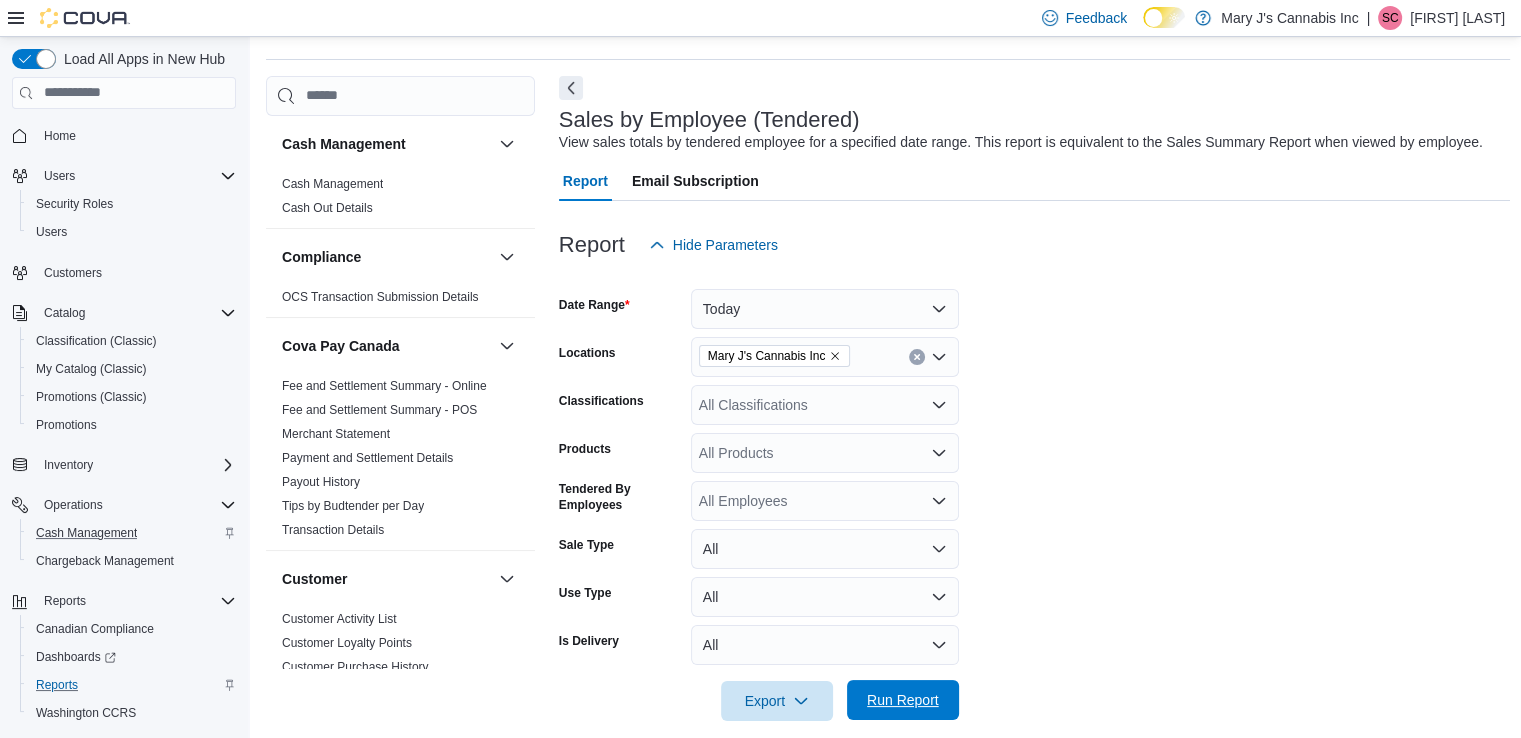 click on "Run Report" at bounding box center (903, 700) 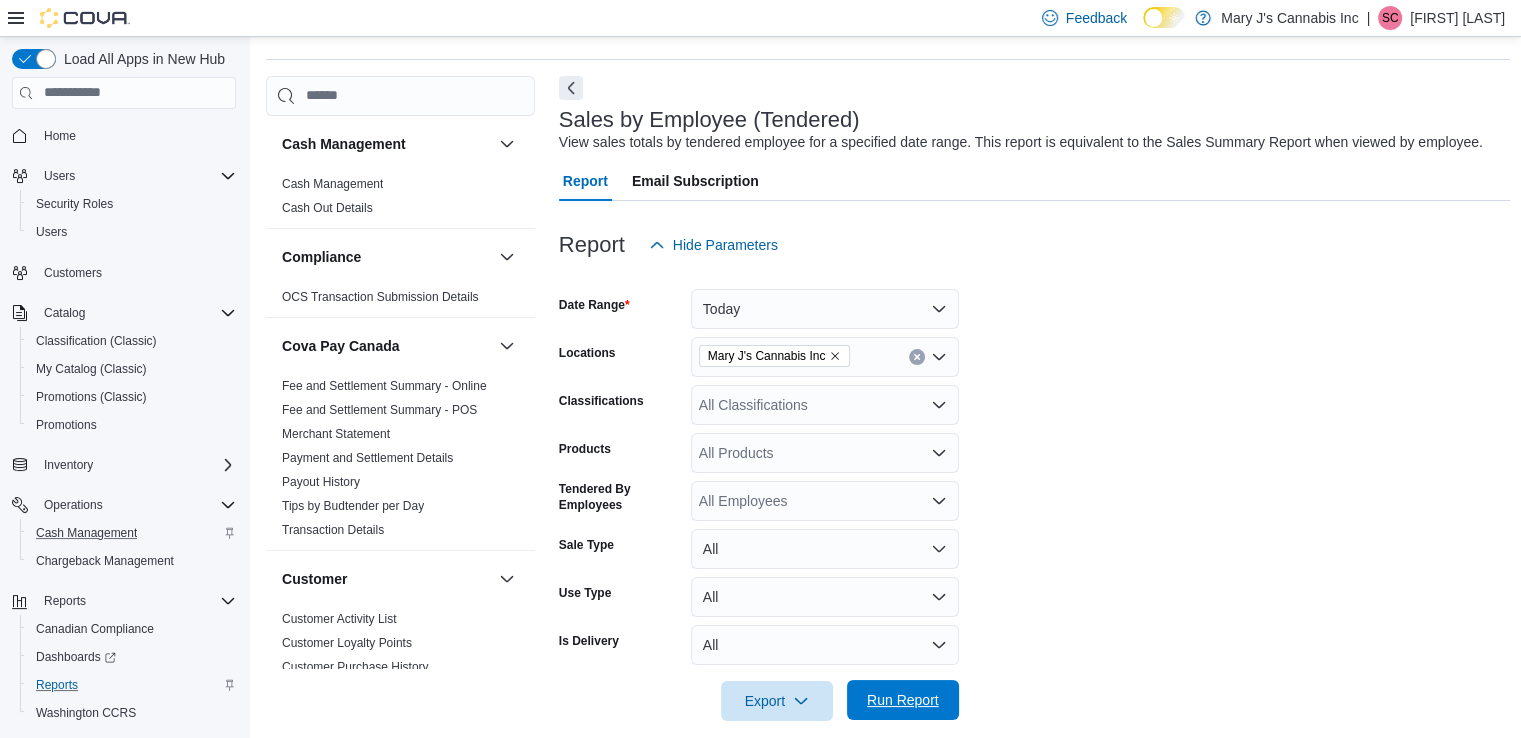click on "Run Report" at bounding box center [903, 700] 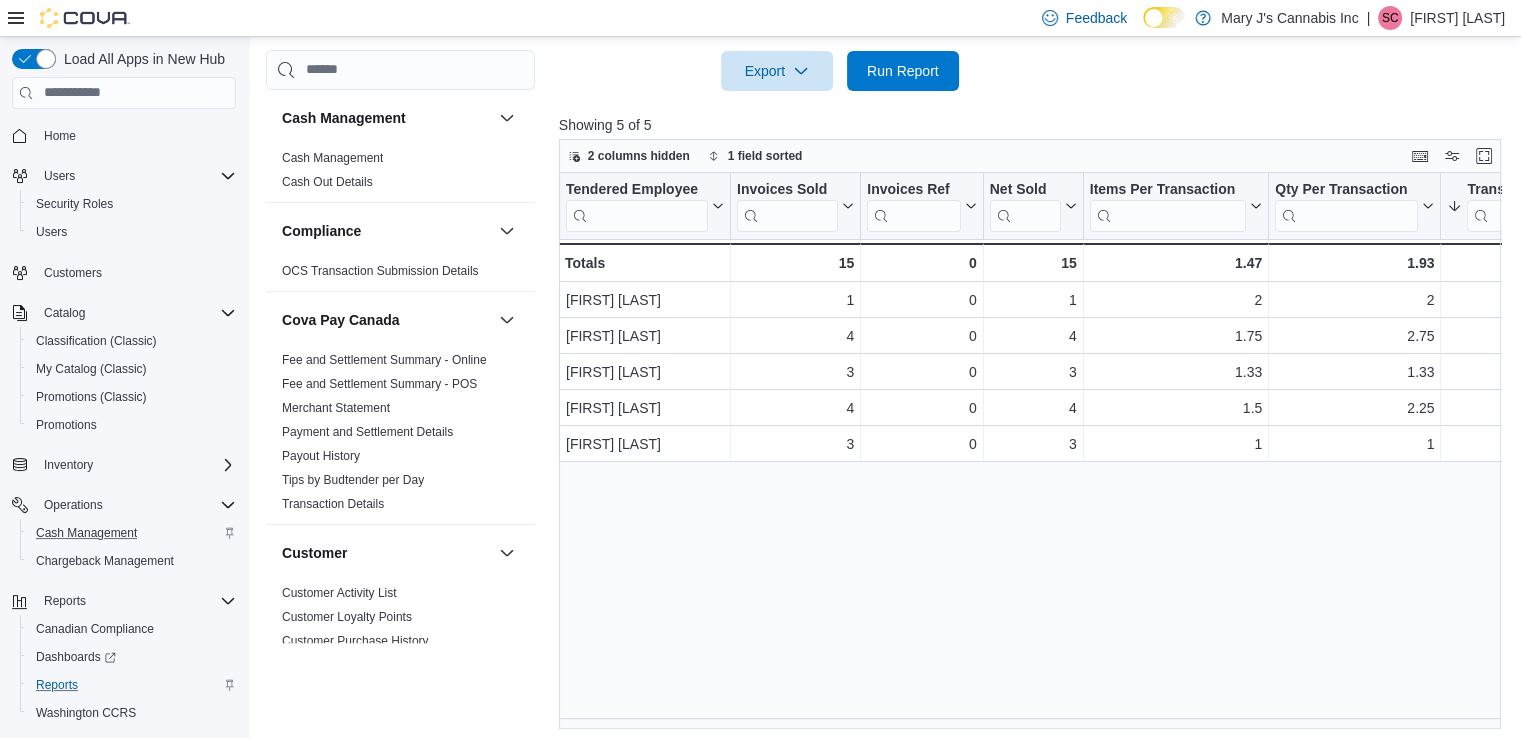 scroll, scrollTop: 695, scrollLeft: 0, axis: vertical 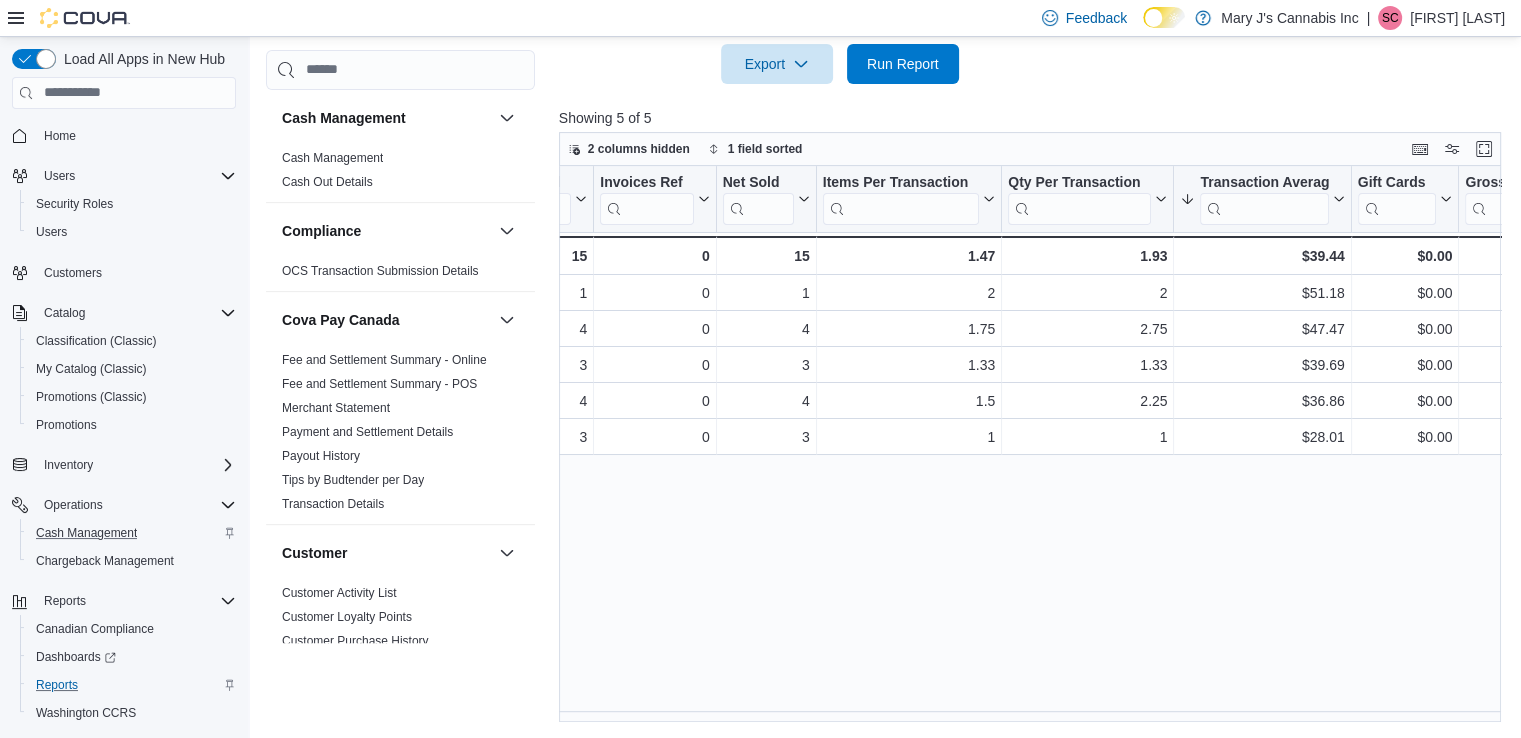 drag, startPoint x: 916, startPoint y: 721, endPoint x: 722, endPoint y: 714, distance: 194.12625 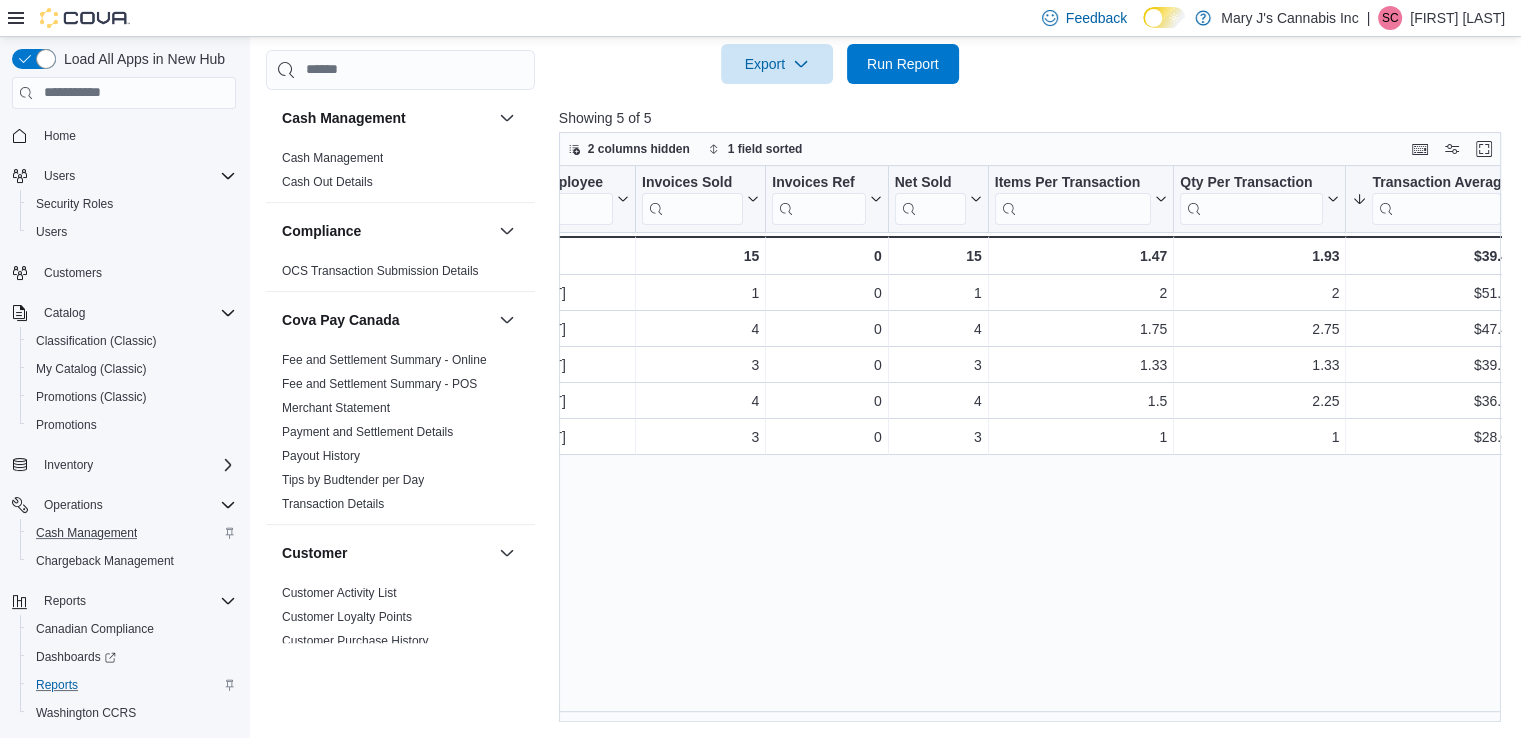 scroll, scrollTop: 0, scrollLeft: 0, axis: both 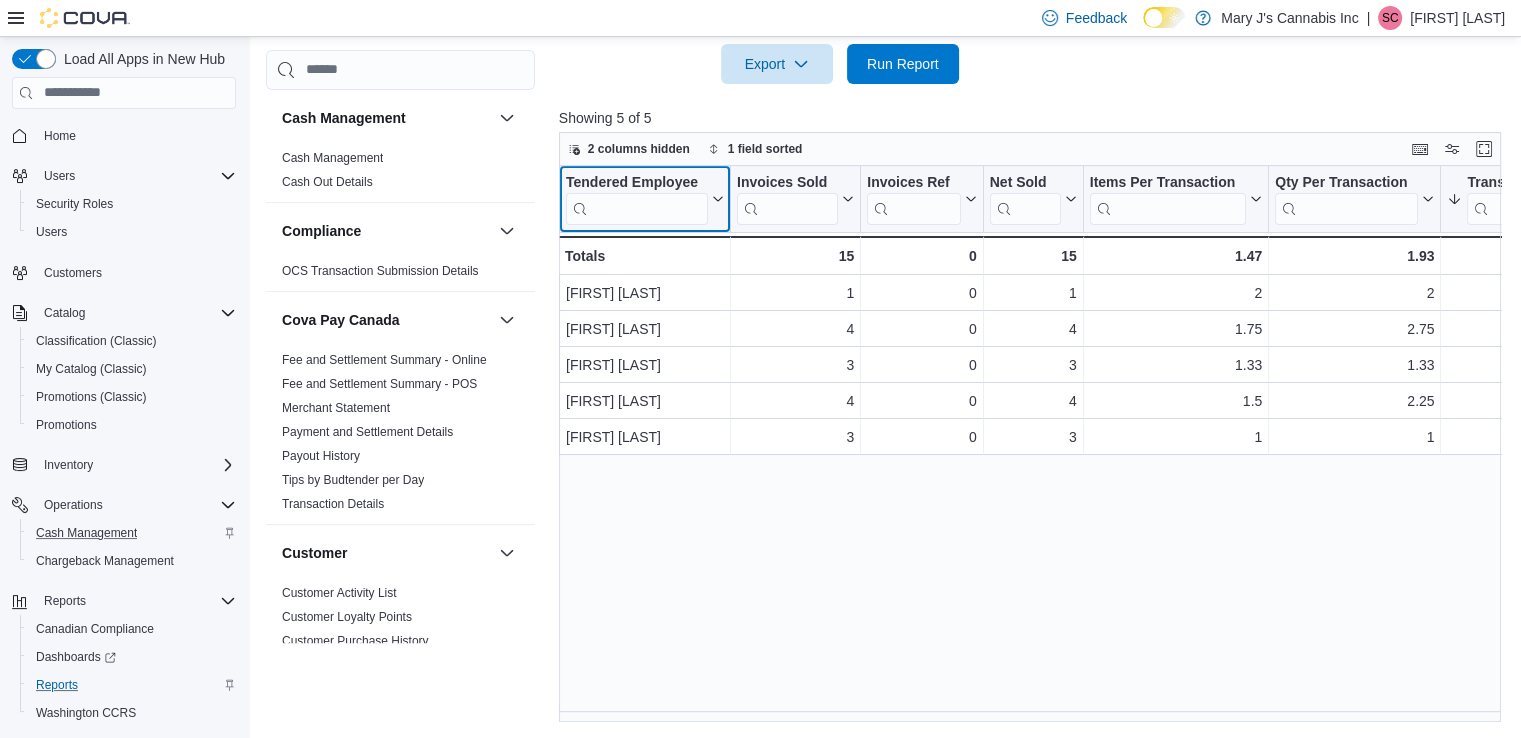 click 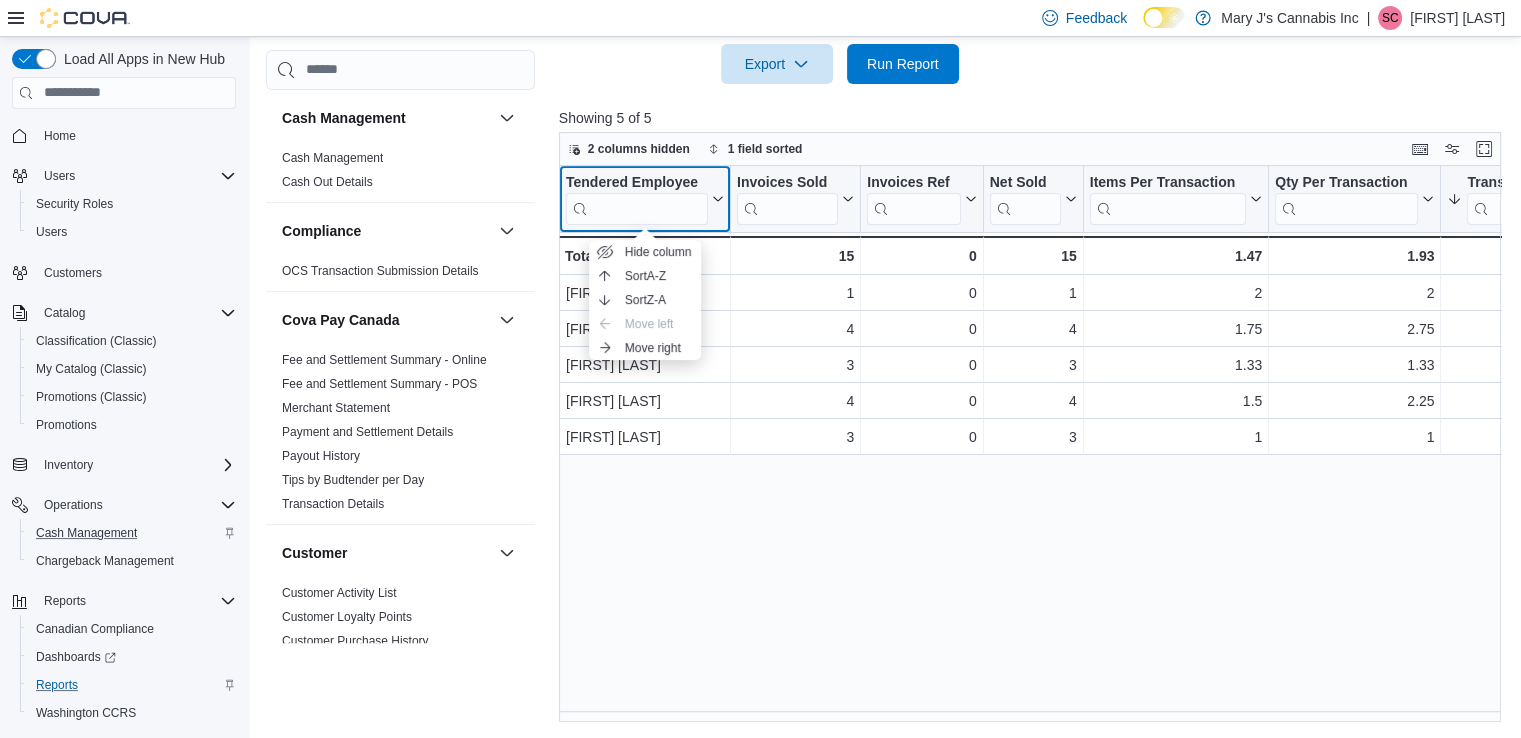 click 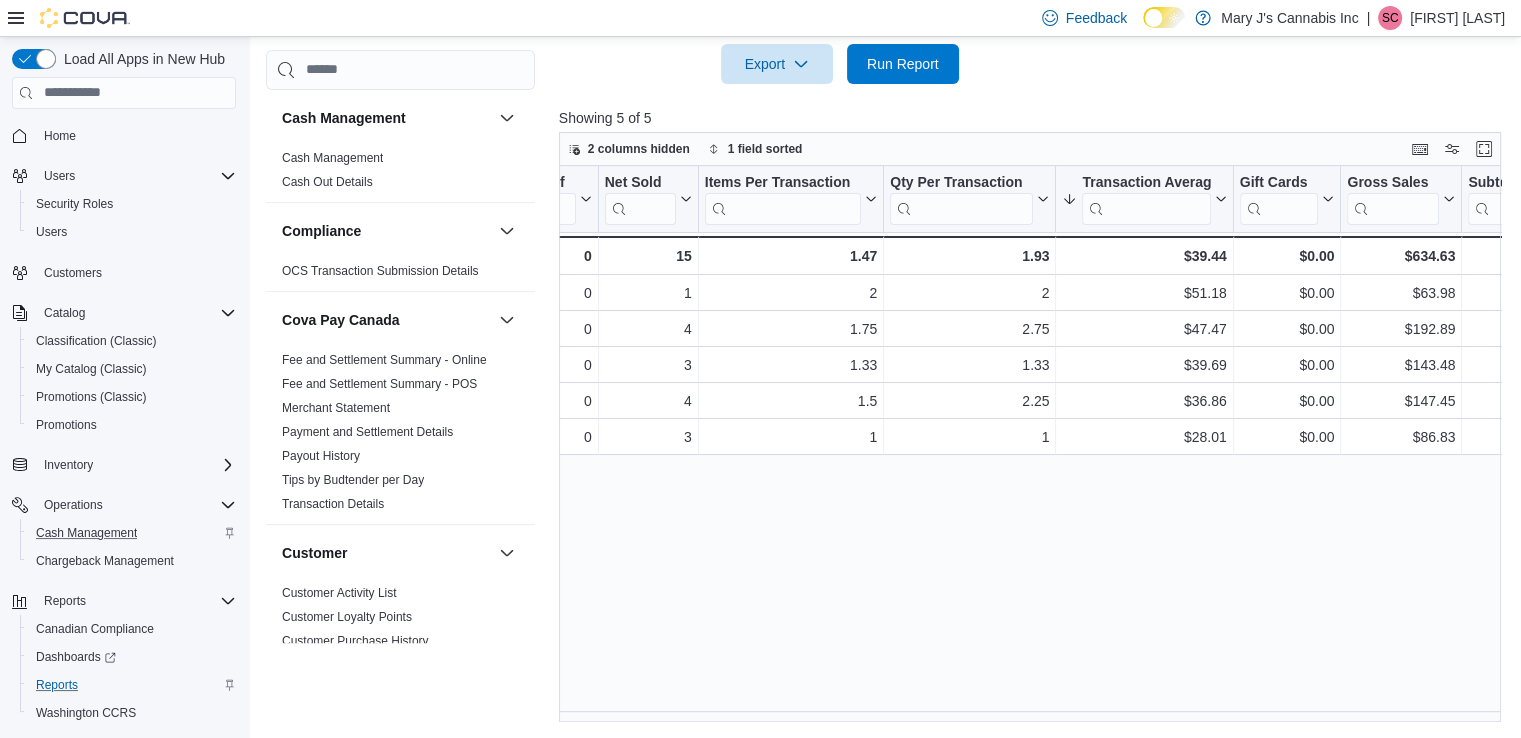 scroll, scrollTop: 0, scrollLeft: 388, axis: horizontal 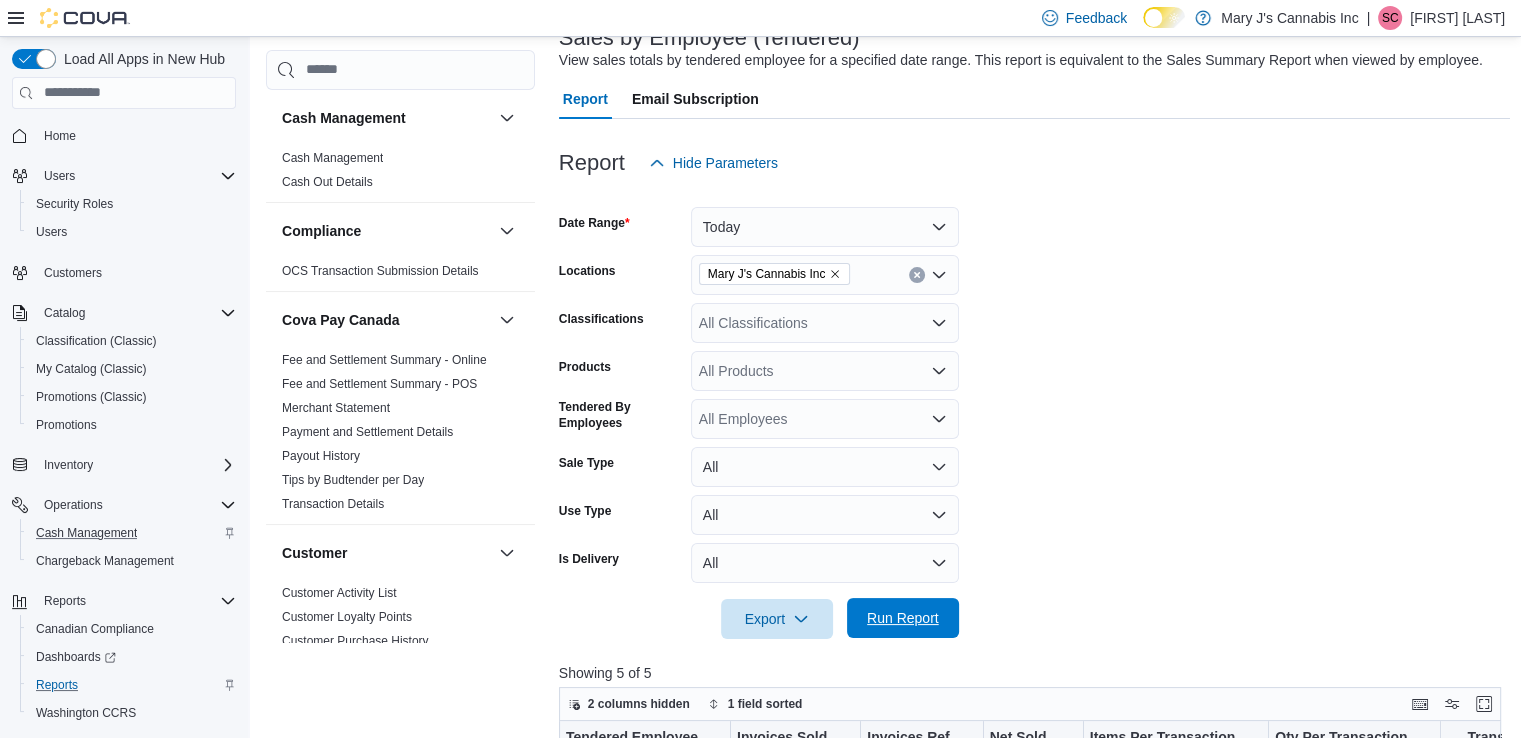 click on "Run Report" at bounding box center [903, 618] 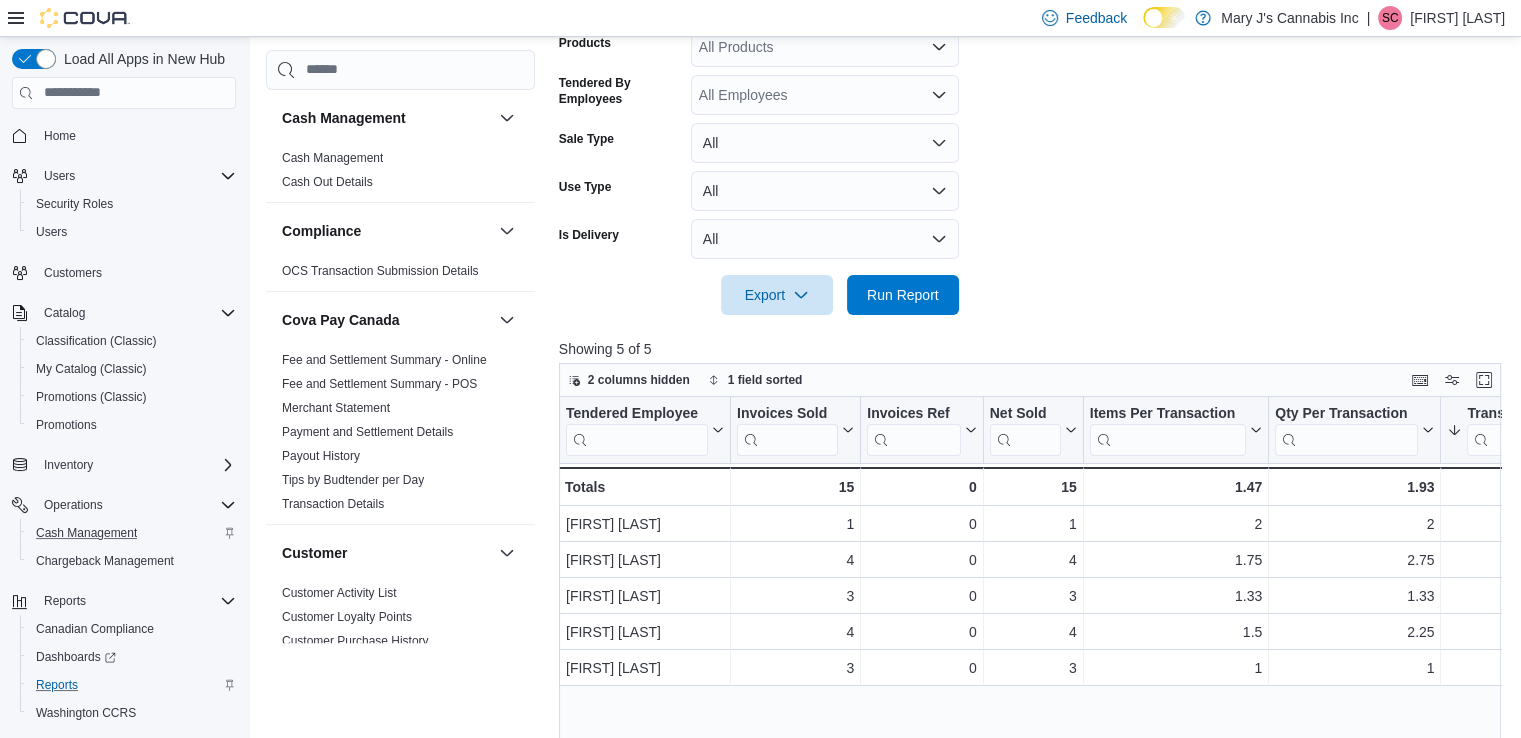 scroll, scrollTop: 453, scrollLeft: 0, axis: vertical 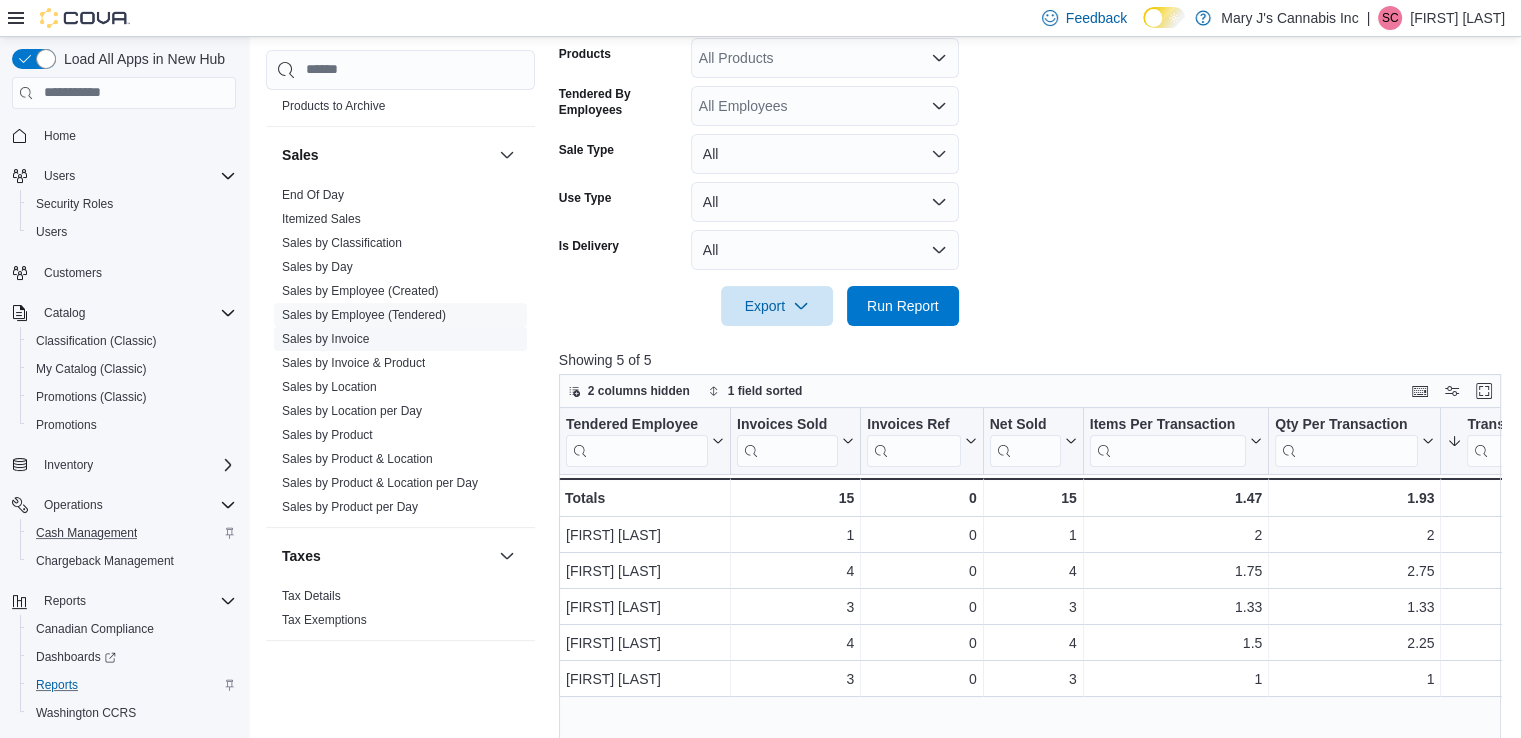 drag, startPoint x: 316, startPoint y: 383, endPoint x: 460, endPoint y: 409, distance: 146.3284 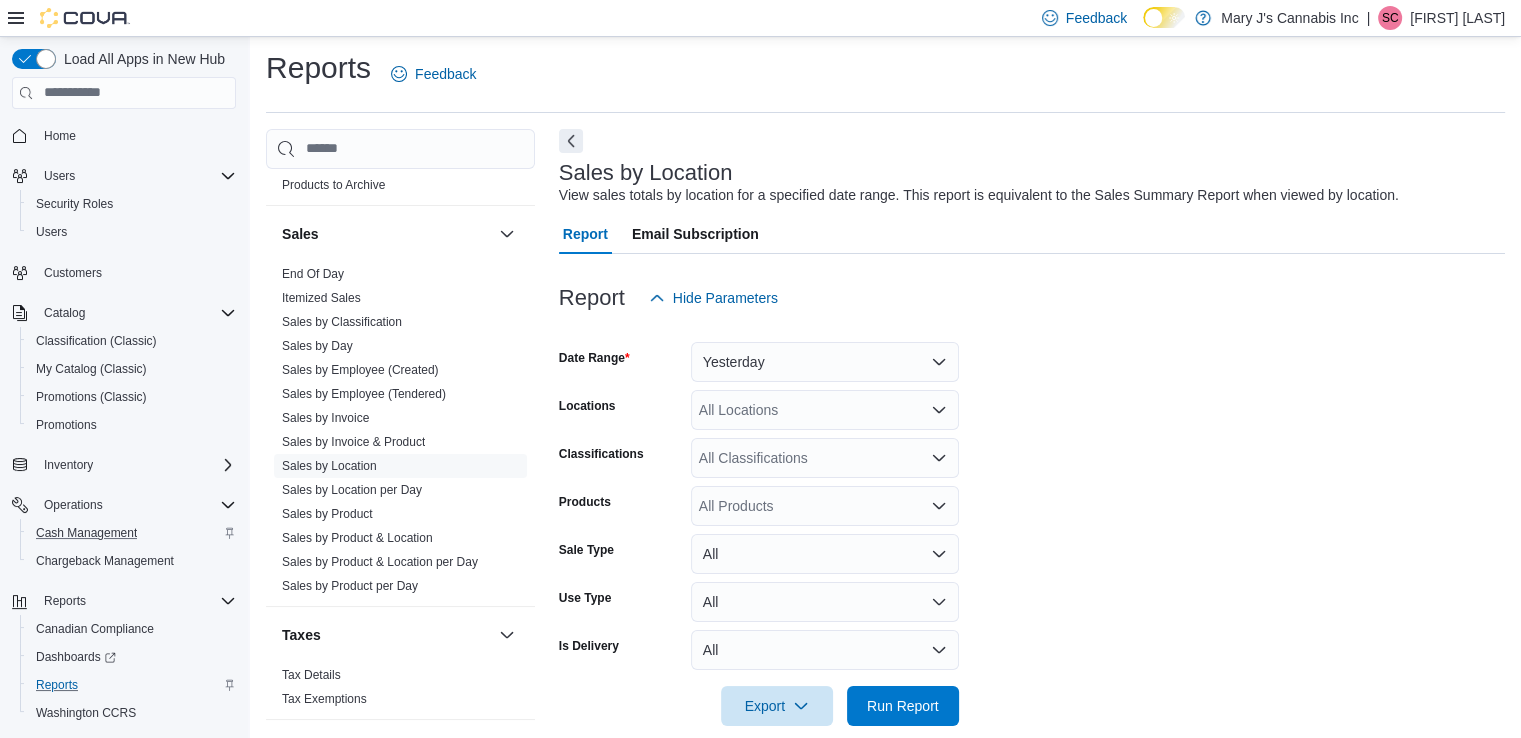scroll, scrollTop: 33, scrollLeft: 0, axis: vertical 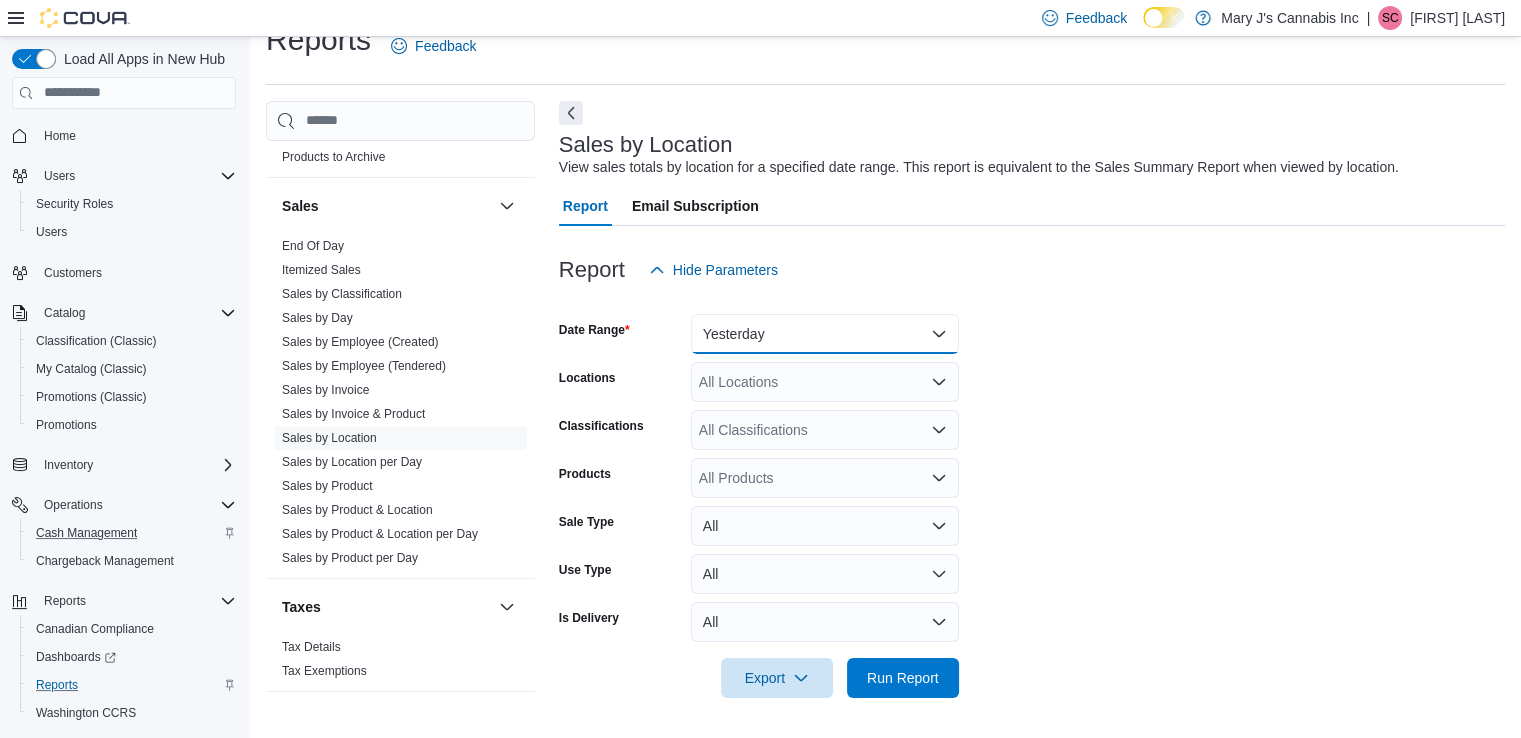 click on "Yesterday" at bounding box center (825, 334) 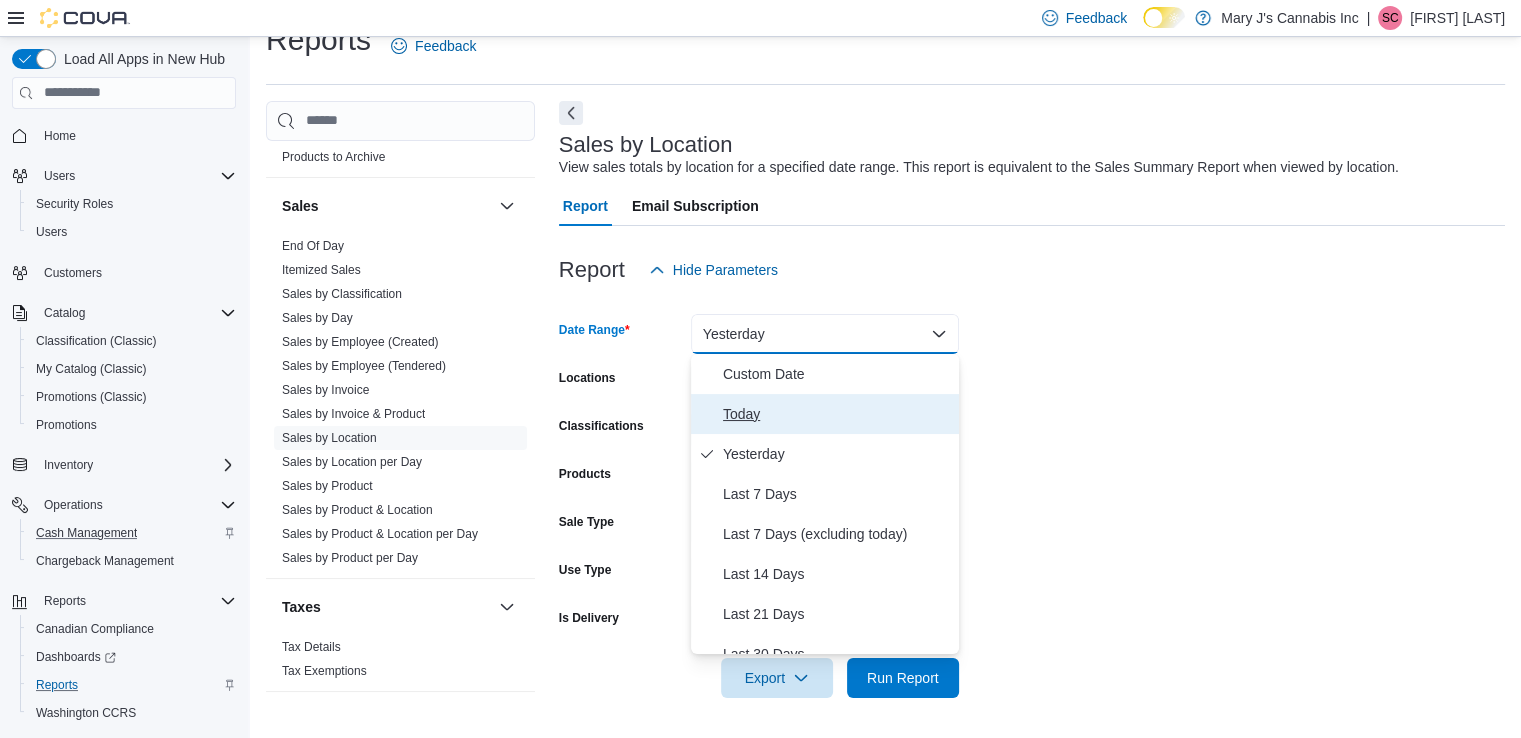 click on "Today" at bounding box center (837, 414) 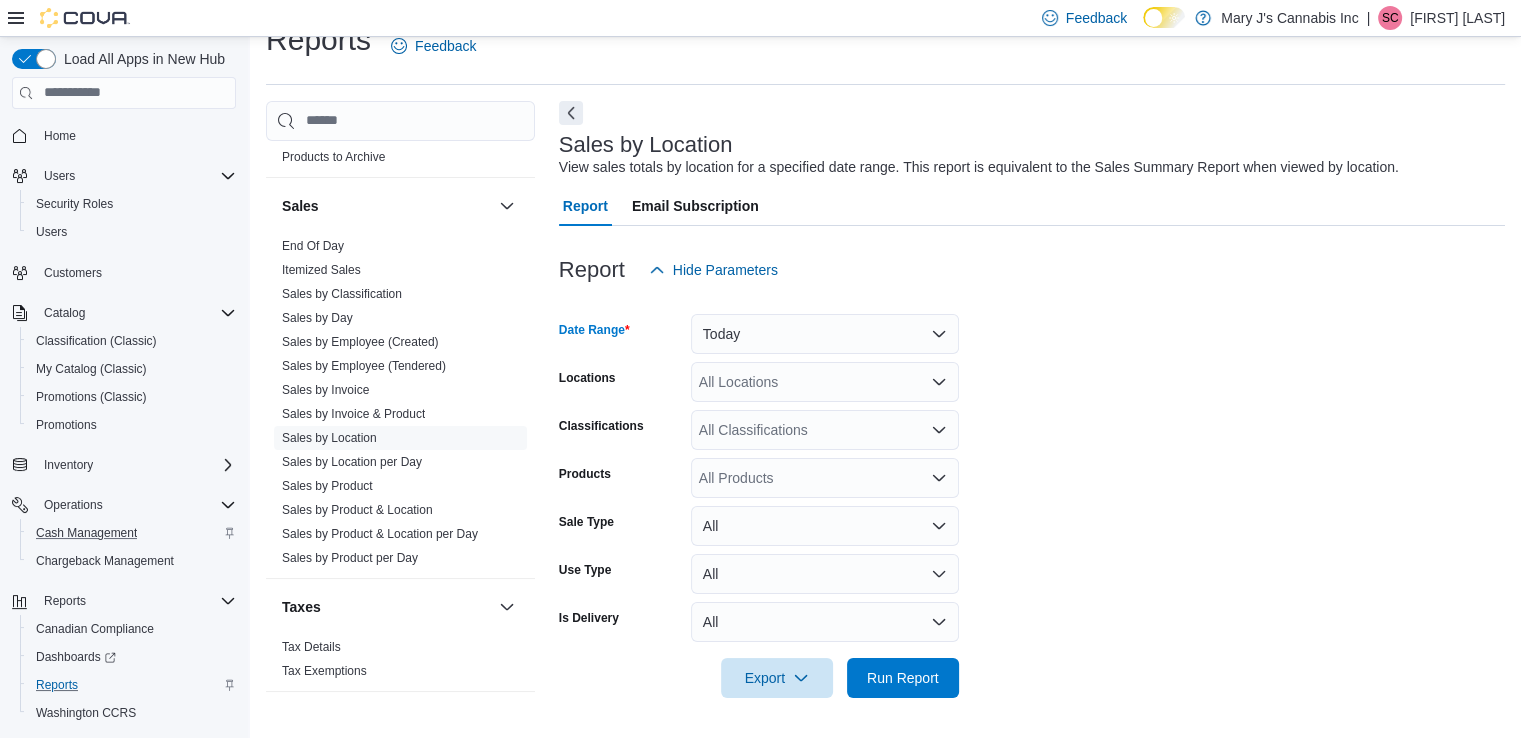 click on "All Locations" at bounding box center (825, 382) 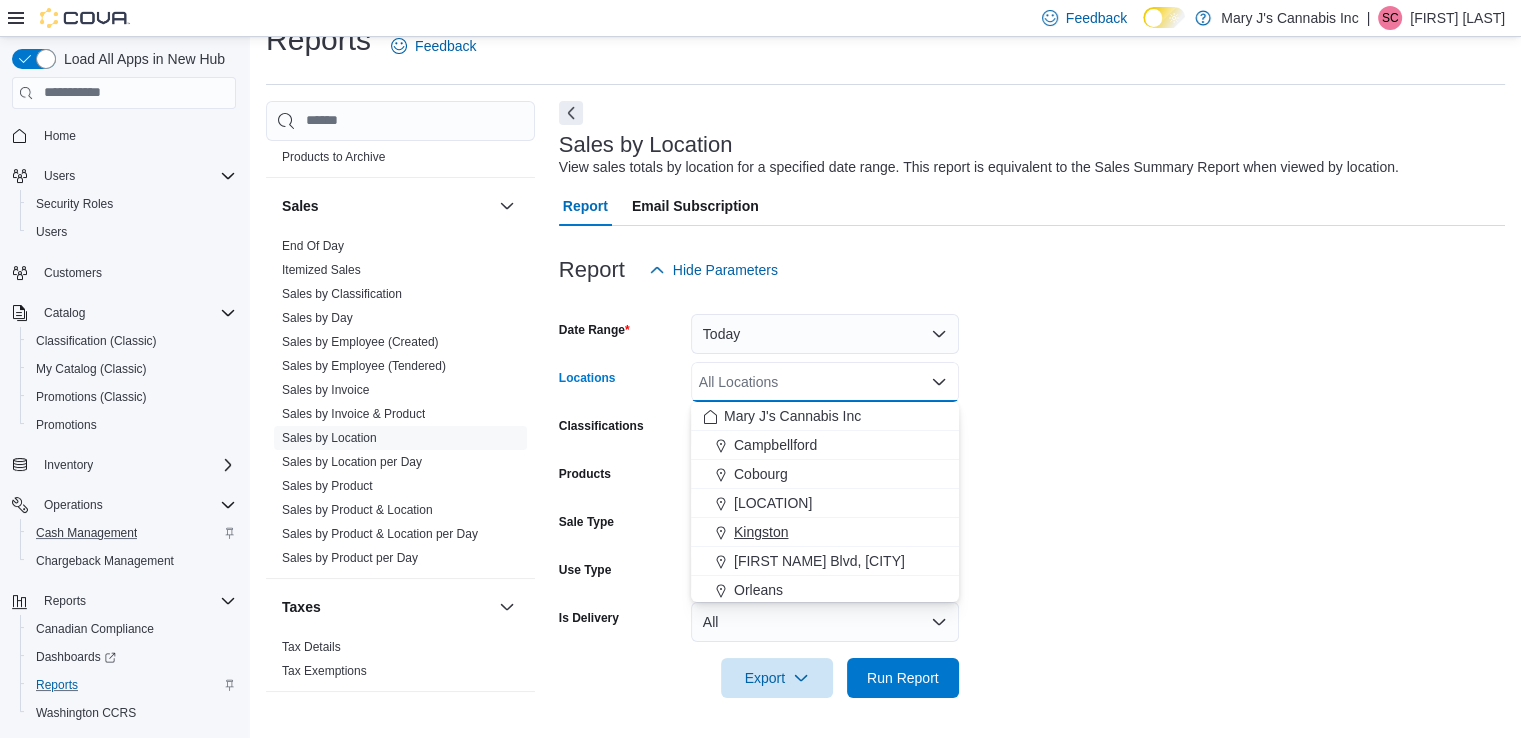click on "Kingston" at bounding box center (761, 532) 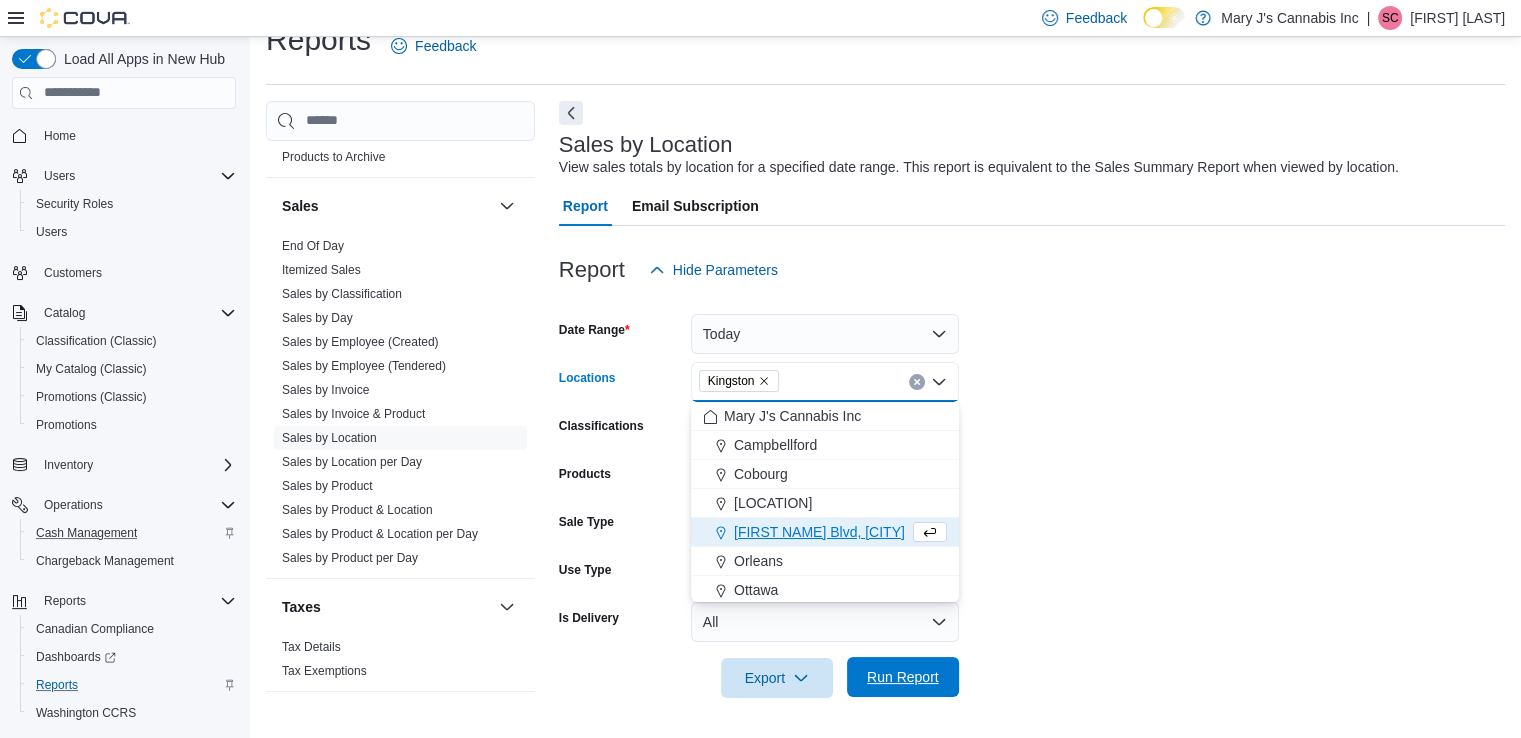 click on "Run Report" at bounding box center (903, 677) 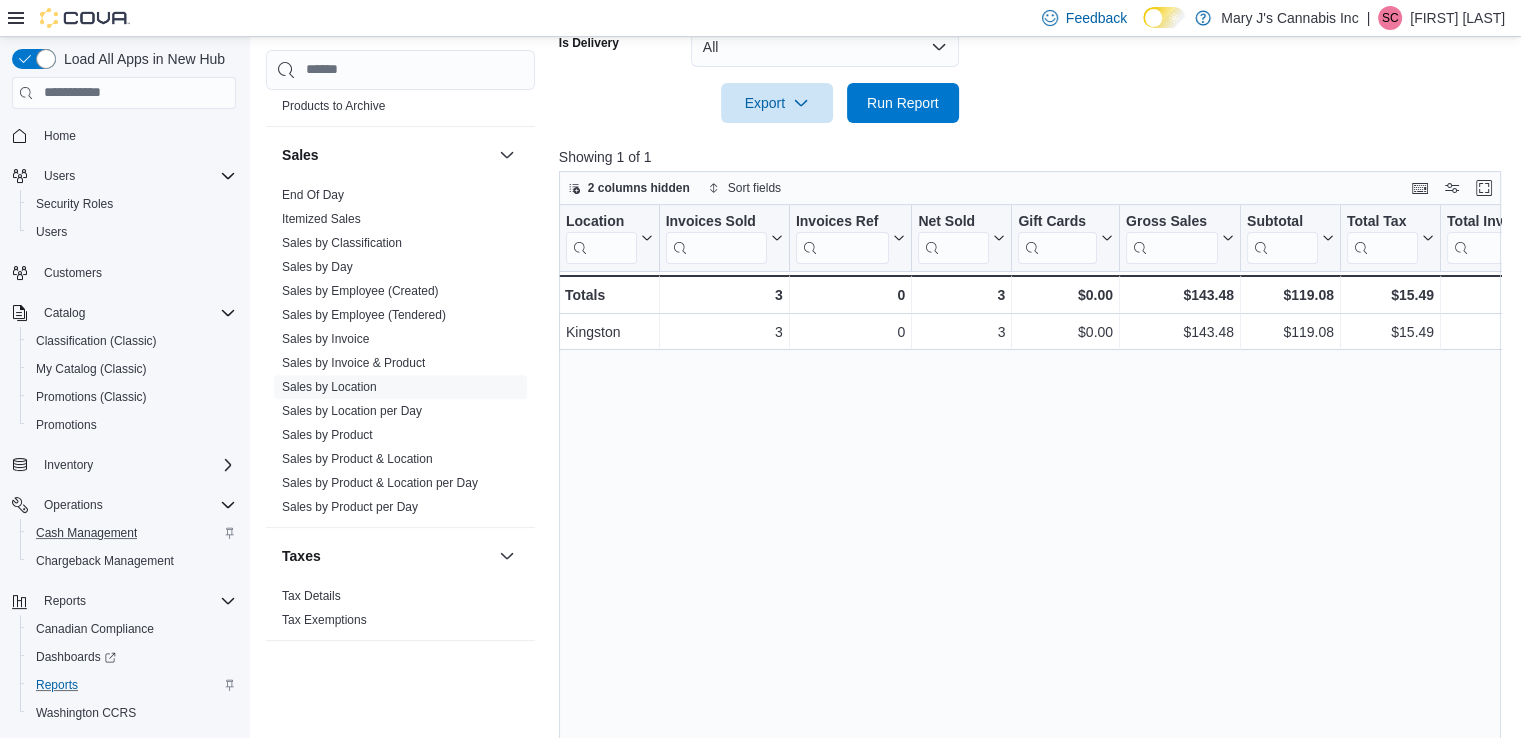 scroll, scrollTop: 647, scrollLeft: 0, axis: vertical 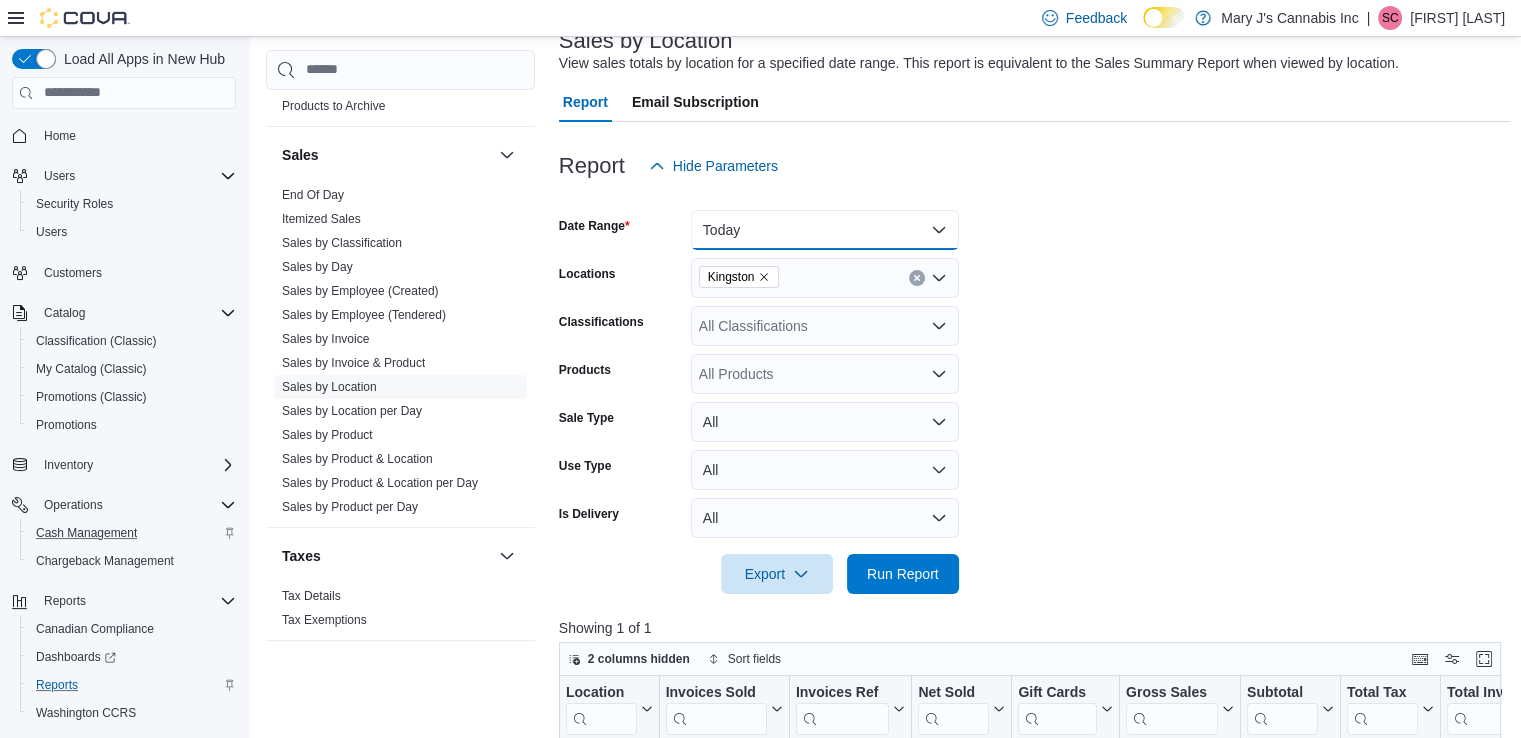 click on "Today" at bounding box center (825, 230) 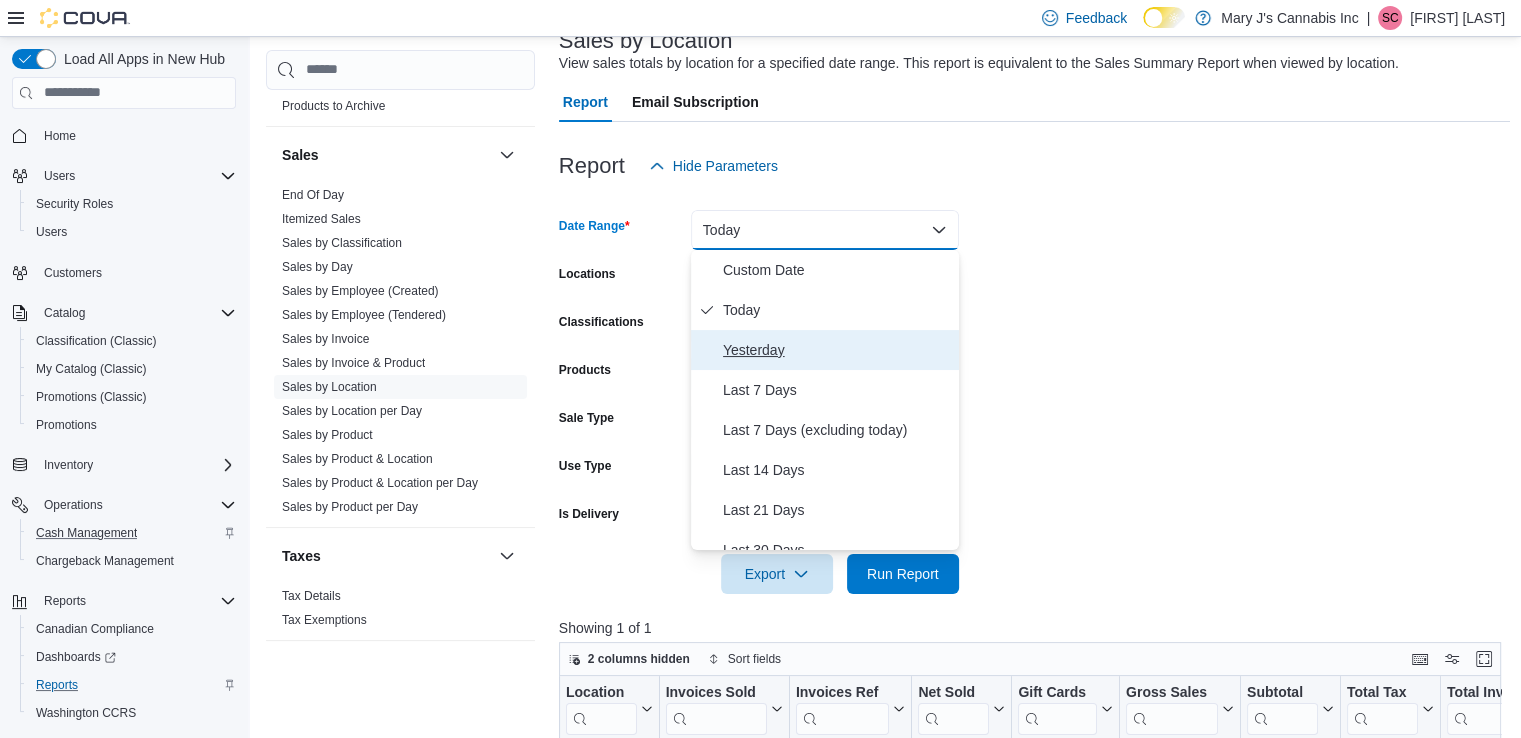 click on "Yesterday" at bounding box center [837, 350] 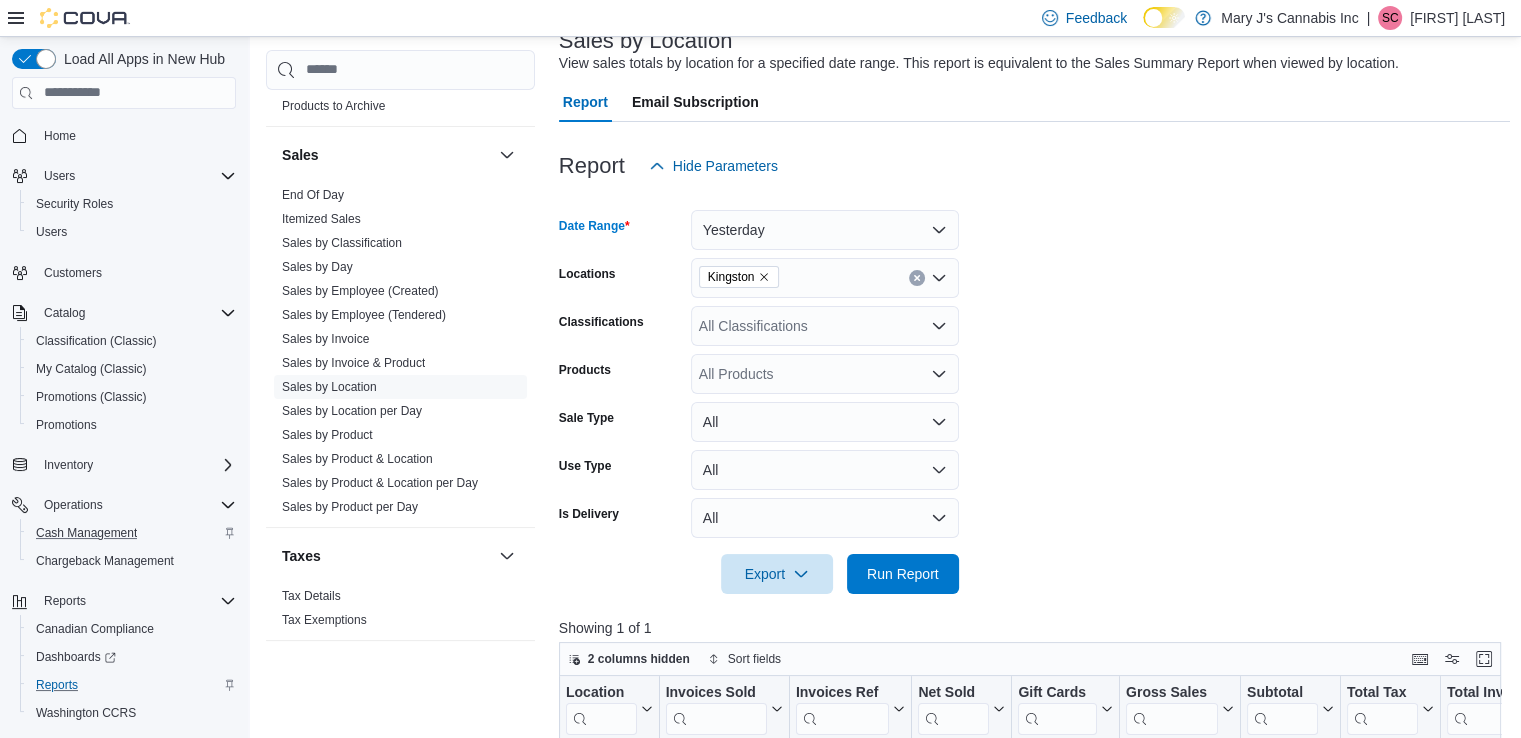 click 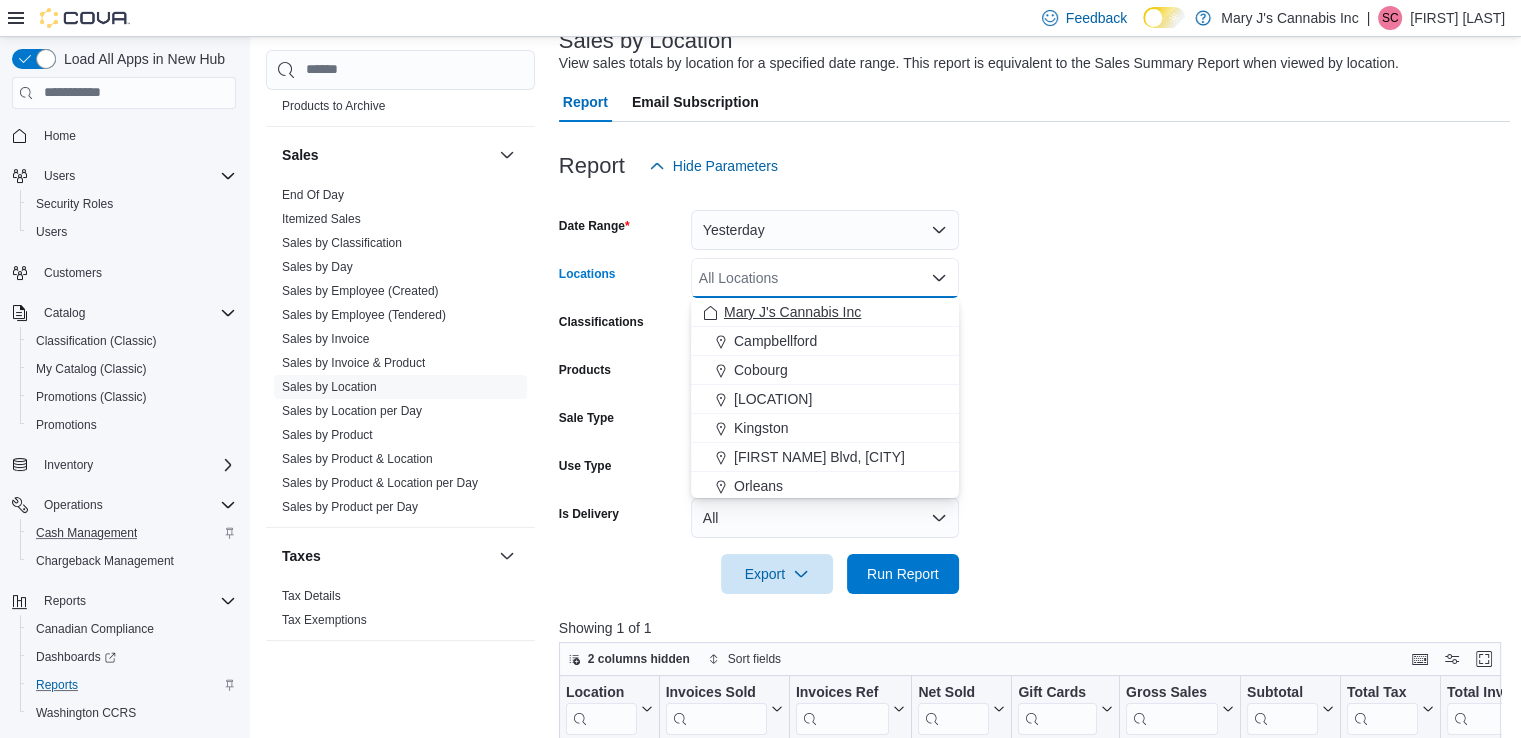 click on "Mary J's Cannabis Inc" at bounding box center (825, 312) 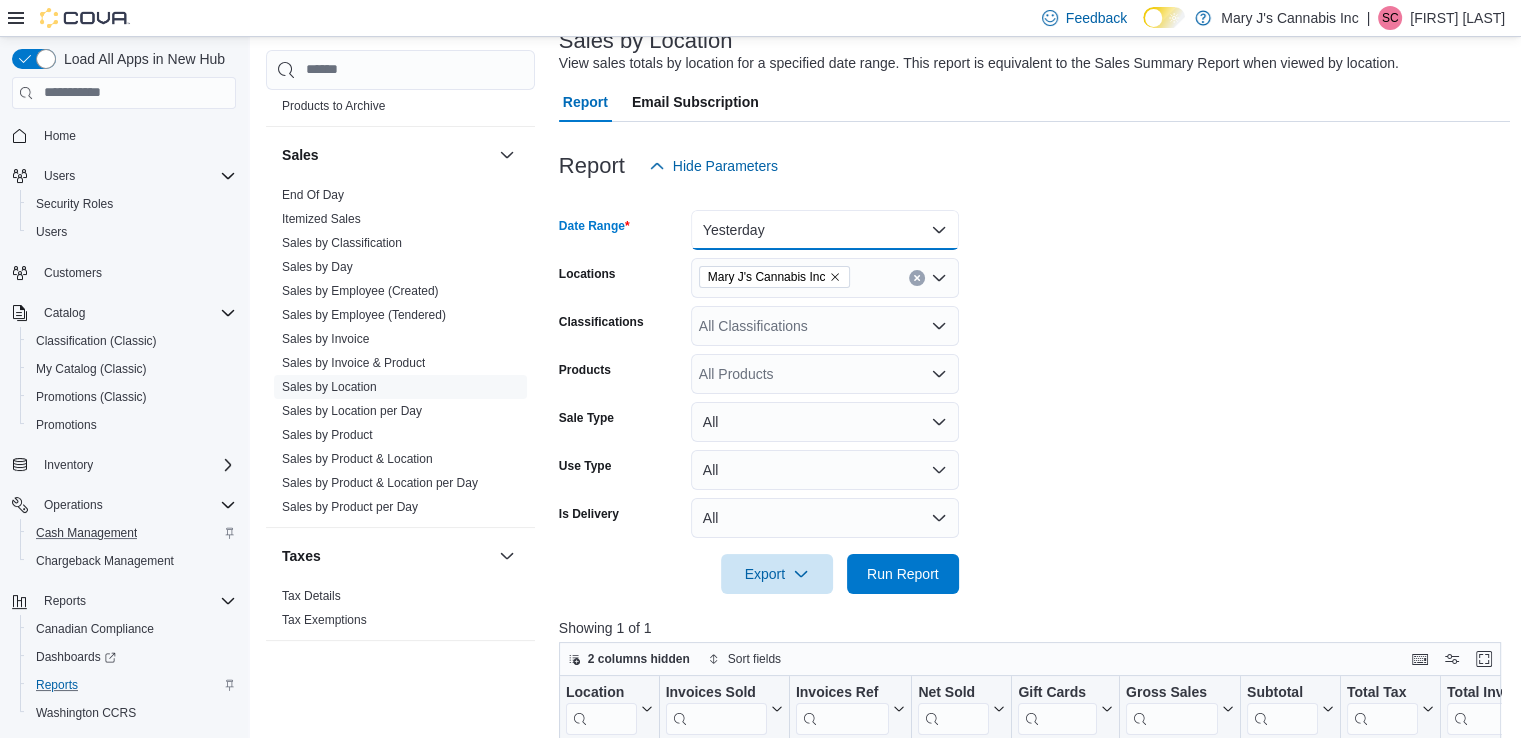 click on "Yesterday" at bounding box center (825, 230) 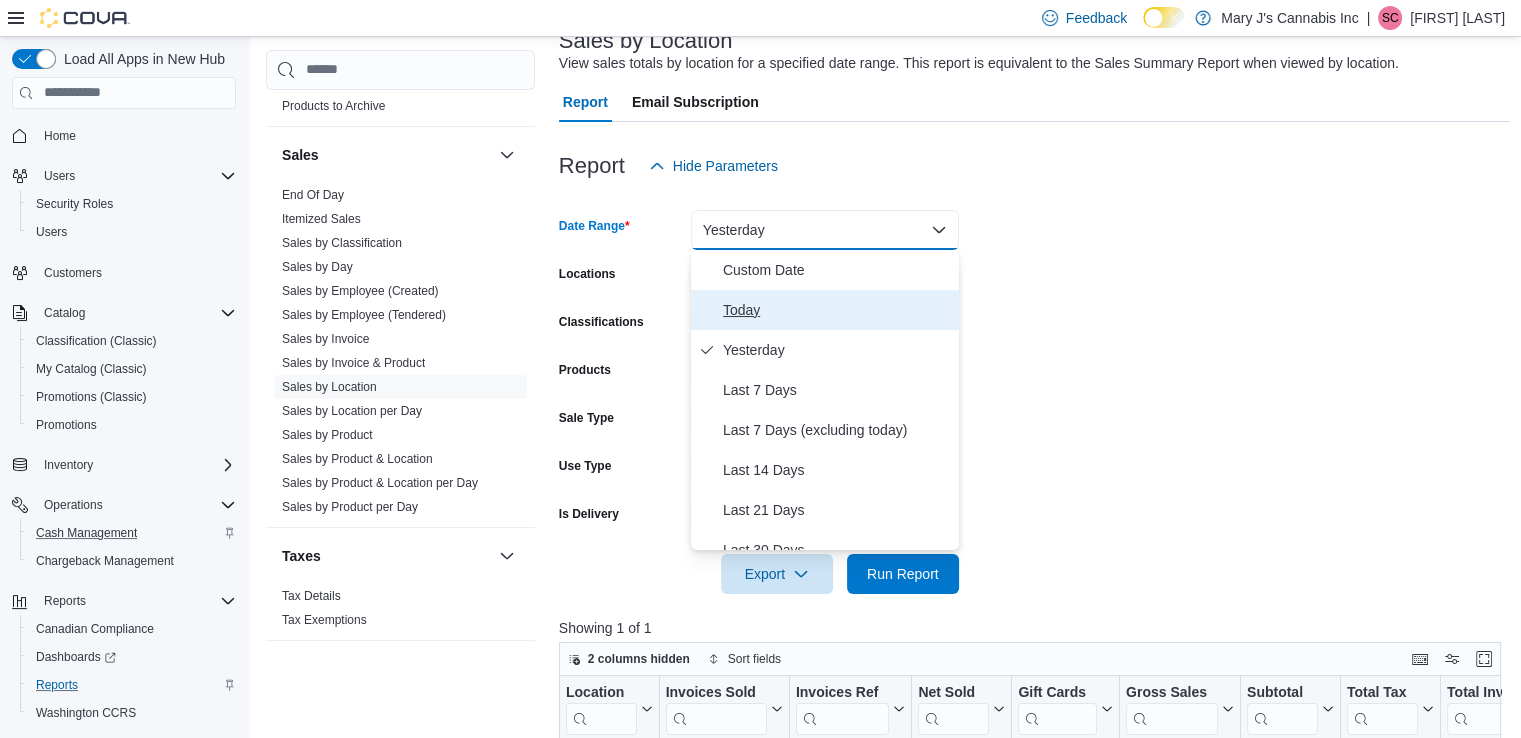 click on "Today" at bounding box center [837, 310] 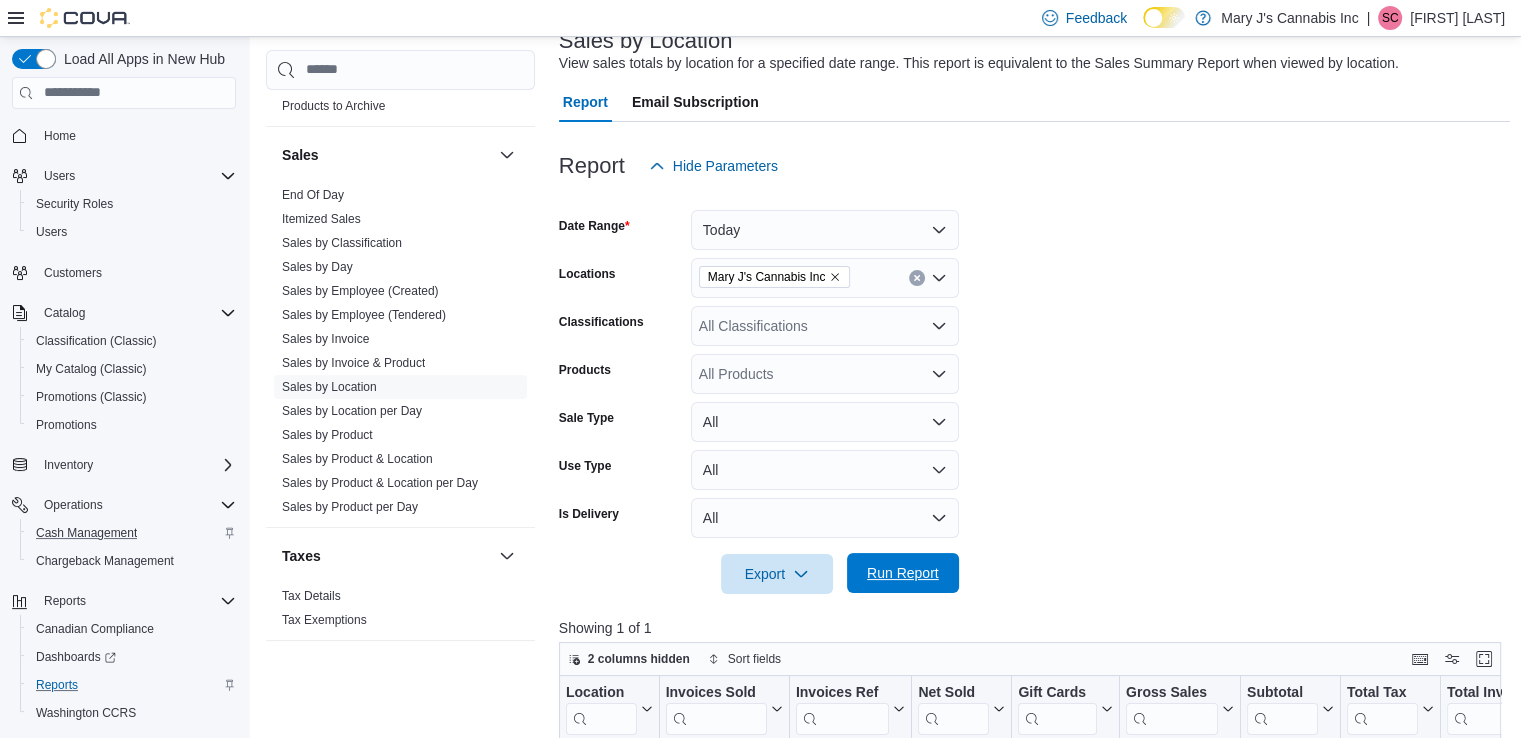 click on "Run Report" at bounding box center [903, 573] 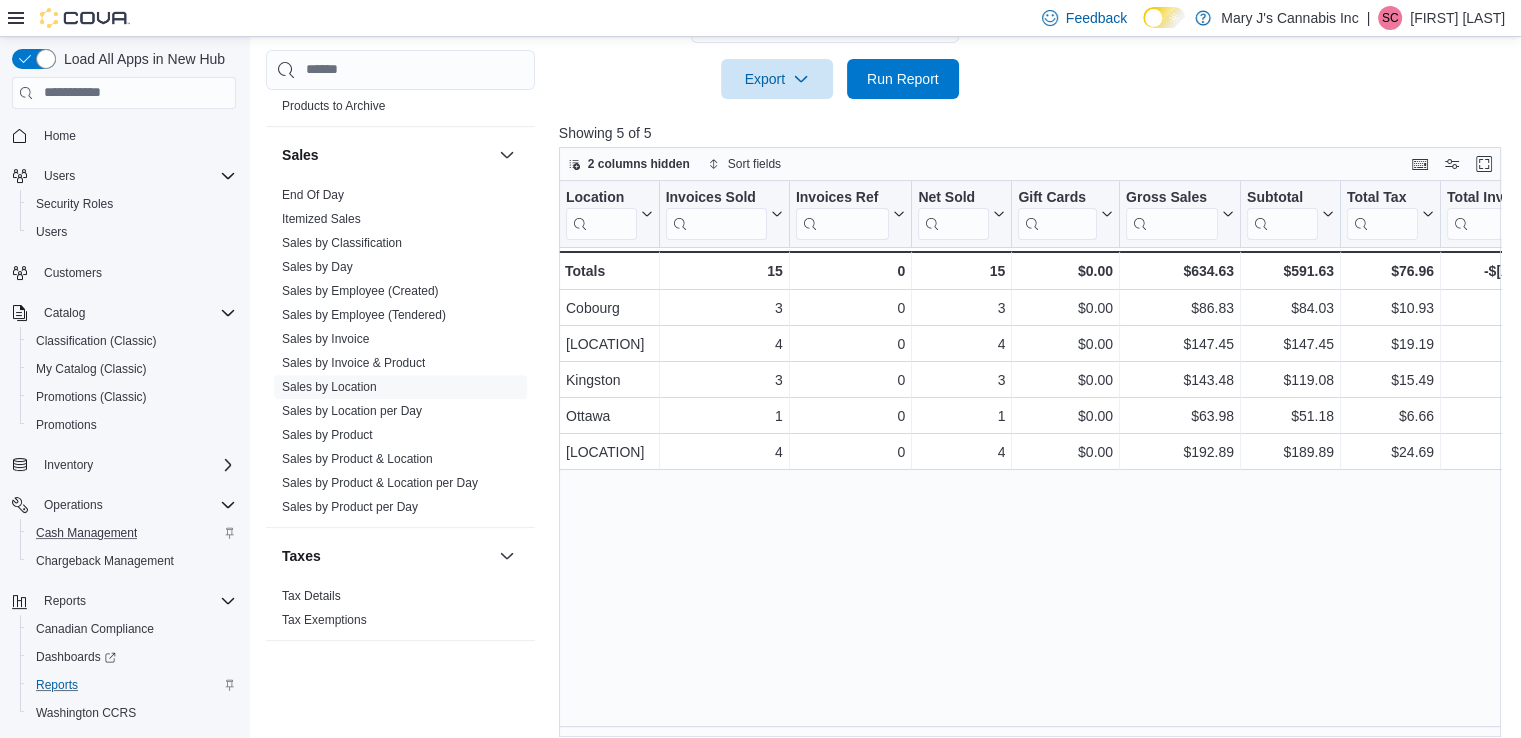 scroll, scrollTop: 642, scrollLeft: 0, axis: vertical 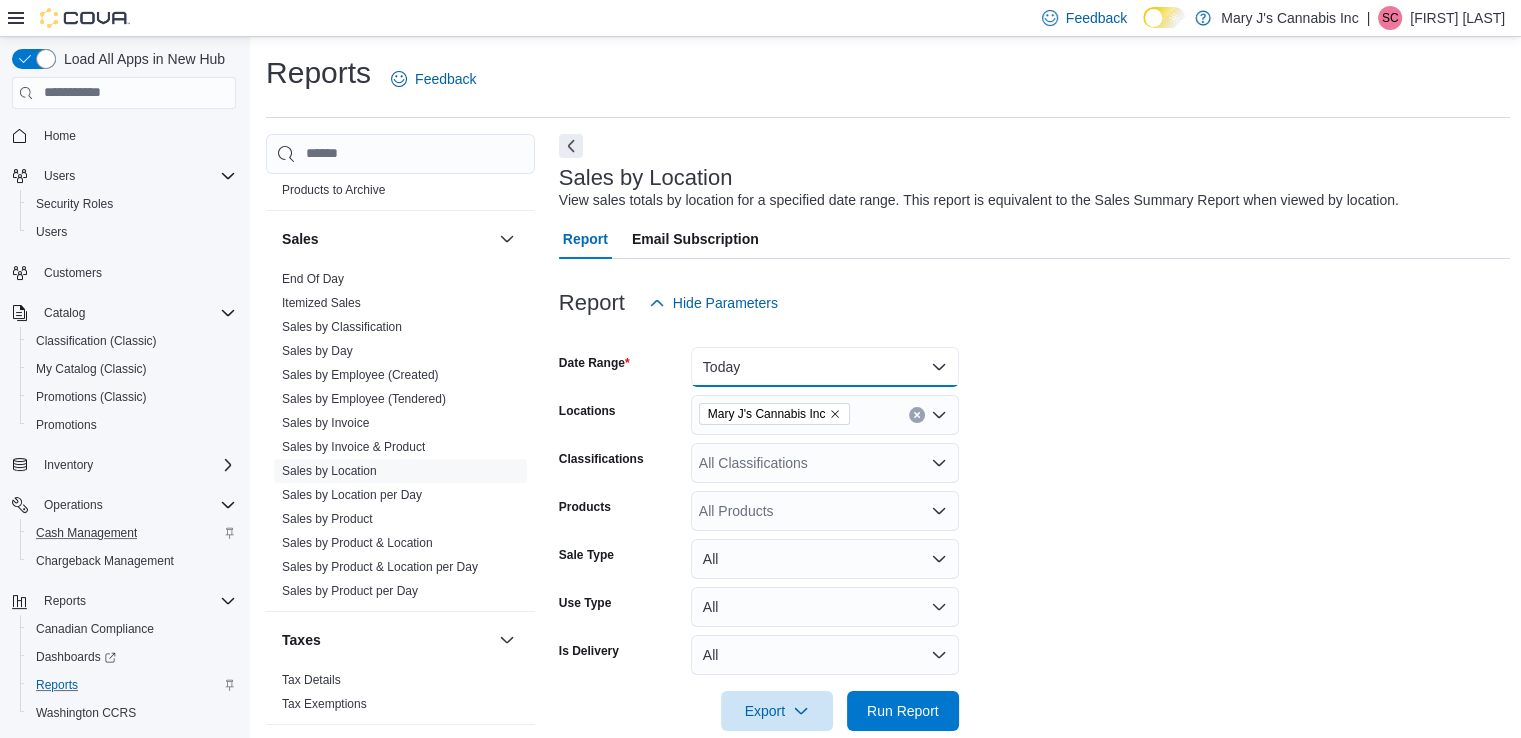 click on "Today" at bounding box center (825, 367) 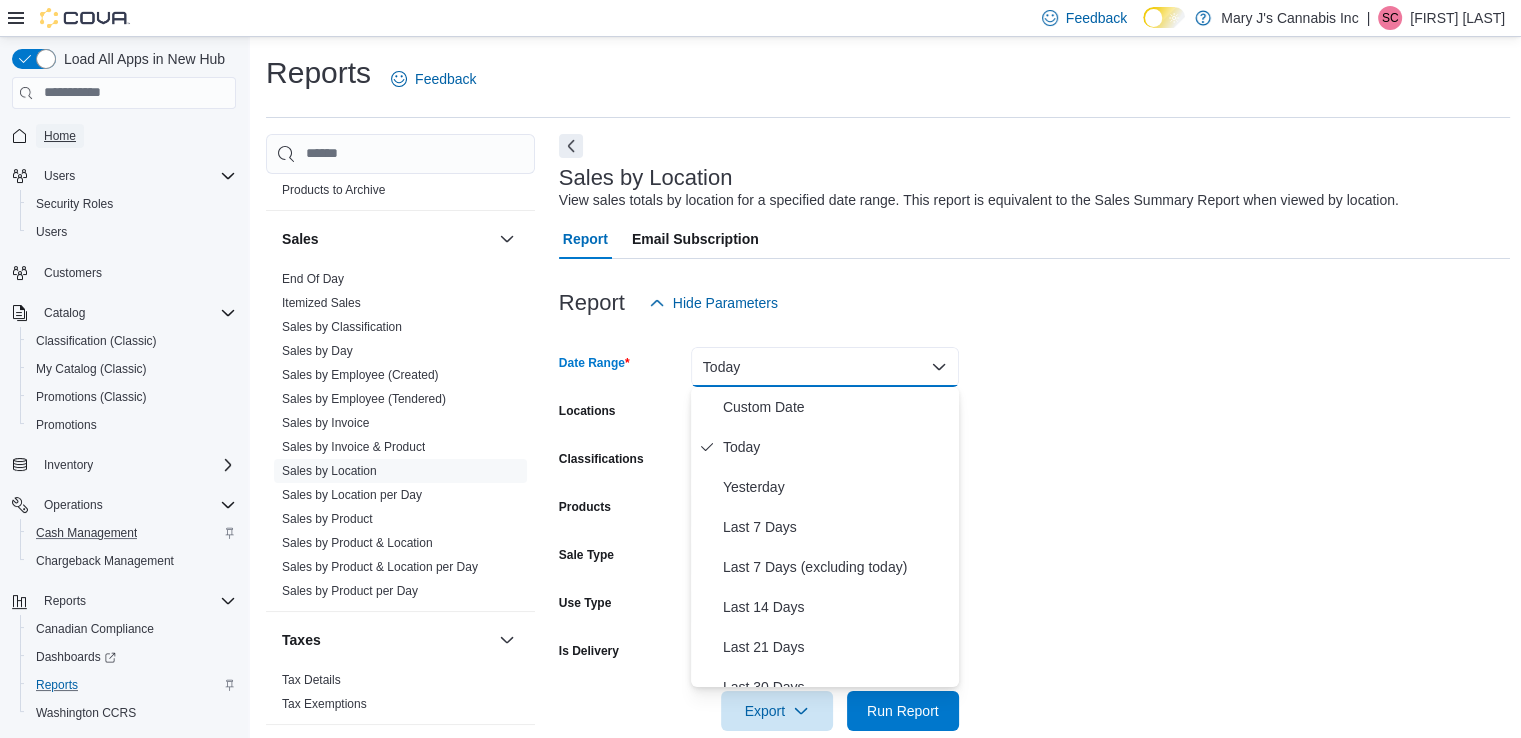 click on "Home" at bounding box center [60, 136] 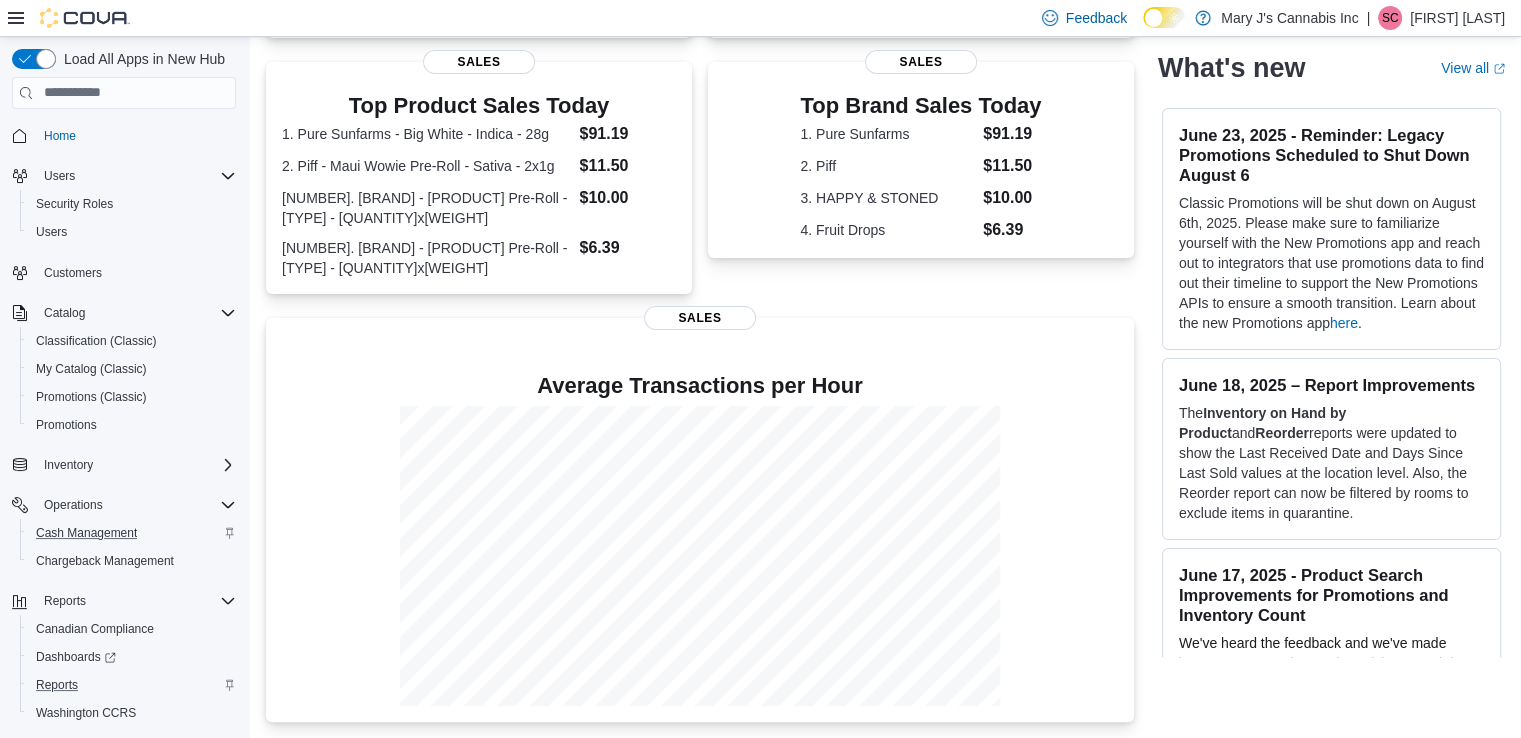 scroll, scrollTop: 413, scrollLeft: 0, axis: vertical 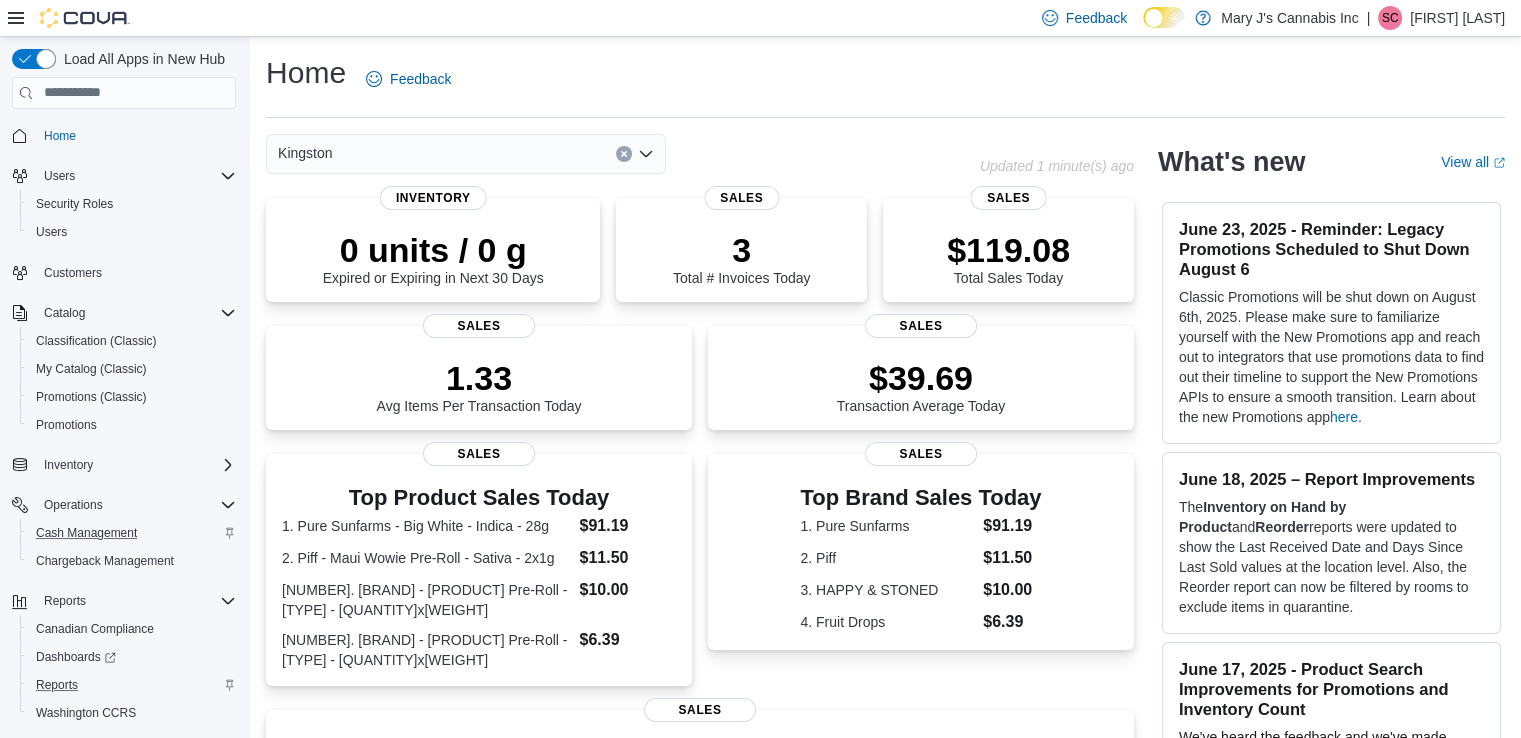 click 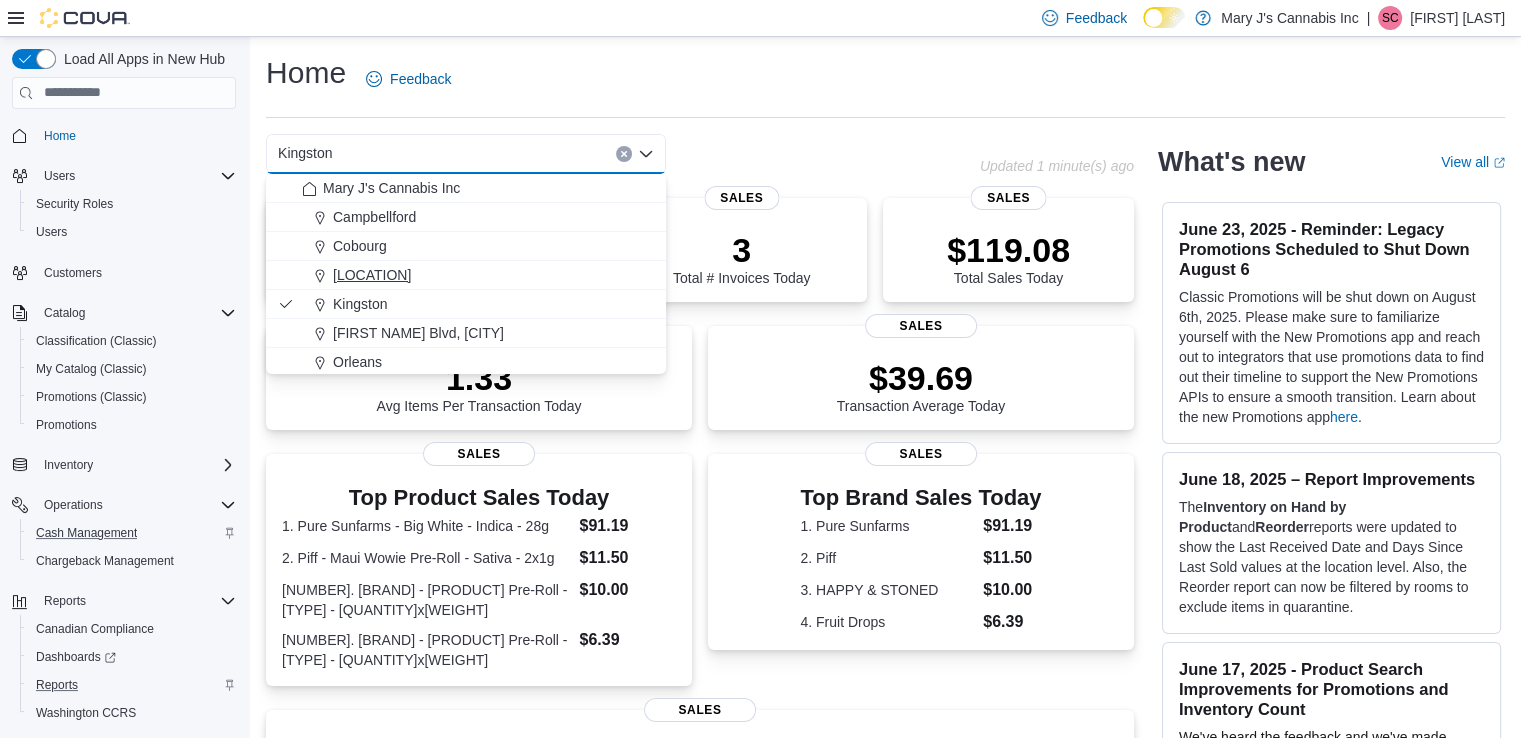 click on "Greely" at bounding box center [478, 275] 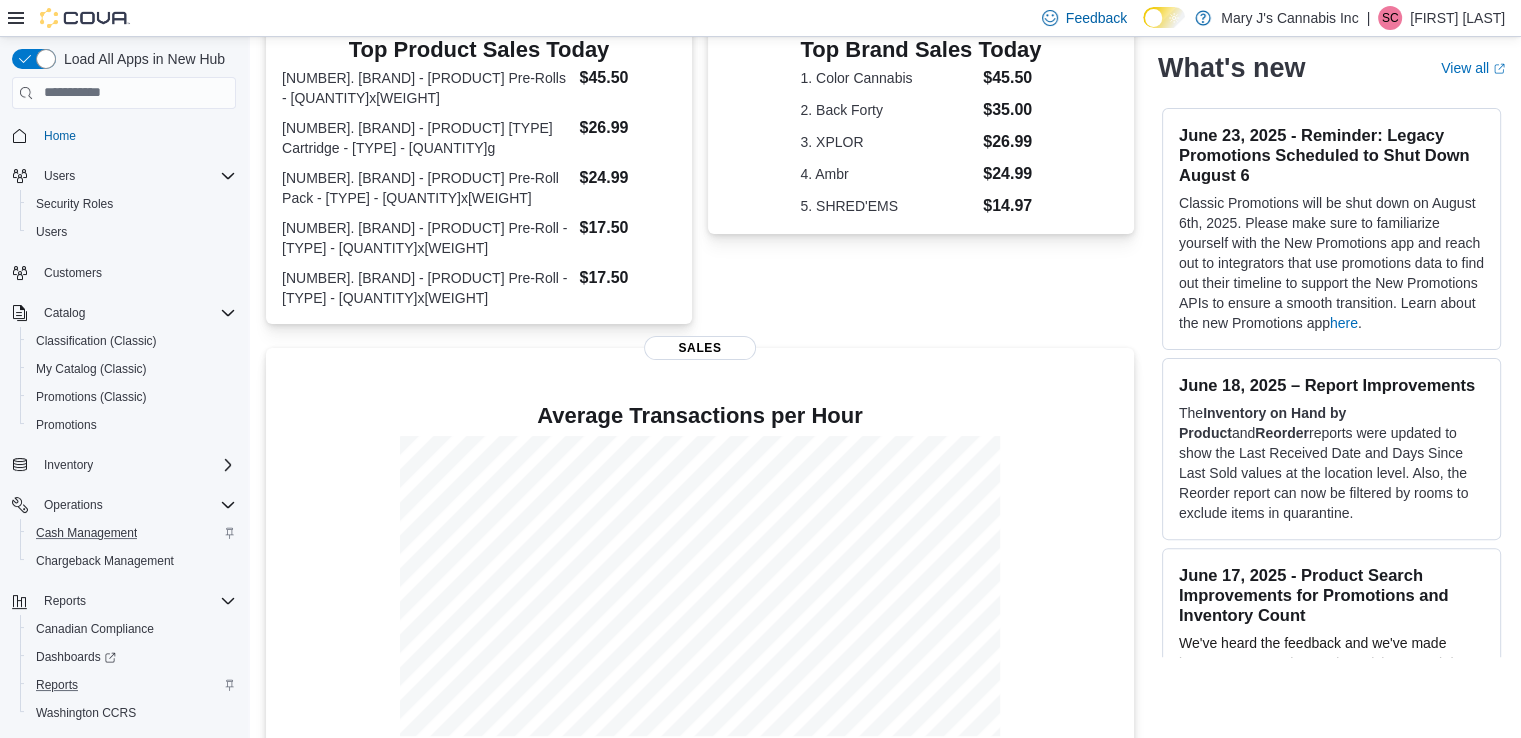 scroll, scrollTop: 484, scrollLeft: 0, axis: vertical 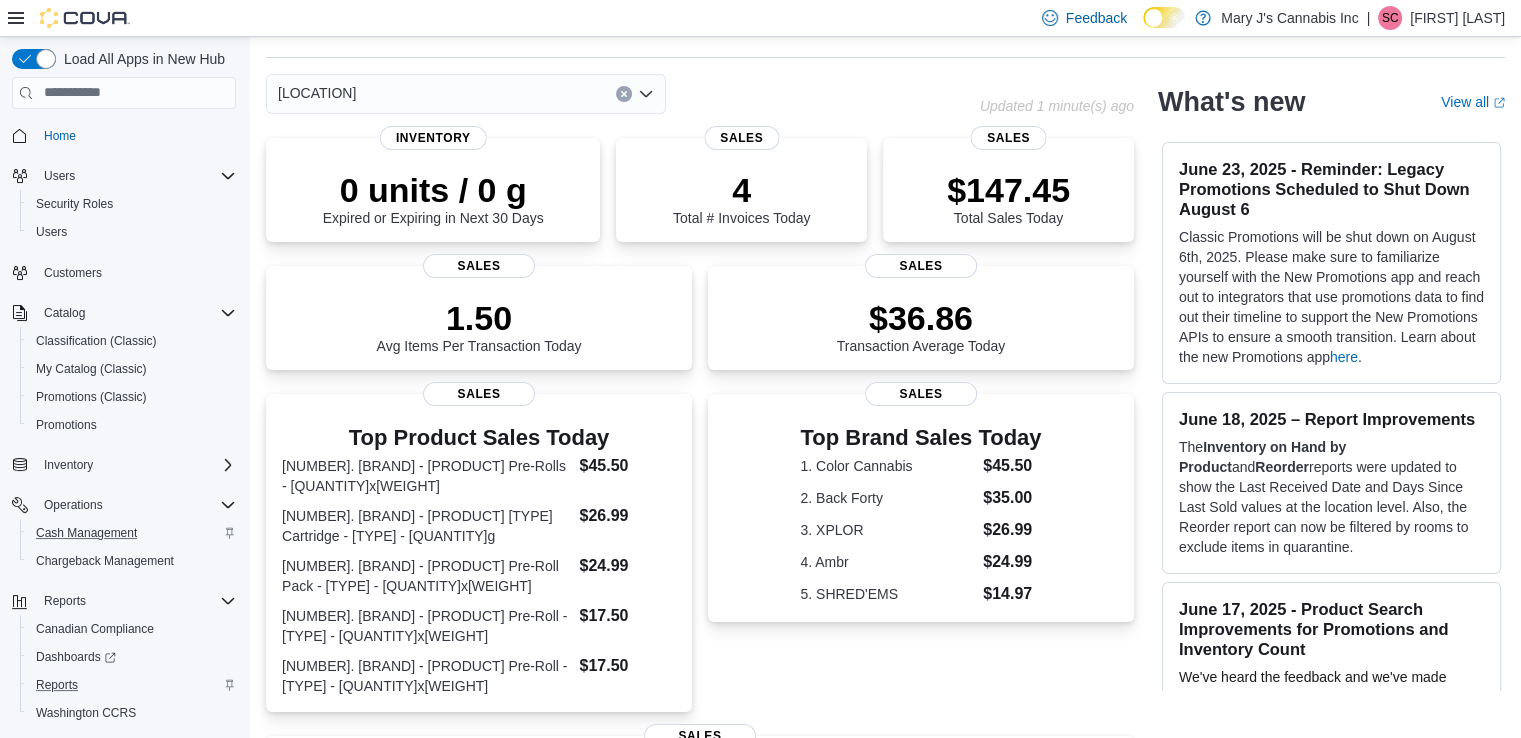 click 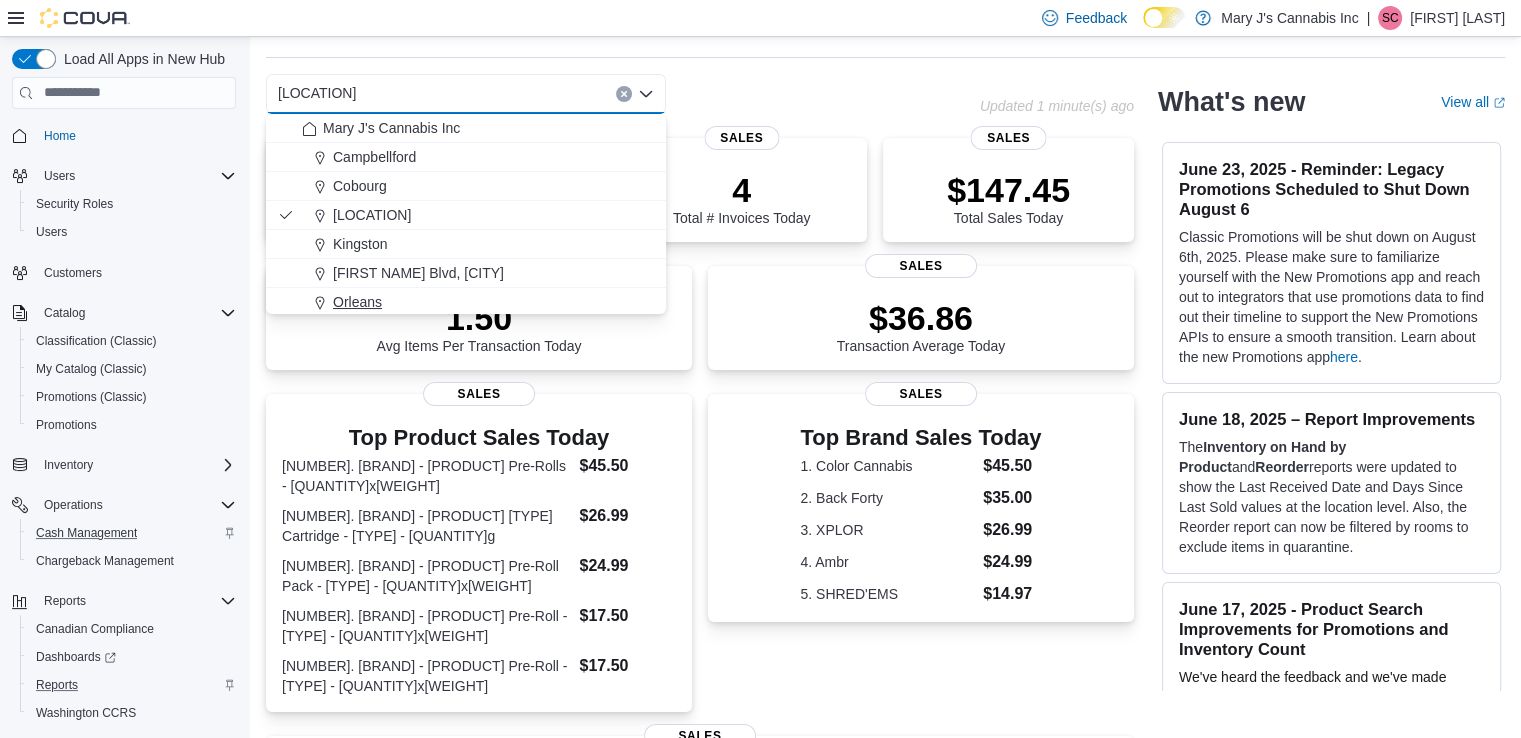 click on "Orleans" at bounding box center [466, 302] 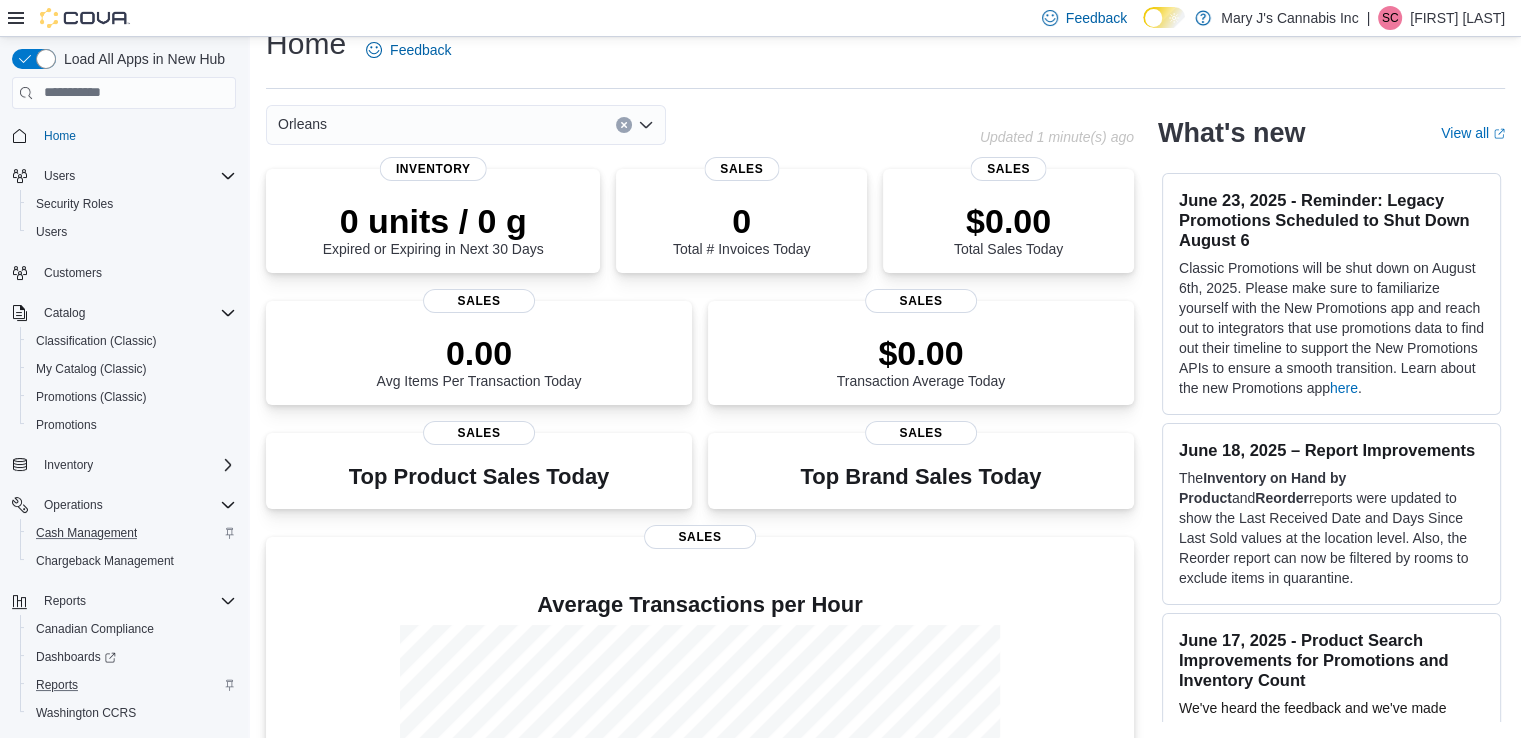 scroll, scrollTop: 60, scrollLeft: 0, axis: vertical 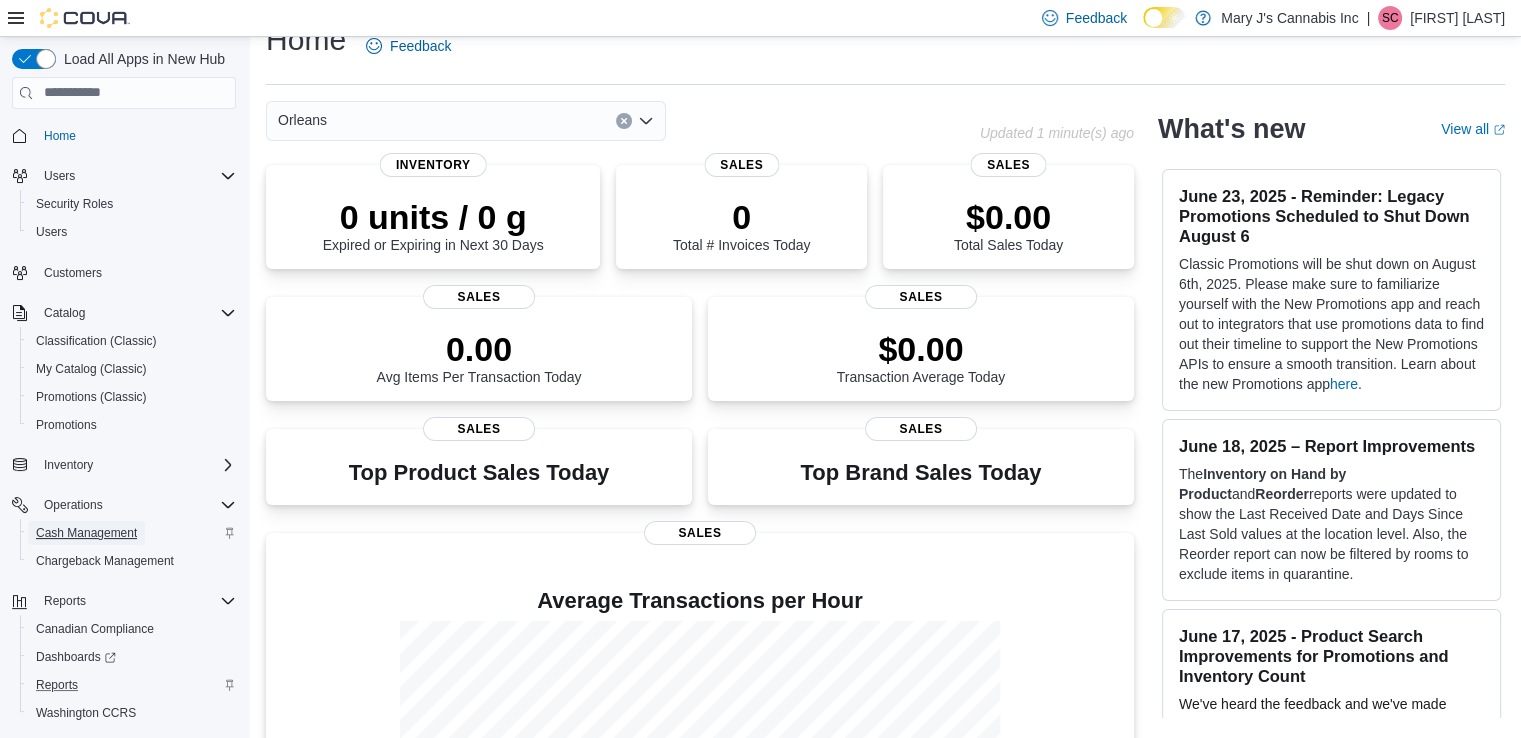 click on "Cash Management" at bounding box center [86, 533] 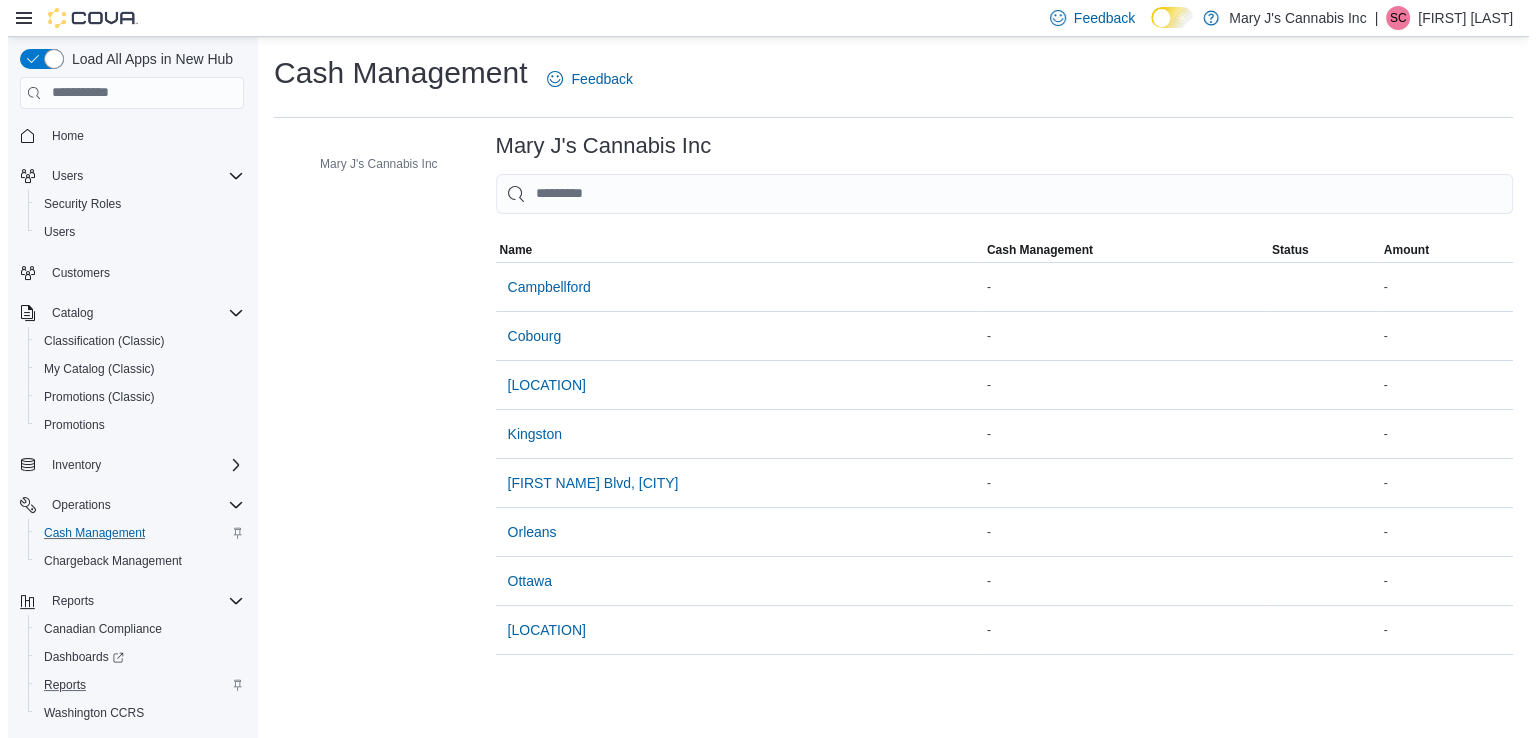 scroll, scrollTop: 0, scrollLeft: 0, axis: both 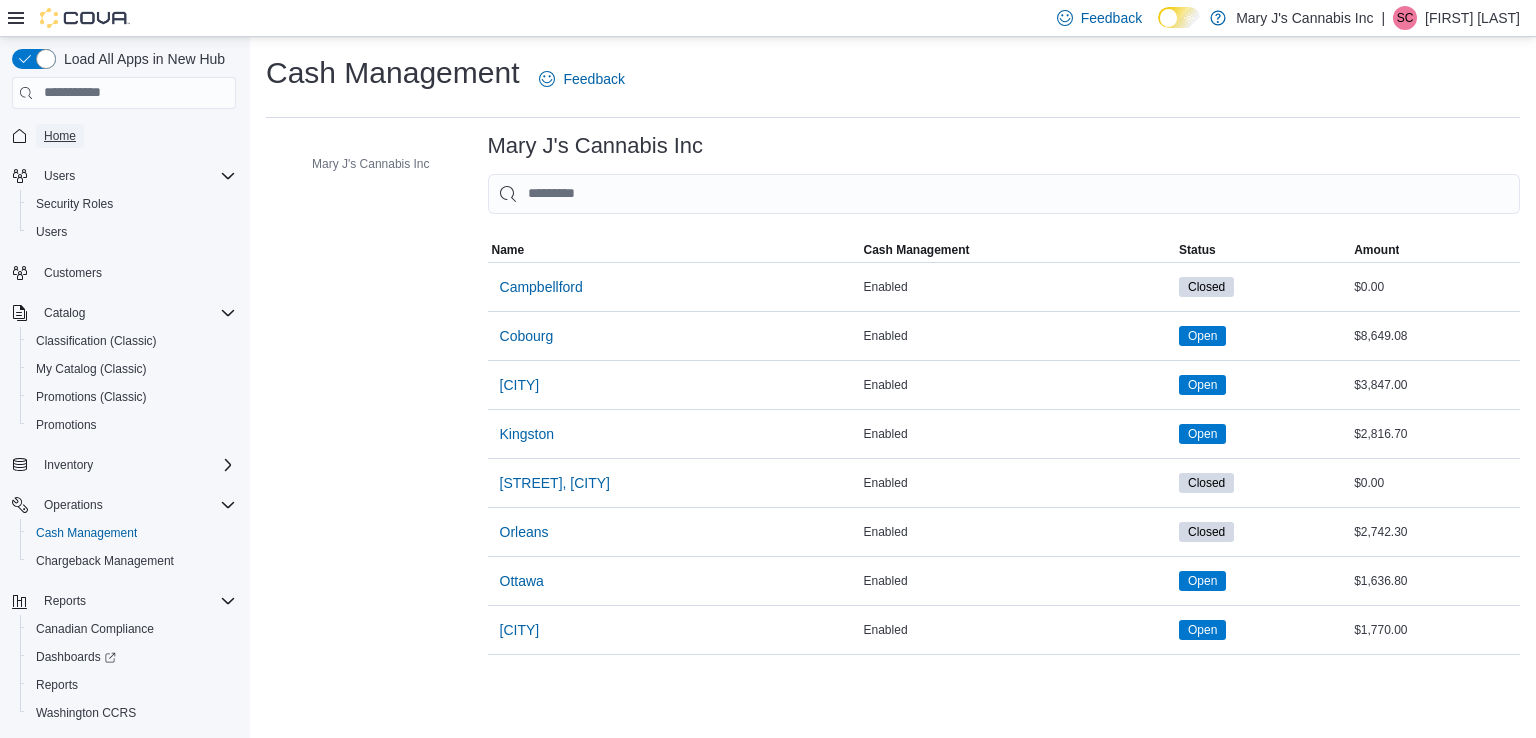click on "Home" at bounding box center (60, 136) 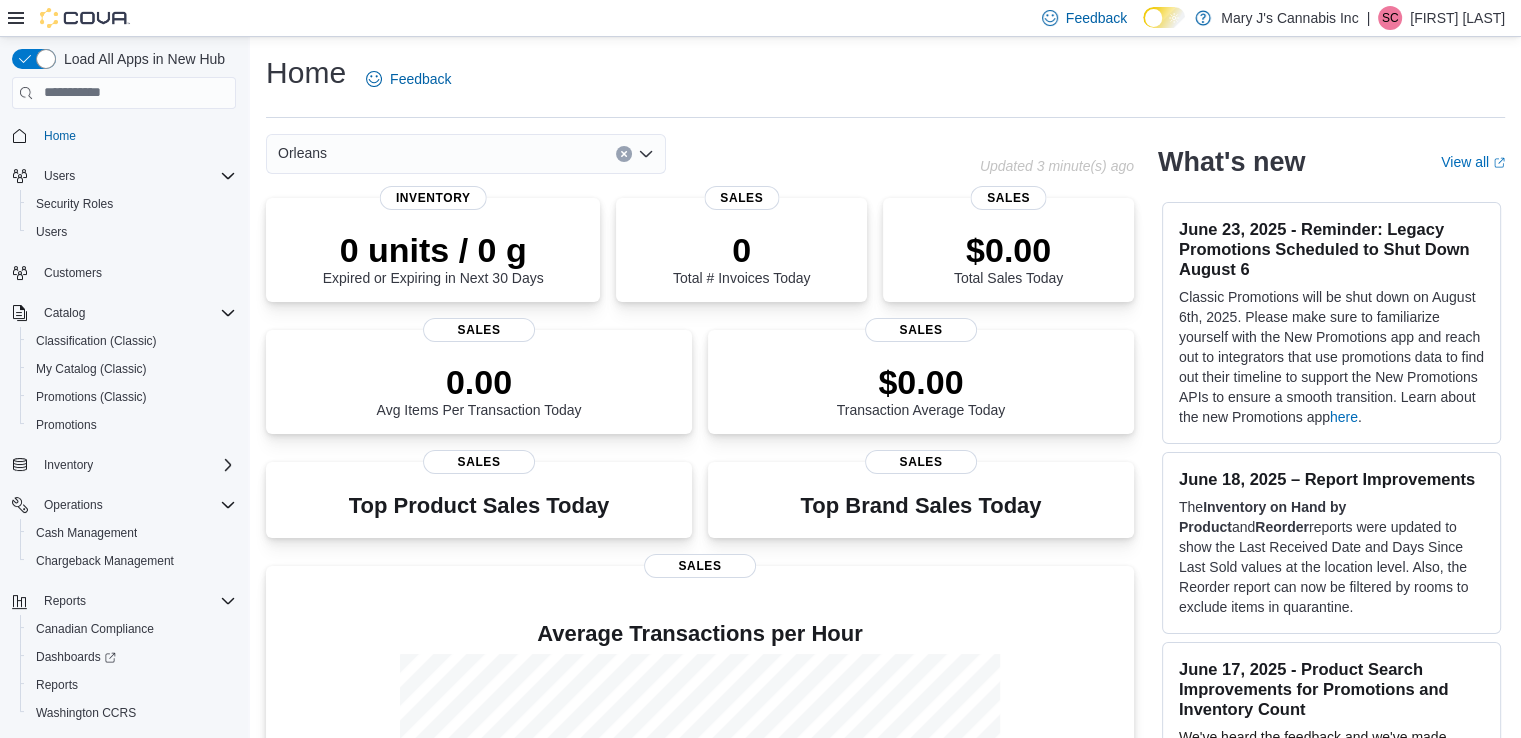 click 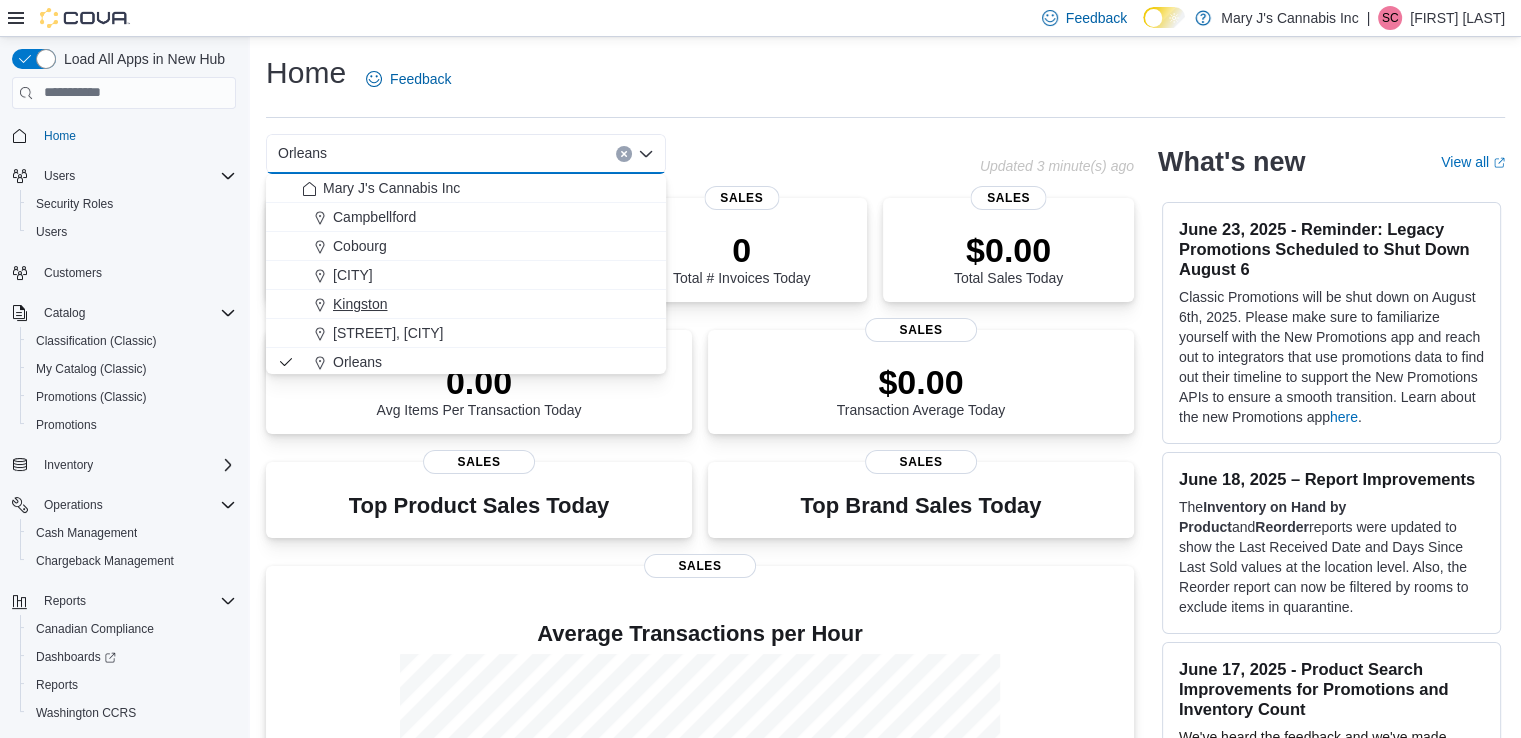 click on "Kingston" at bounding box center (360, 304) 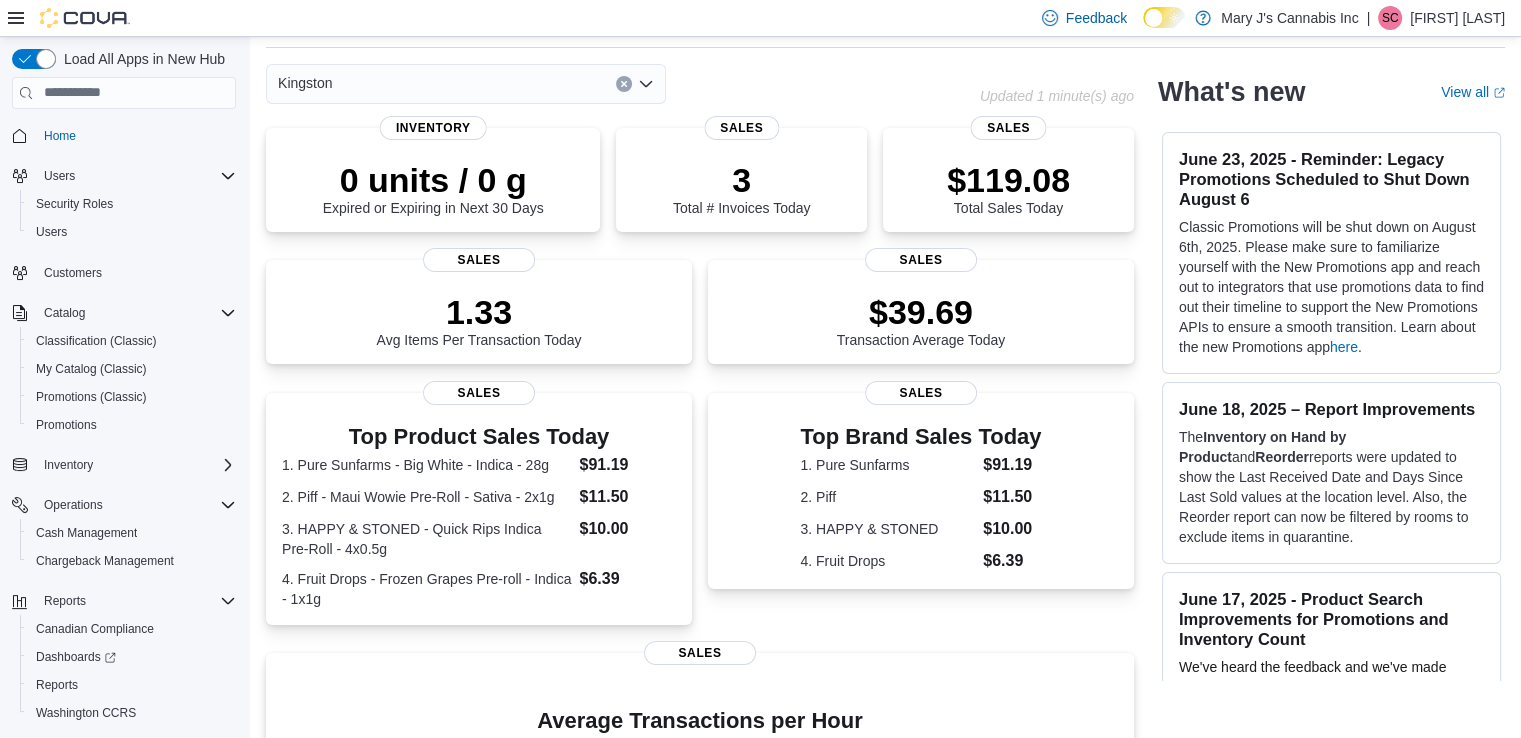 scroll, scrollTop: 0, scrollLeft: 0, axis: both 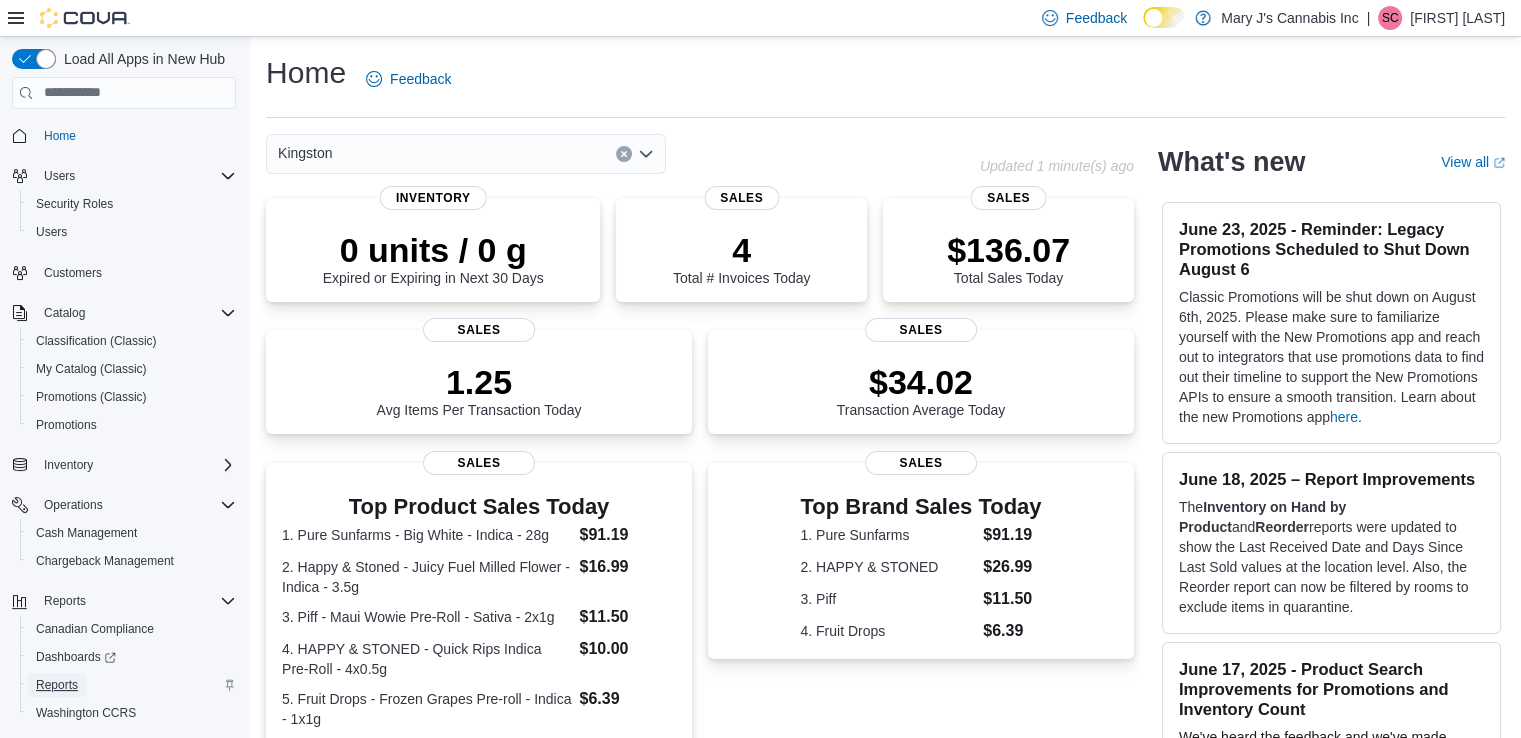click on "Reports" at bounding box center (57, 685) 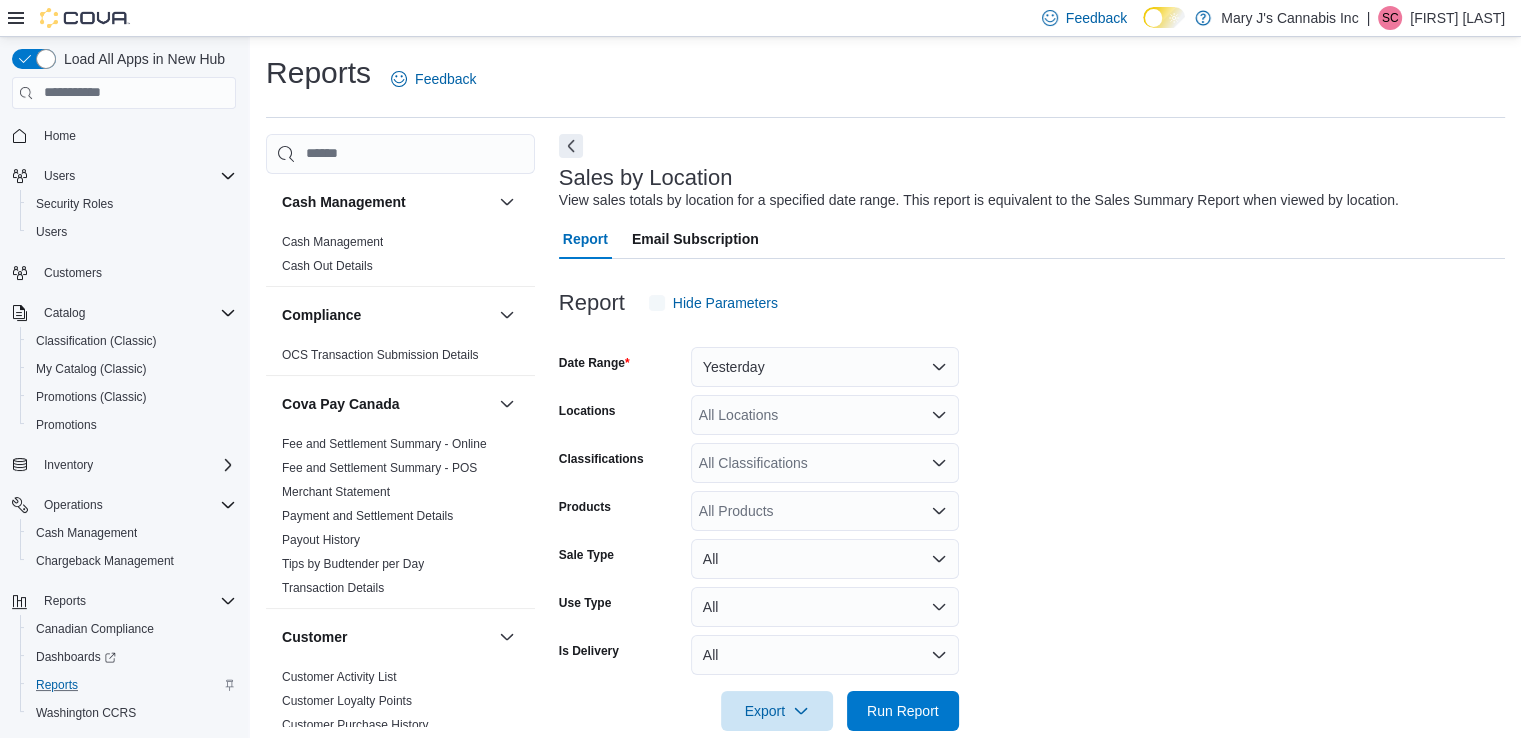 scroll, scrollTop: 33, scrollLeft: 0, axis: vertical 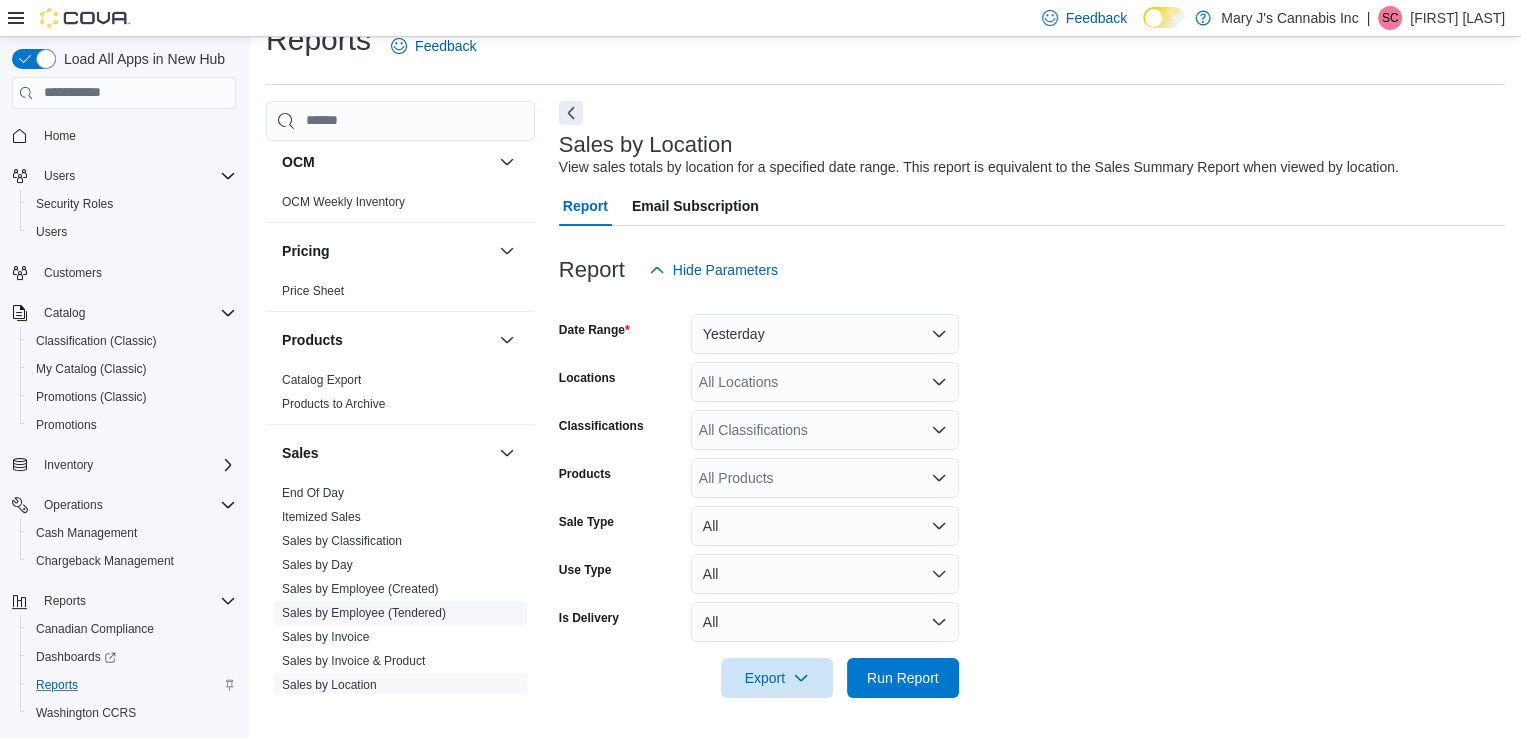 click on "Sales by Employee (Tendered)" at bounding box center [364, 613] 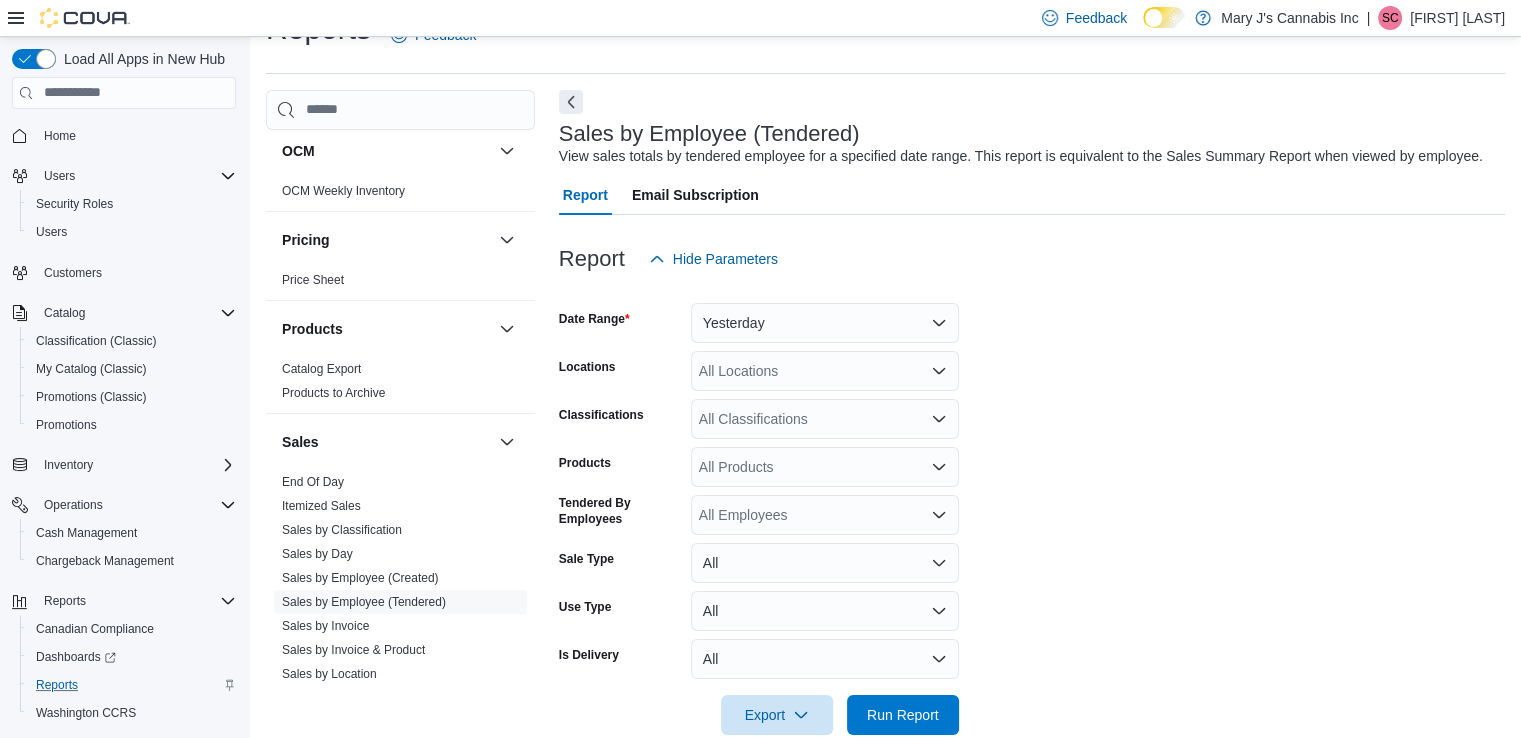 scroll, scrollTop: 46, scrollLeft: 0, axis: vertical 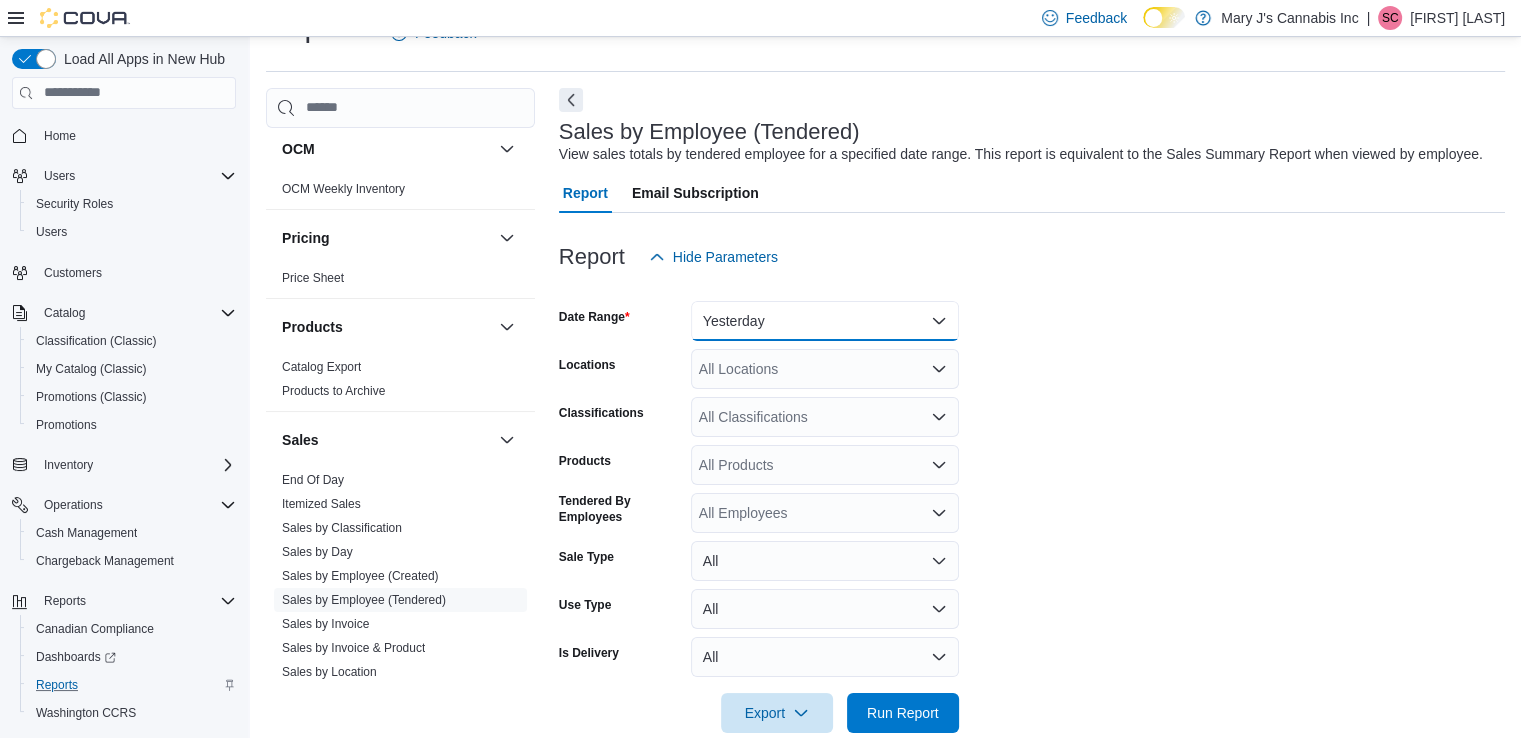 click on "Yesterday" at bounding box center [825, 321] 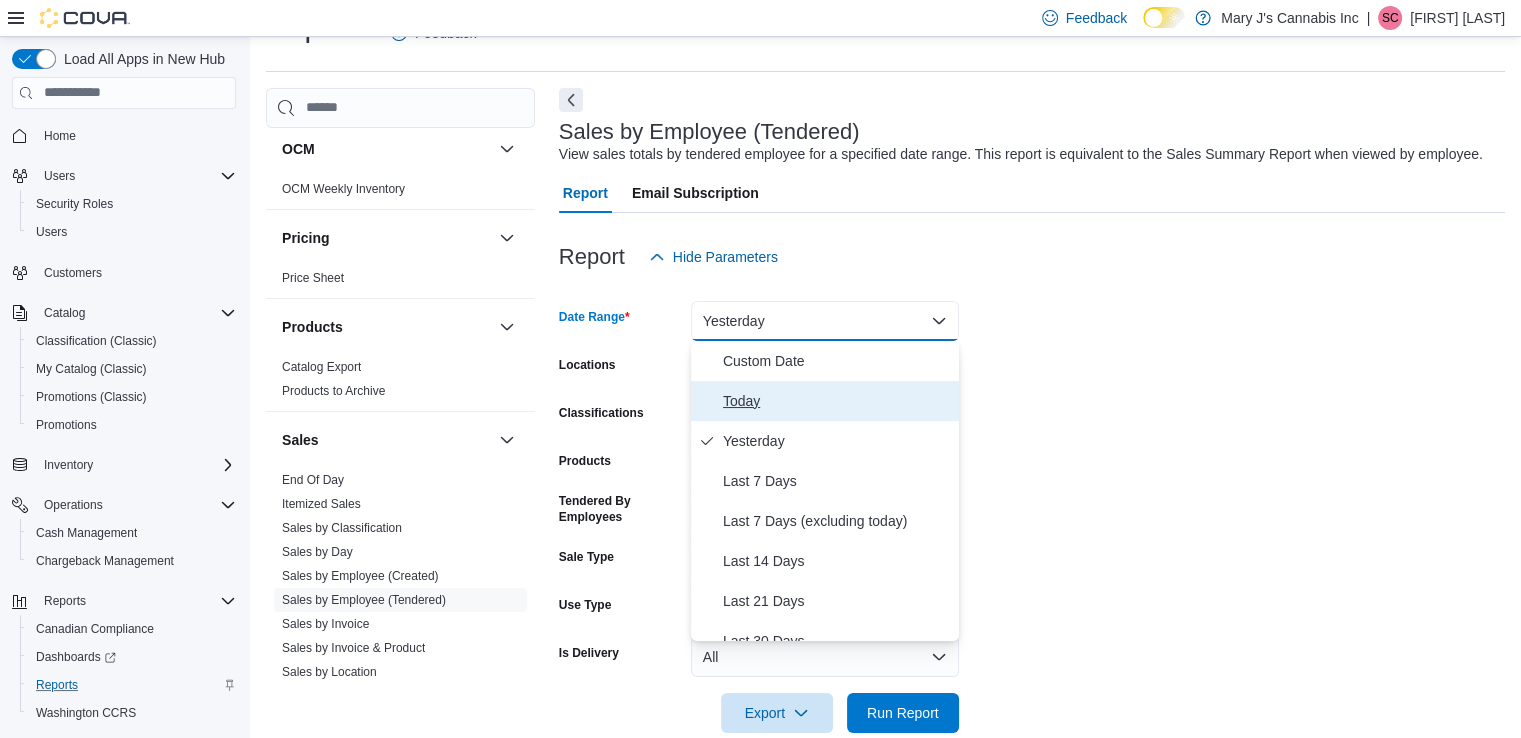 click on "Today" at bounding box center (837, 401) 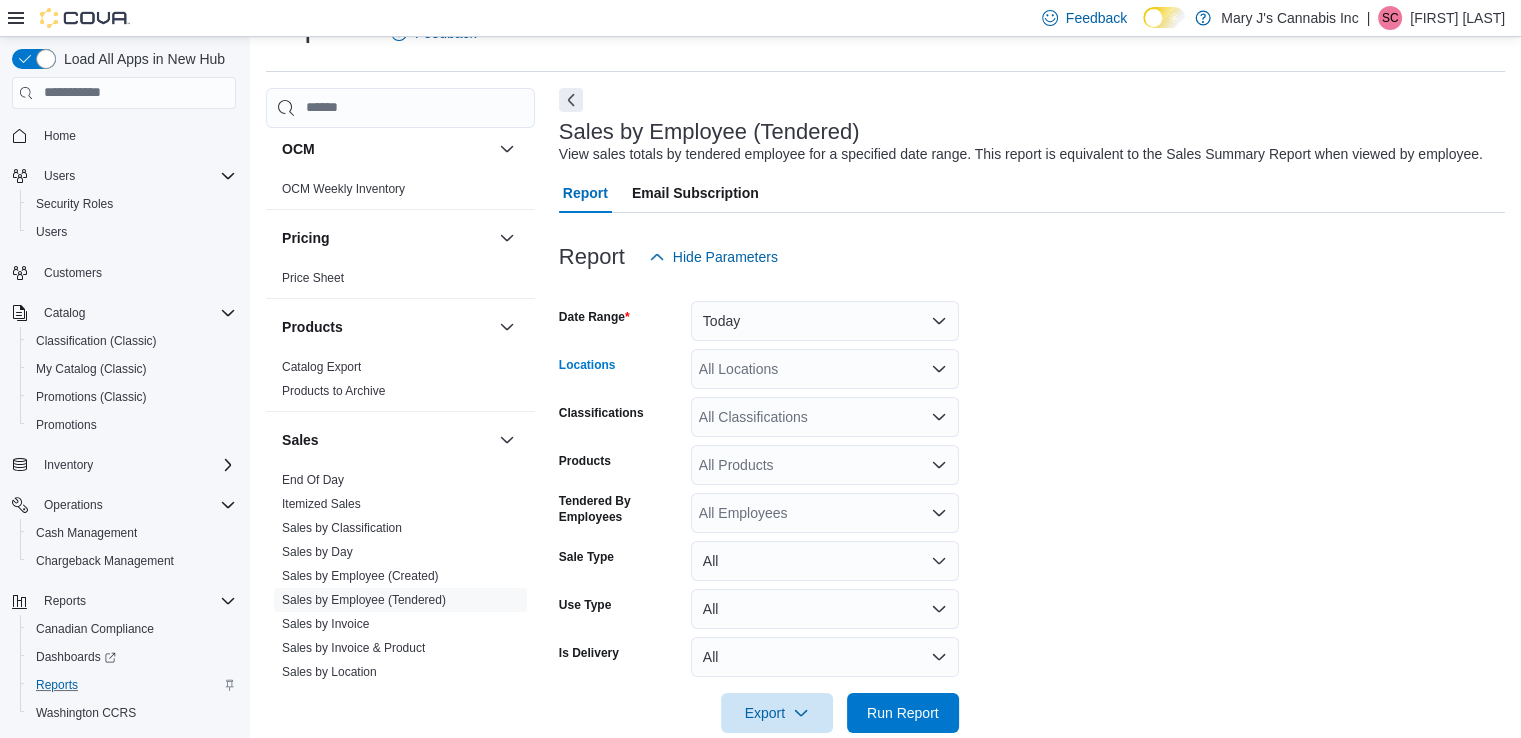 click 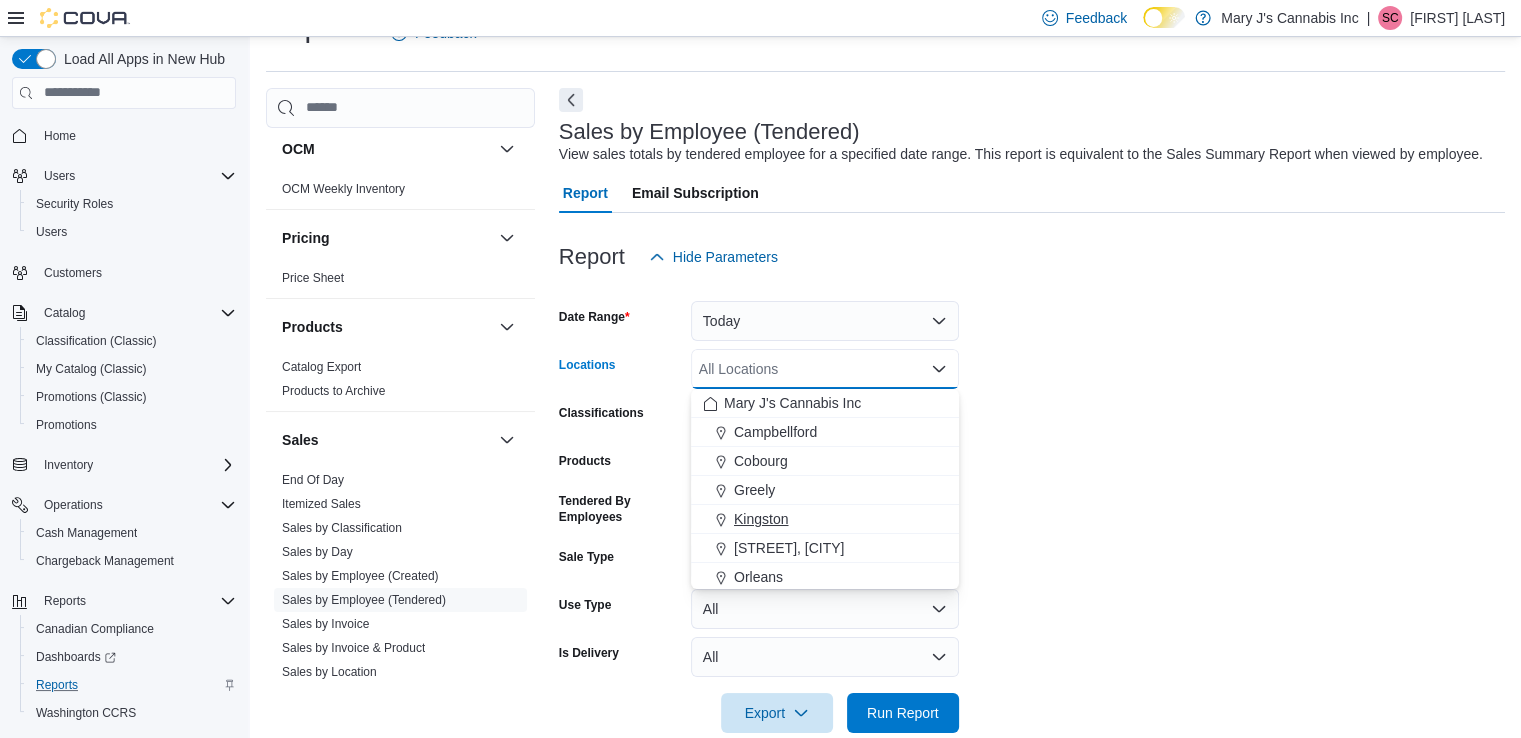 click at bounding box center [723, 519] 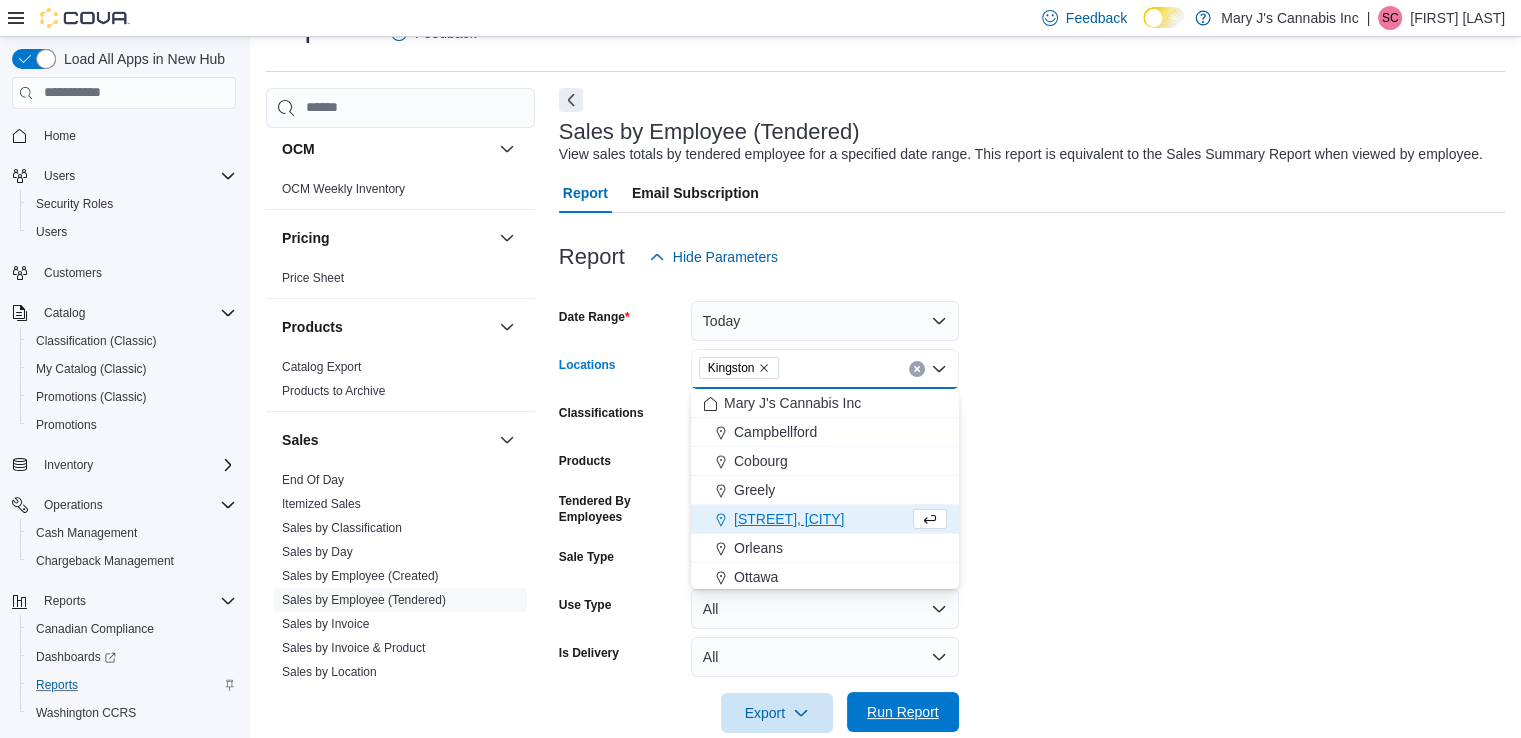 click on "Run Report" at bounding box center (903, 712) 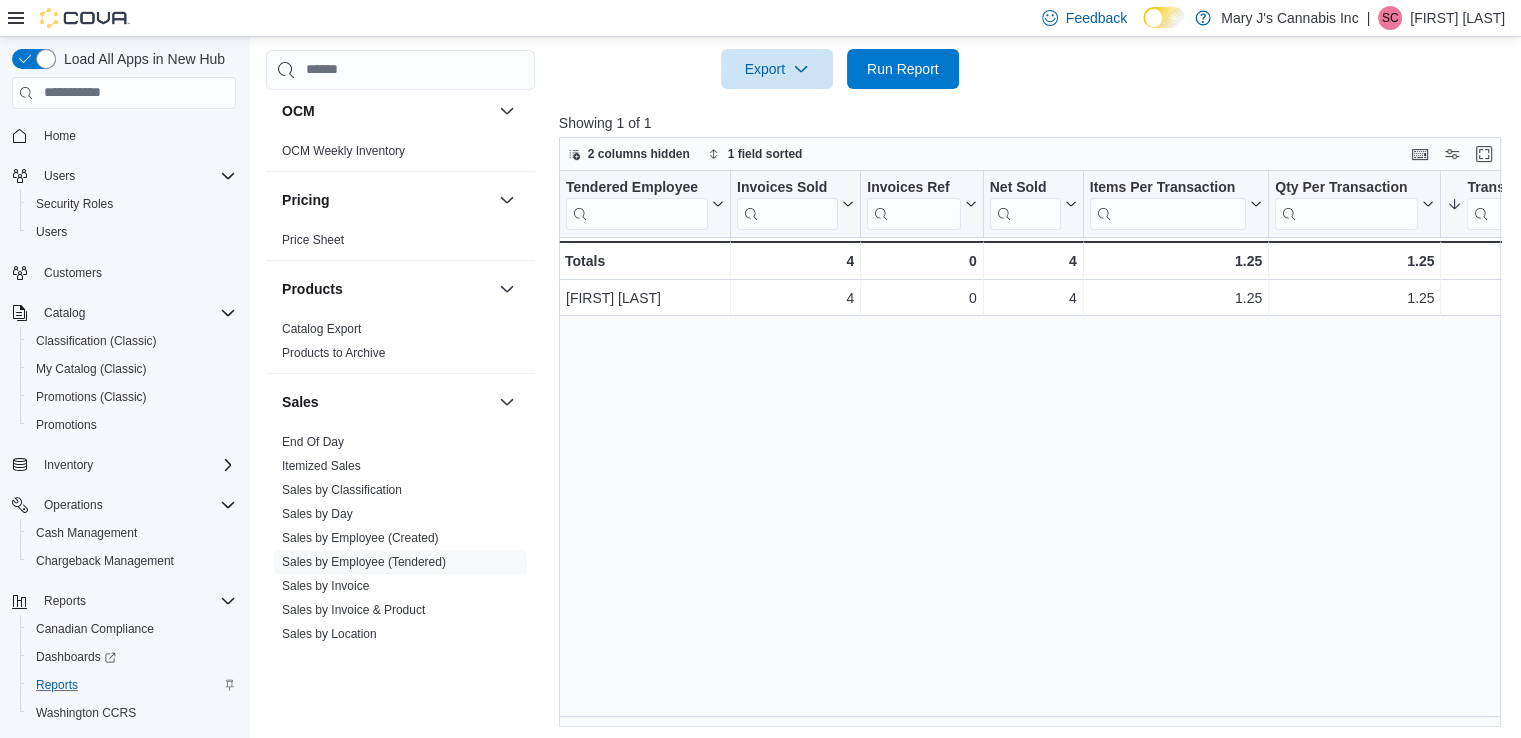 scroll, scrollTop: 695, scrollLeft: 0, axis: vertical 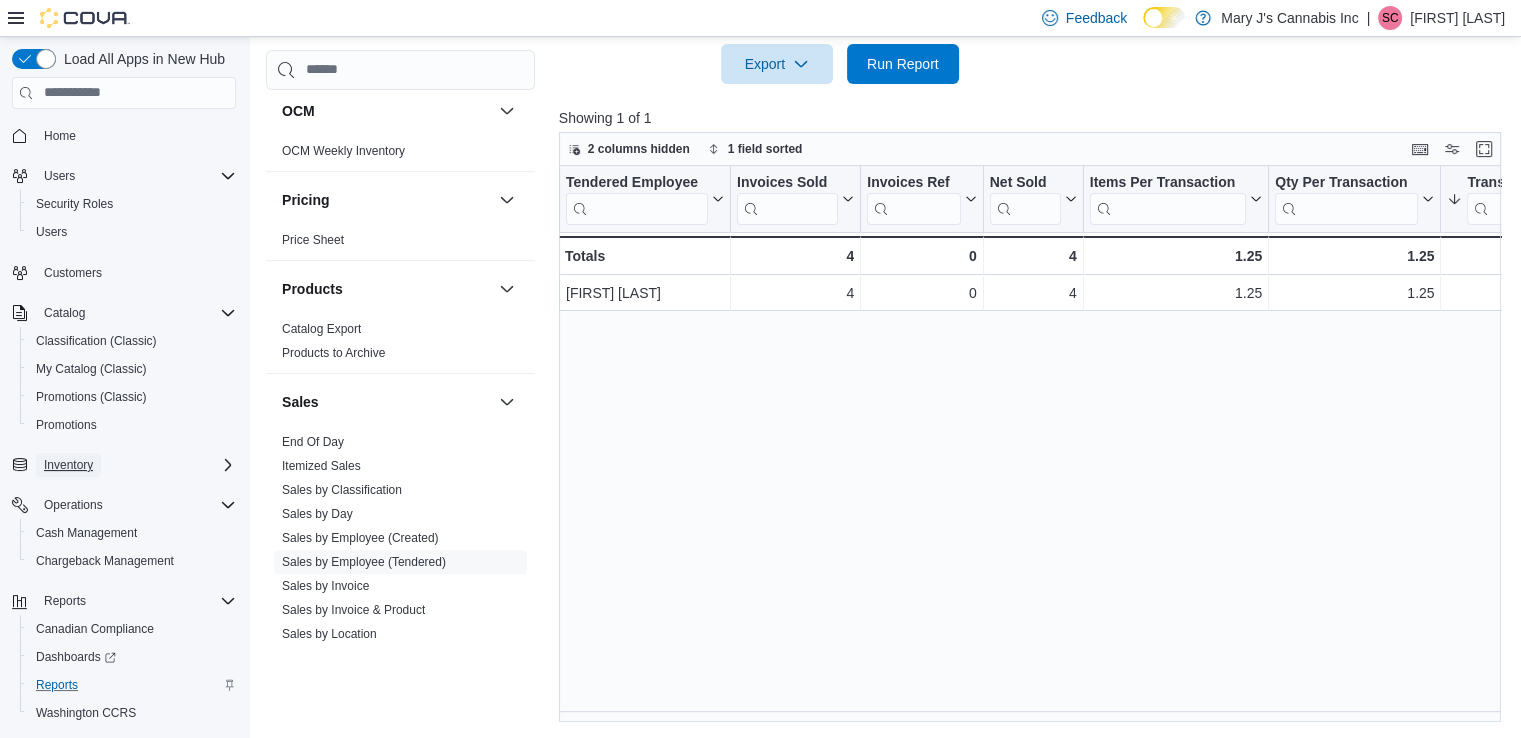 click on "Inventory" at bounding box center (68, 465) 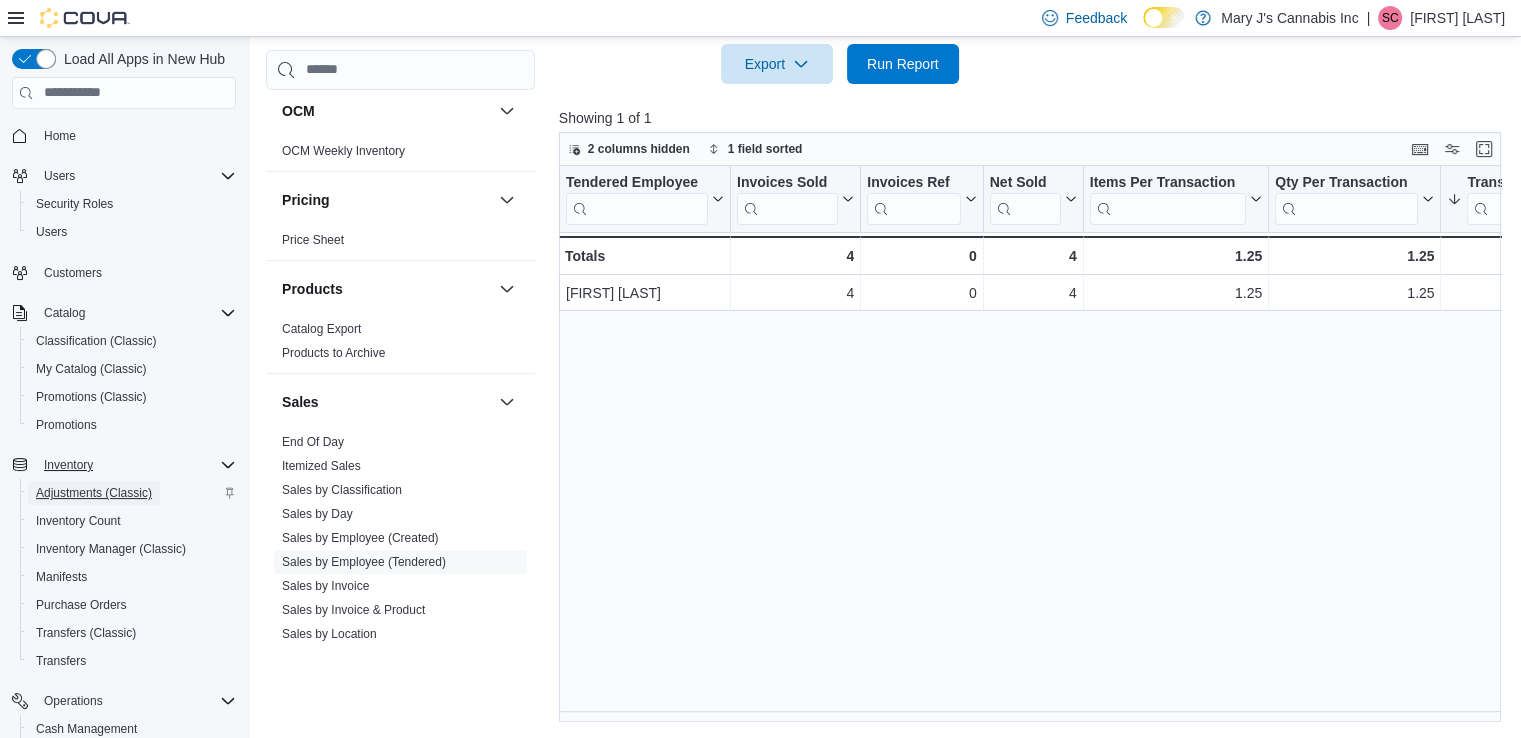 click on "Adjustments (Classic)" at bounding box center (94, 493) 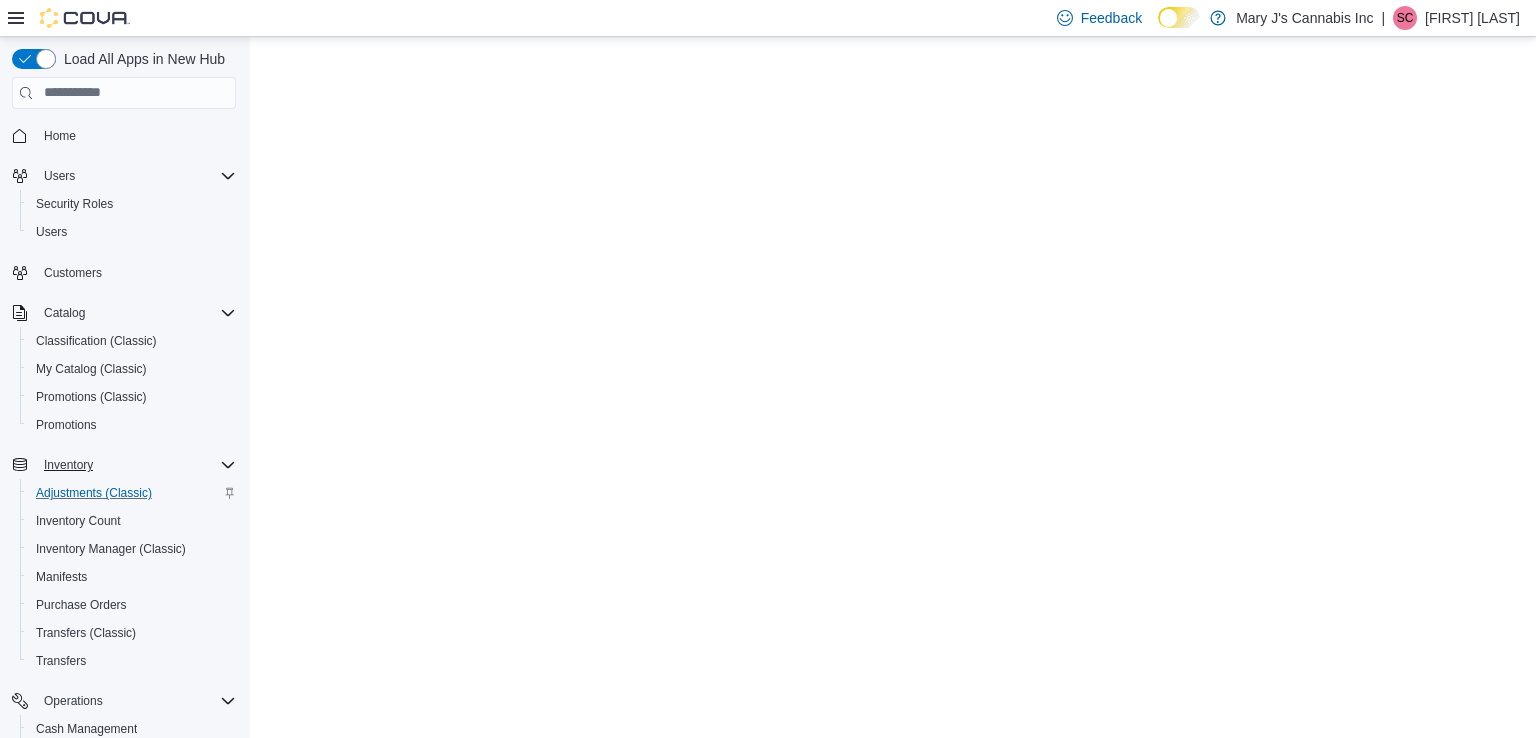 scroll, scrollTop: 0, scrollLeft: 0, axis: both 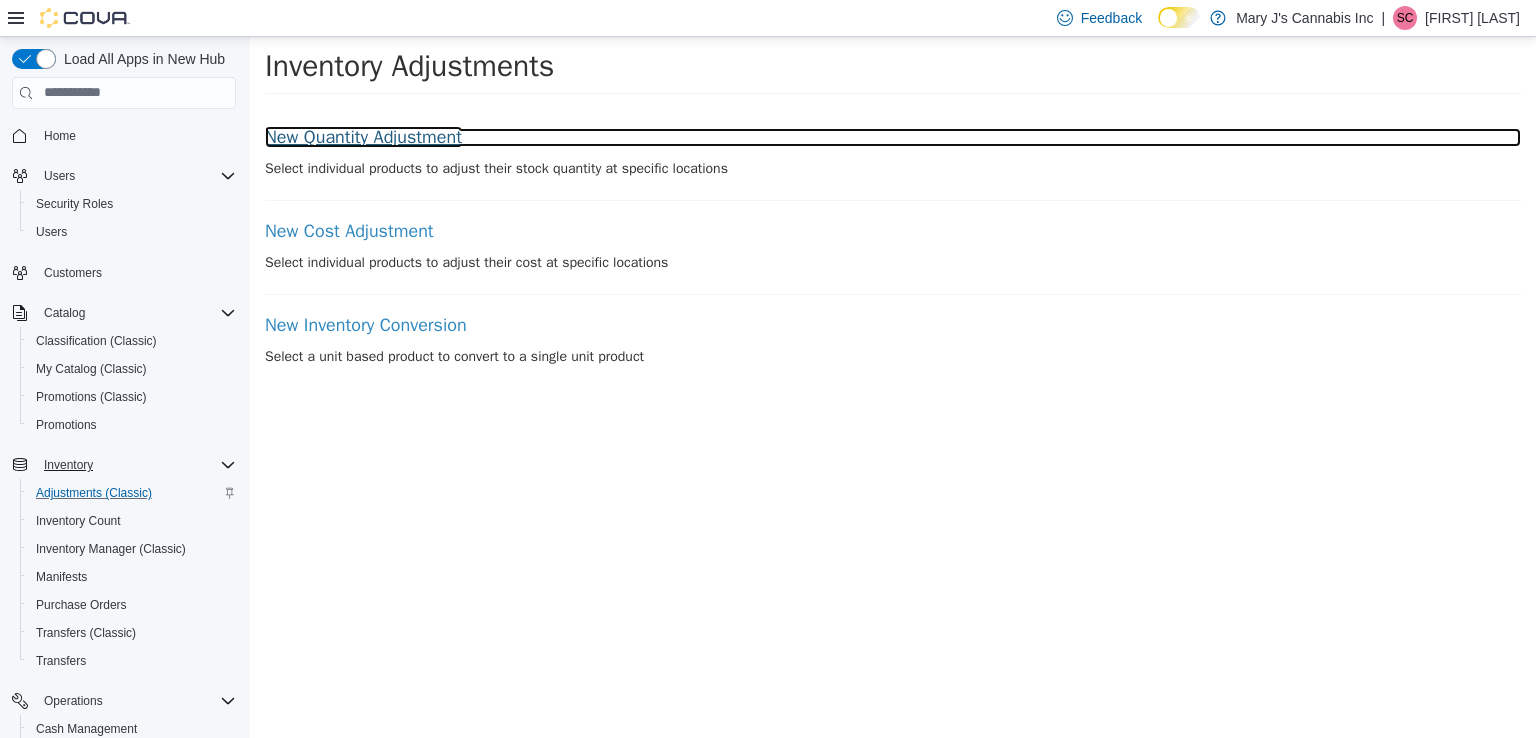 click on "New Quantity Adjustment" at bounding box center [893, 137] 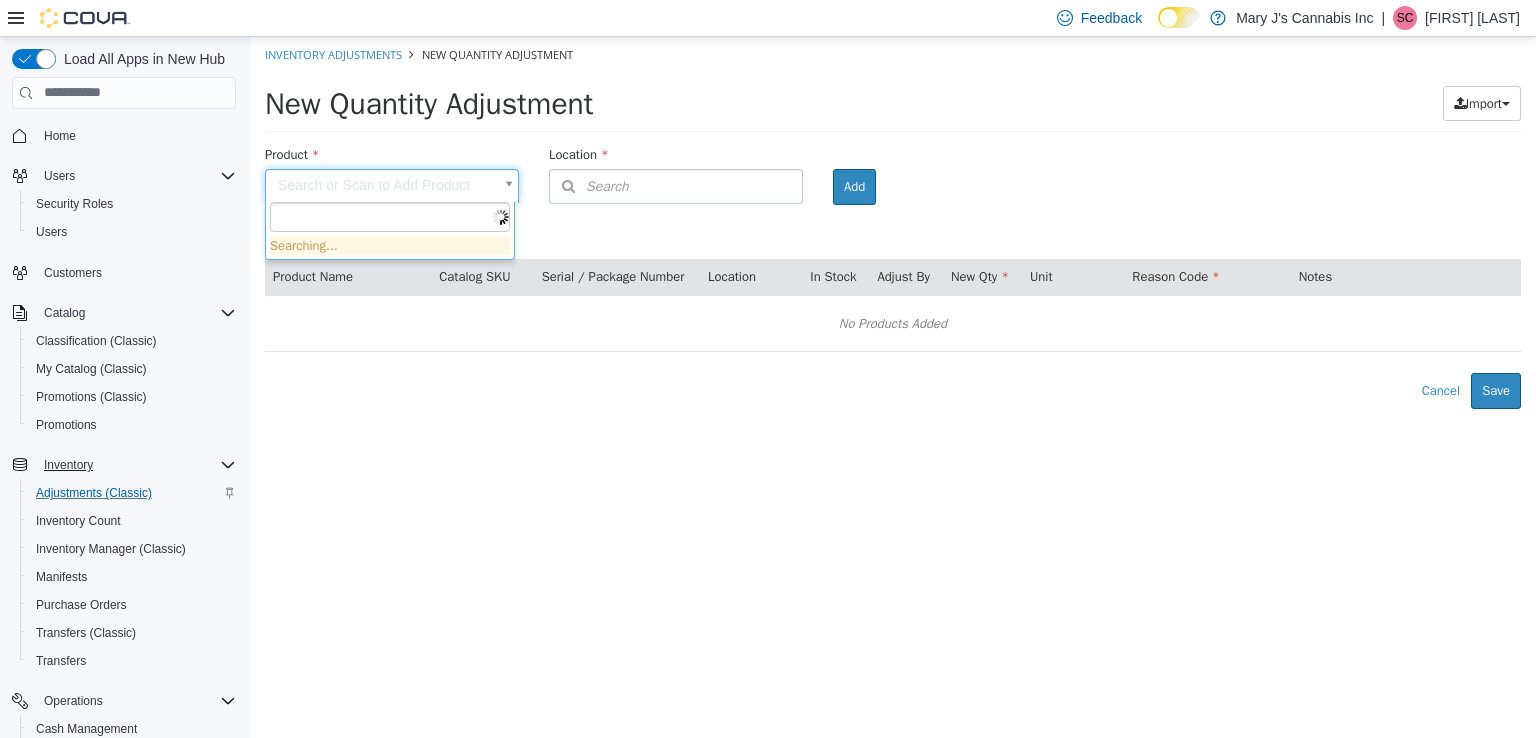 click on "×
Inventory Adjustments
New Quantity Adjustment
New Quantity Adjustment
Import  Inventory Export (.CSV) Package List (.TXT)
Product     Search or Scan to Add Product     Location Search Type 3 or more characters or browse       Mary J's Cannabis Inc     (8)         Campbellford             Cobourg             Greely             Kingston             Laurent Blvd, Ottawa             Orleans             Ottawa             Russell         Room   Add Products  ( 0 ) Product Name Catalog SKU Serial / Package Number Location In Stock Adjust By New Qty Unit Reason Code Notes No Products Added Error saving adjustment please resolve the errors above. Cancel Save
Searching..." at bounding box center [893, 222] 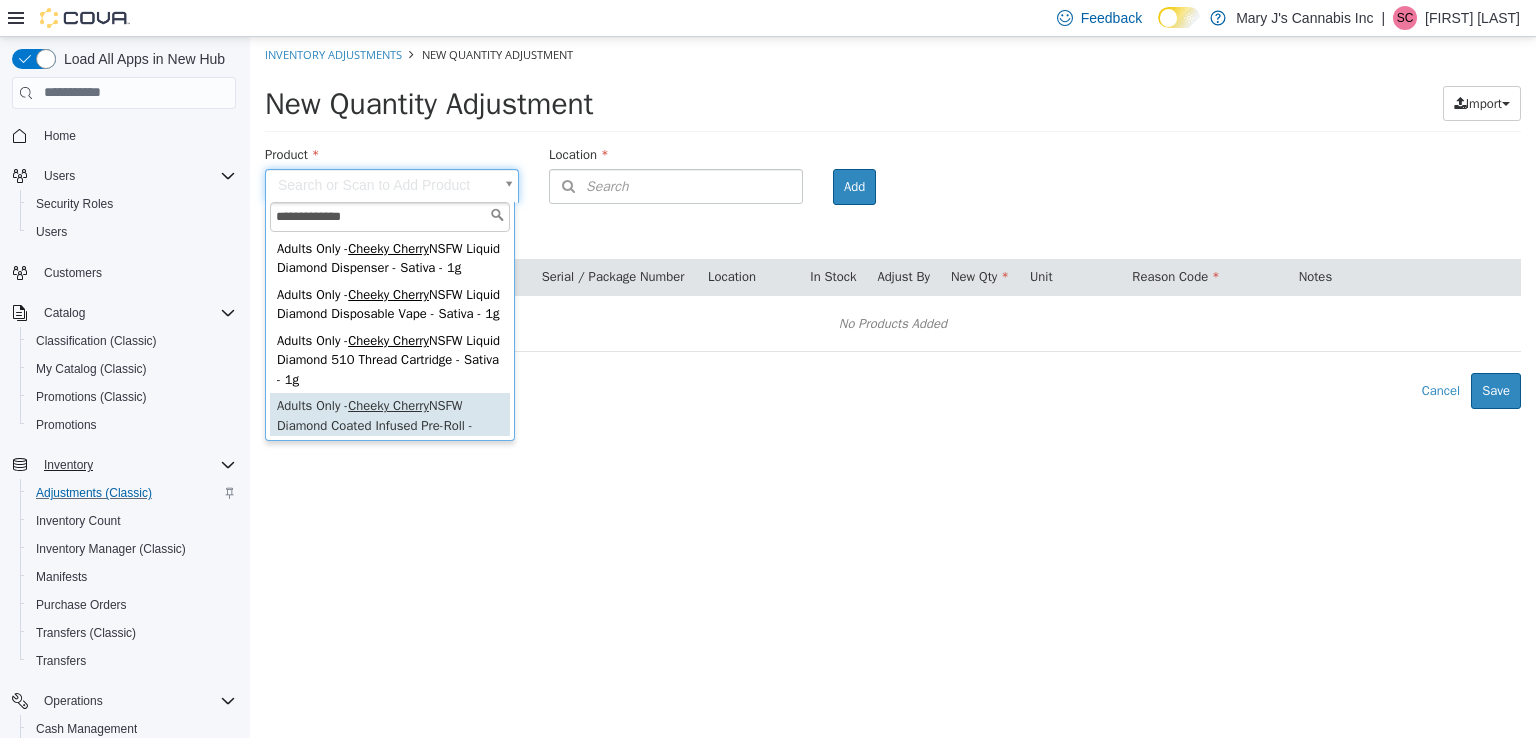 scroll, scrollTop: 100, scrollLeft: 0, axis: vertical 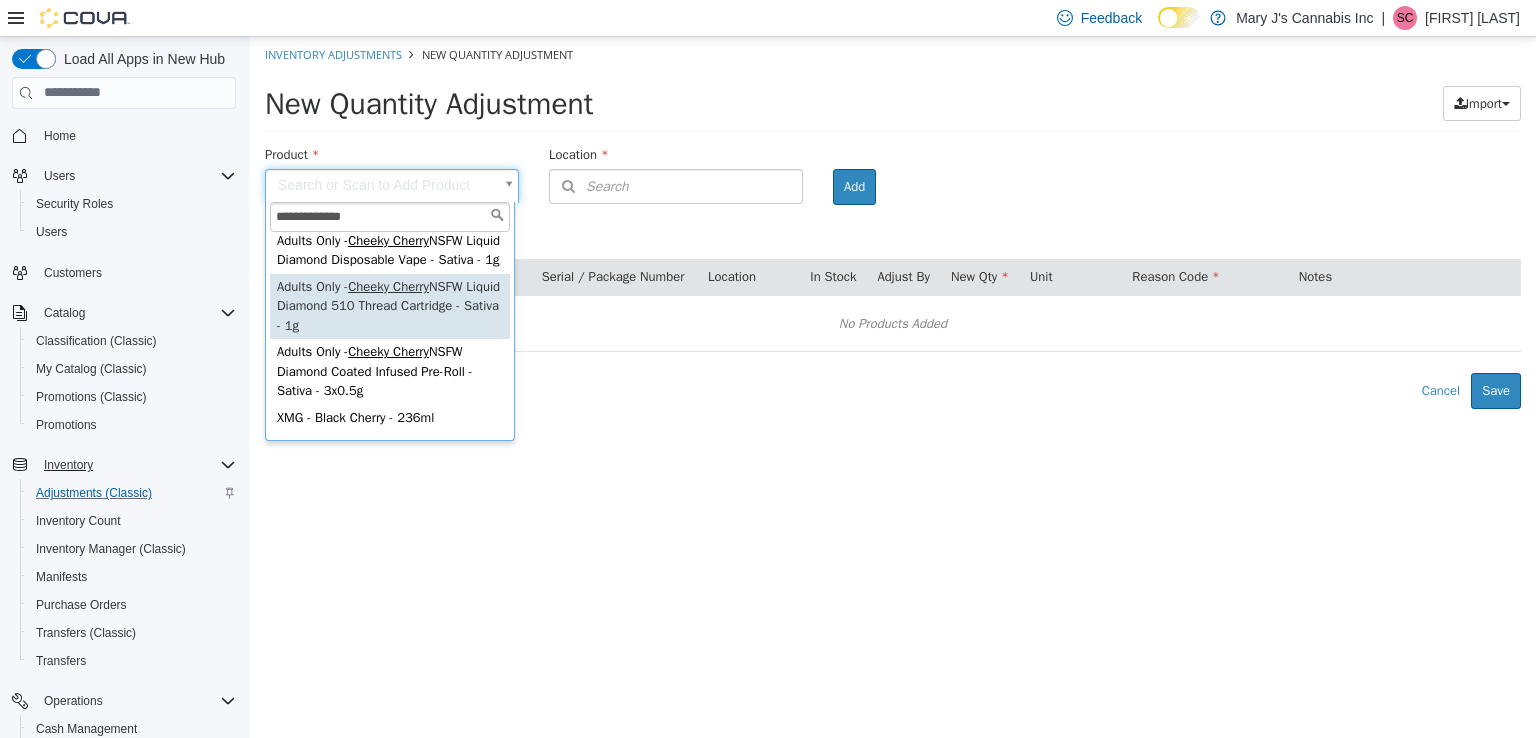 type on "**********" 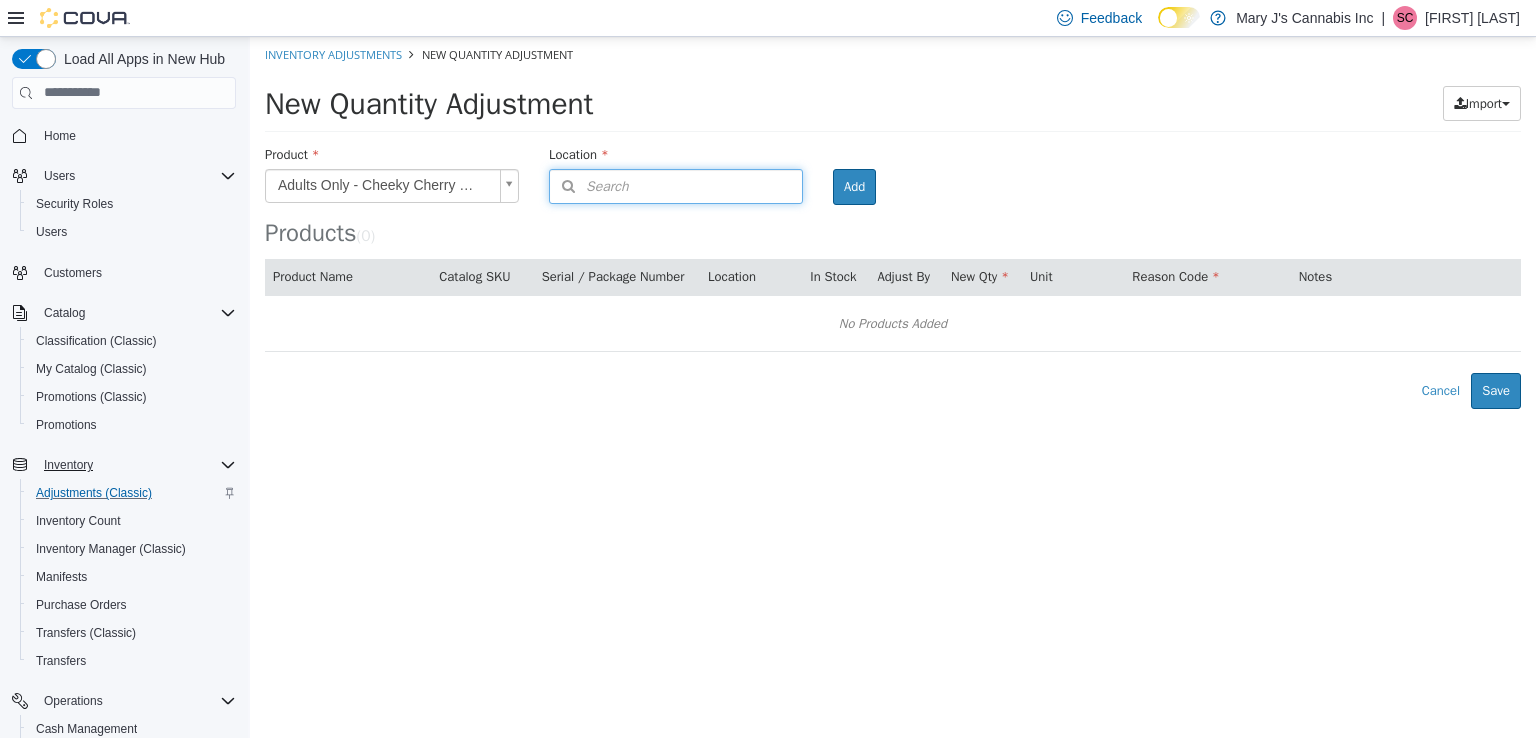 click on "Search" at bounding box center [676, 185] 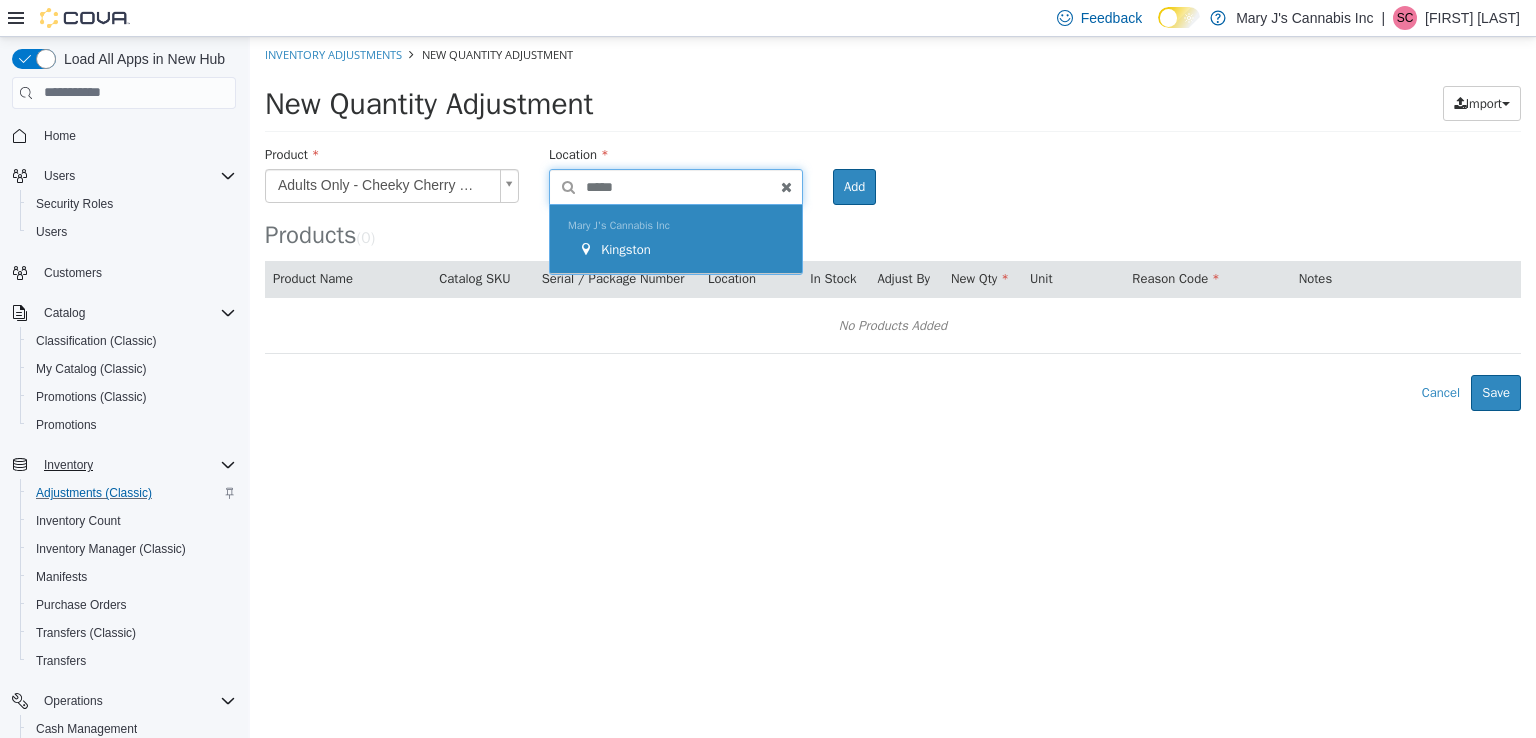 type on "*****" 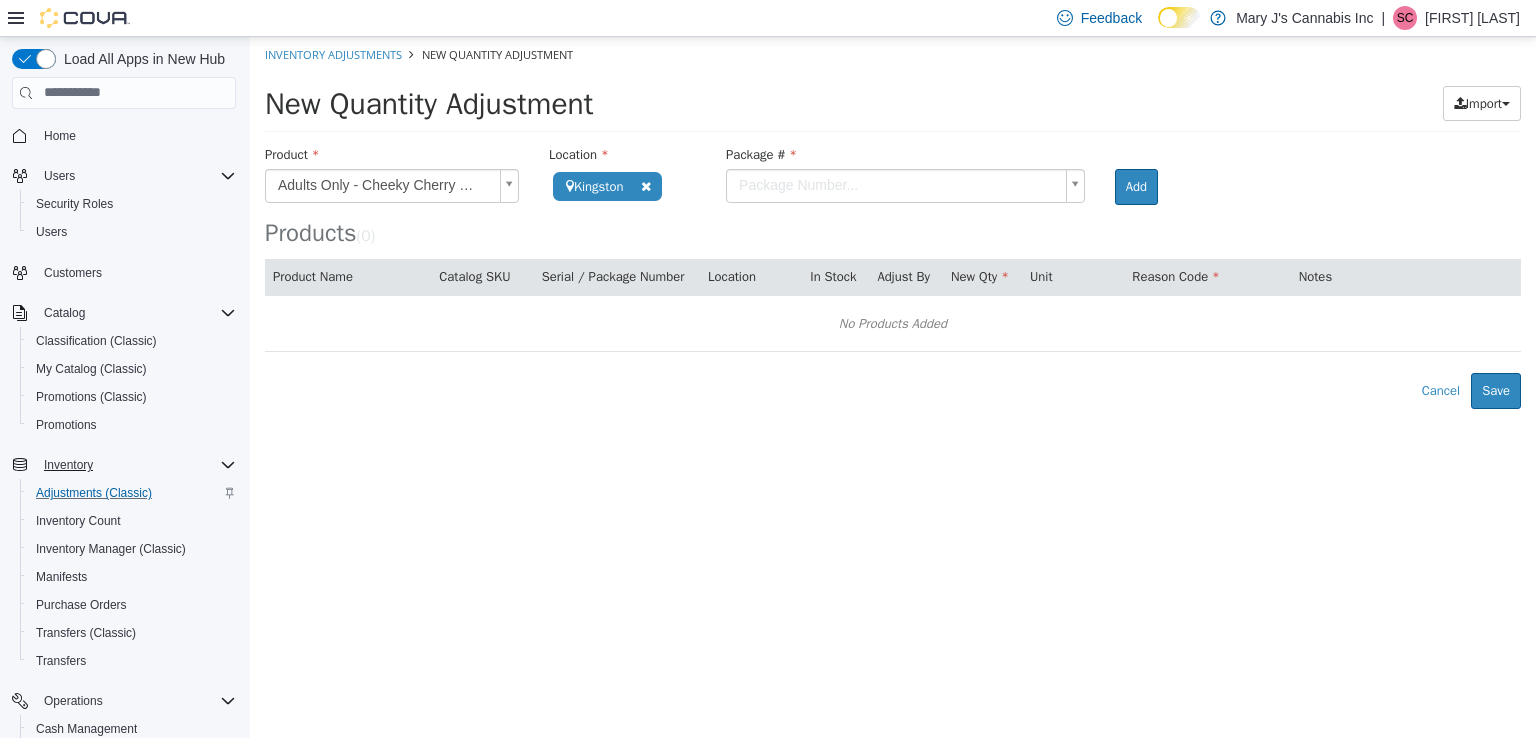 click on "**********" at bounding box center [893, 222] 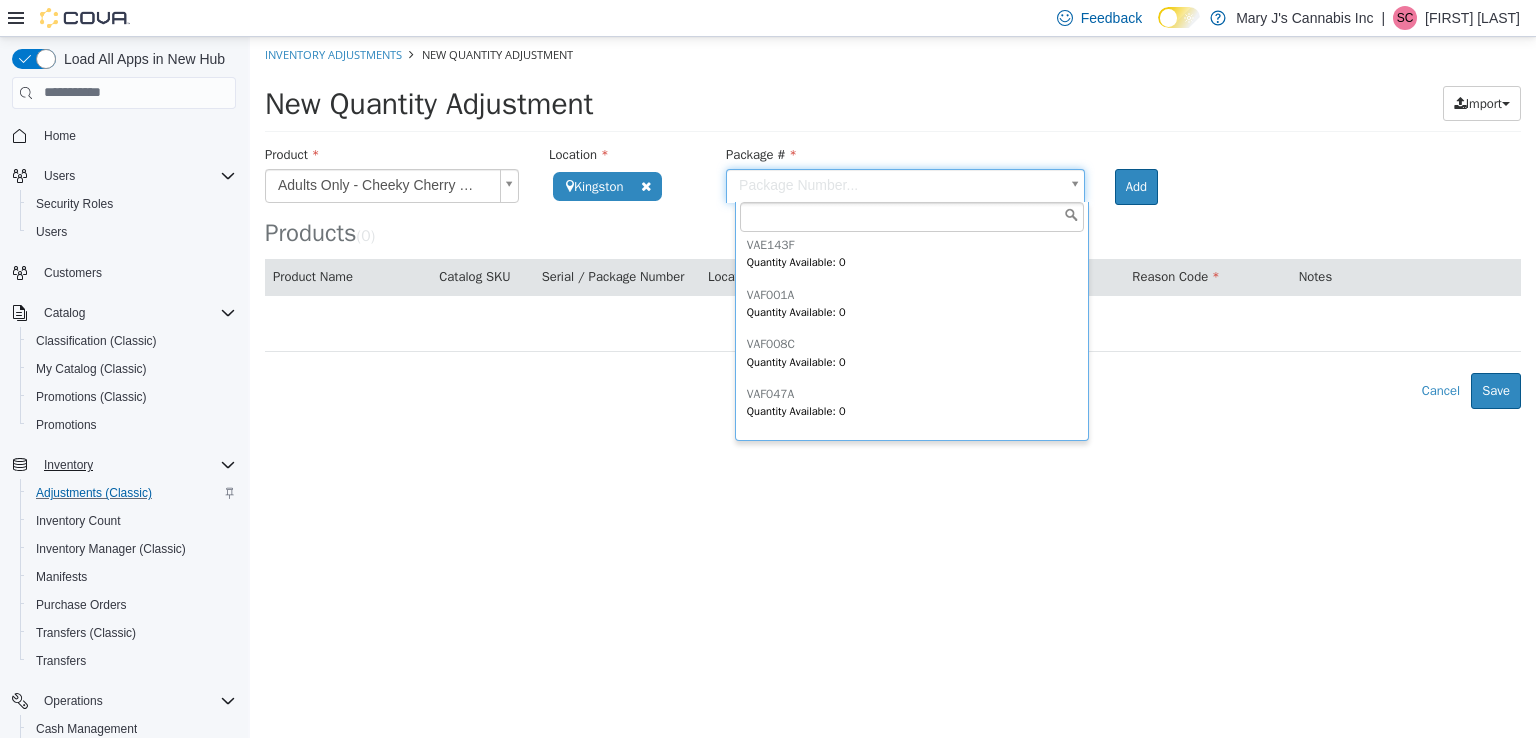 scroll, scrollTop: 496, scrollLeft: 0, axis: vertical 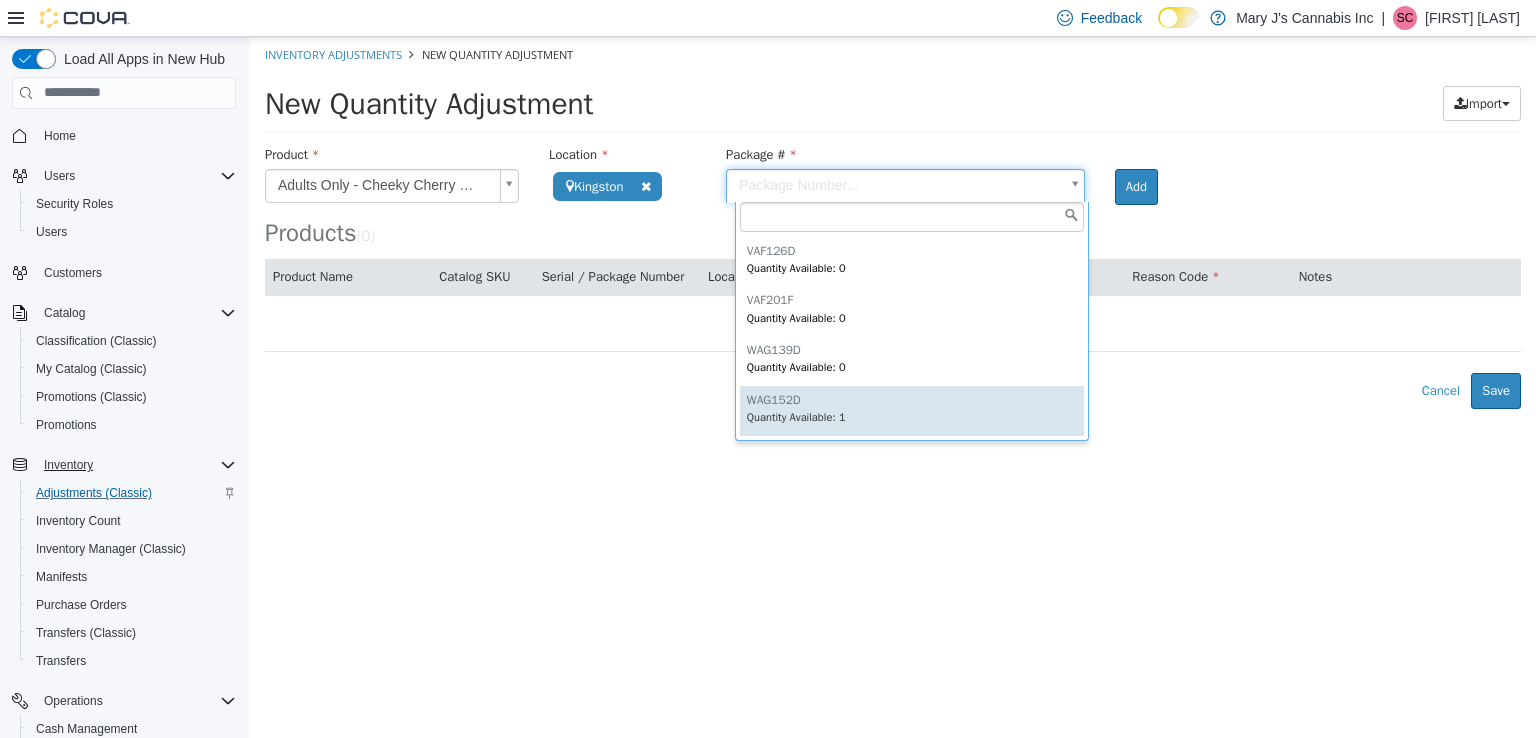 type on "*******" 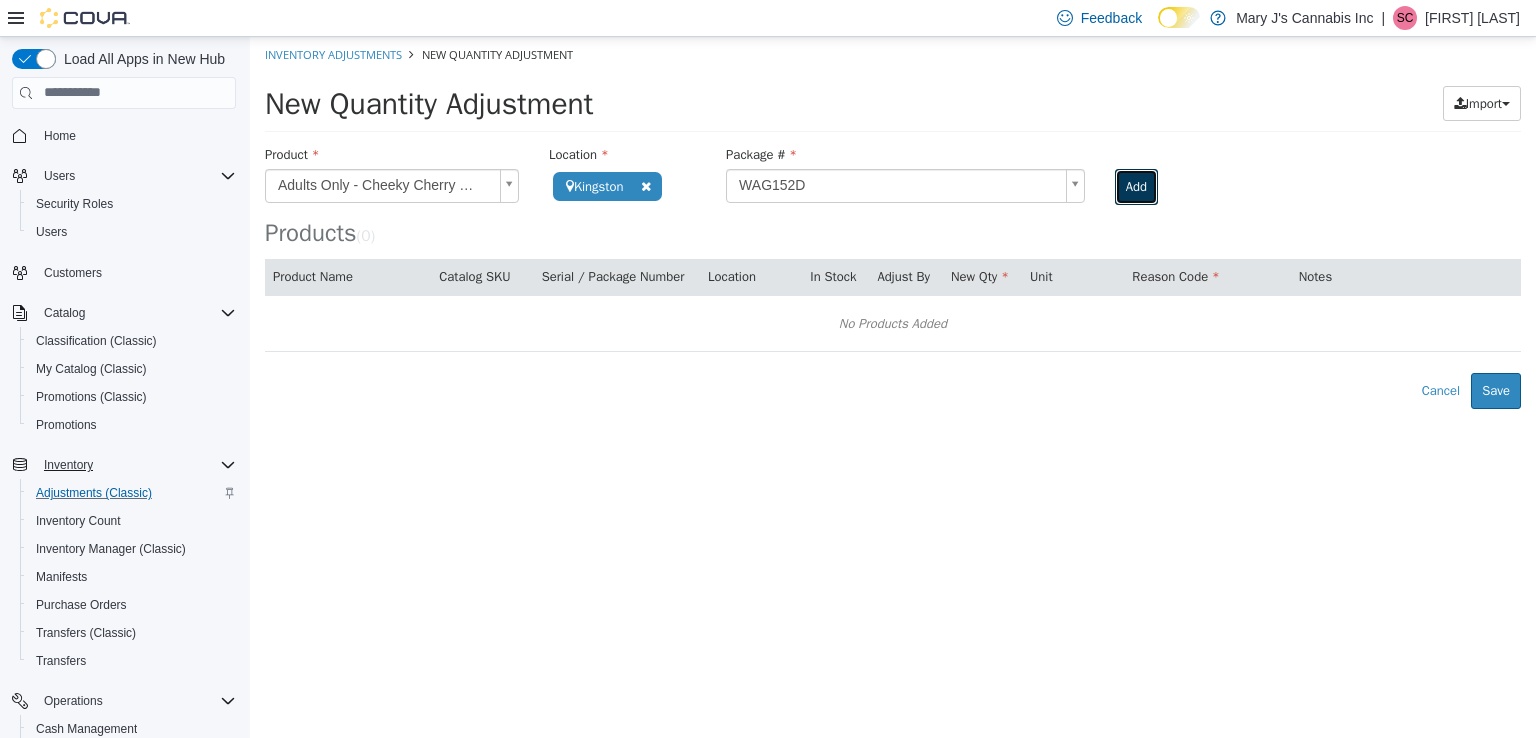 click on "Add" at bounding box center (1136, 186) 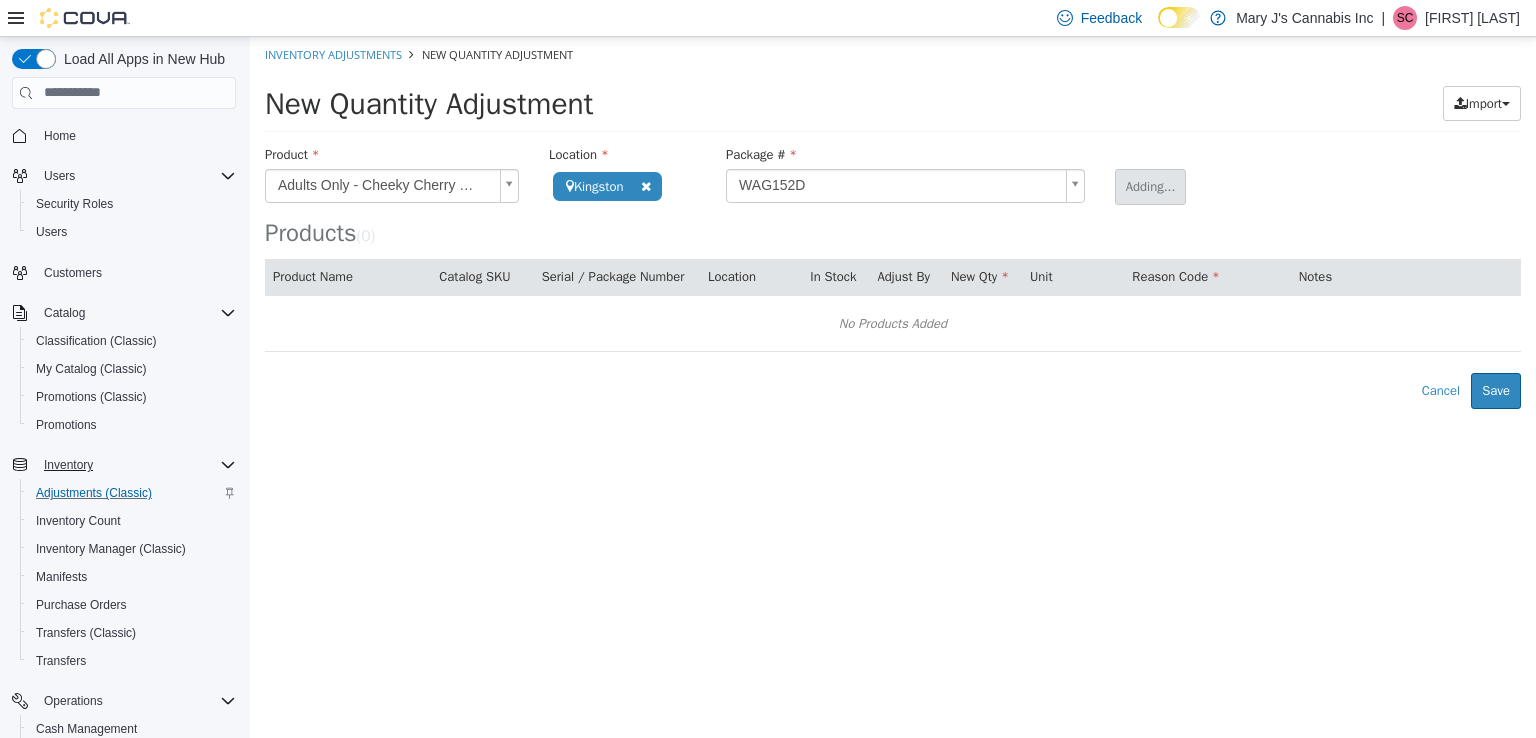 type 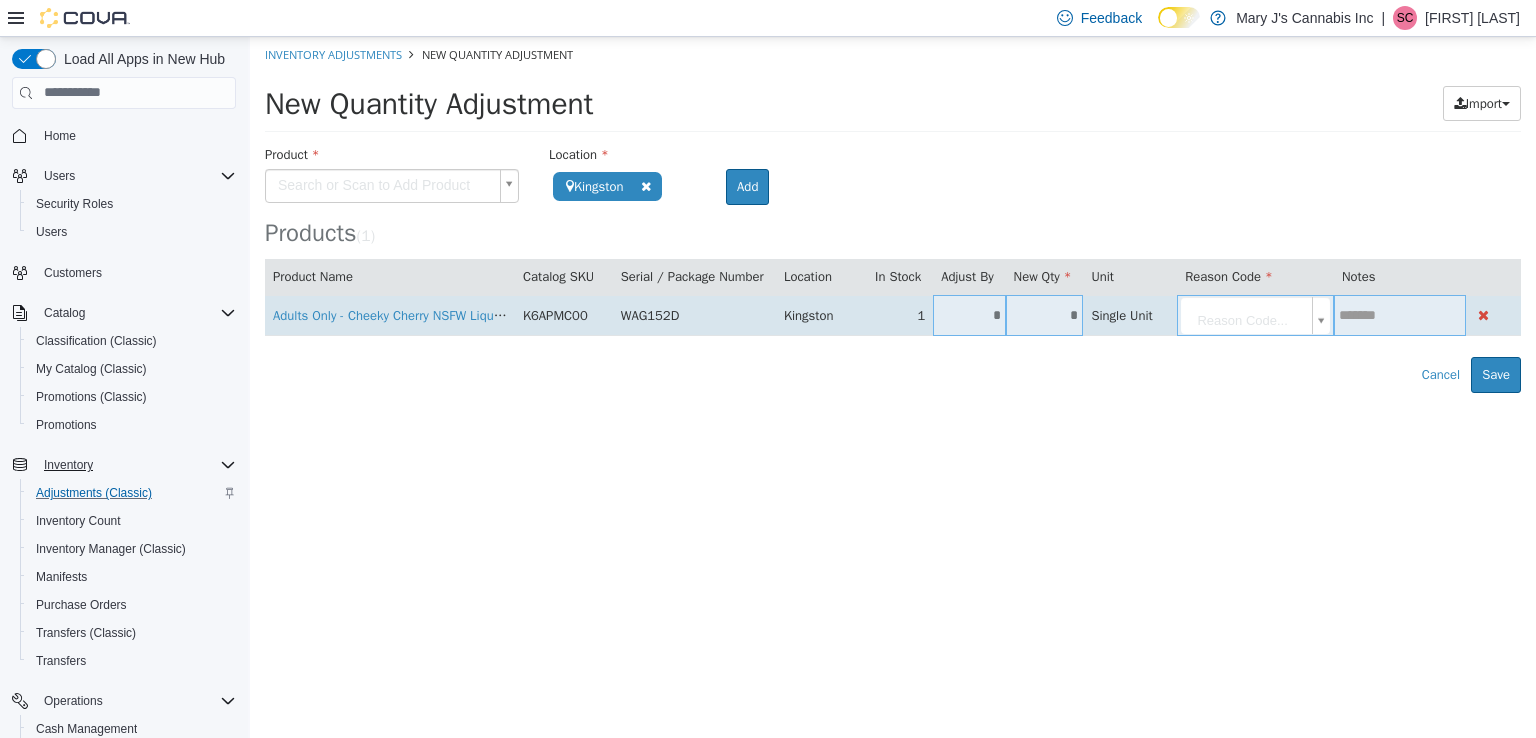 click on "*" at bounding box center [969, 314] 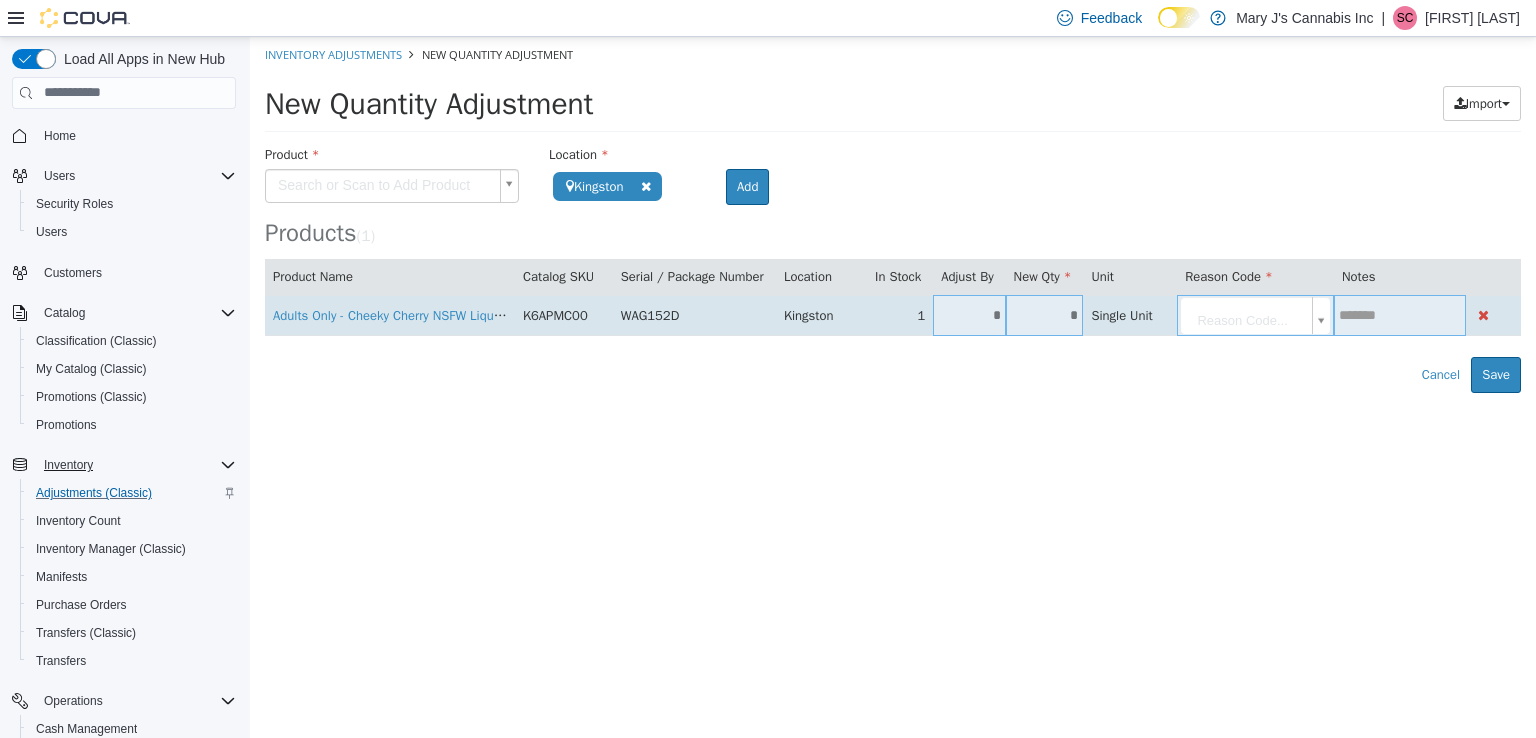 click on "*" at bounding box center [1045, 314] 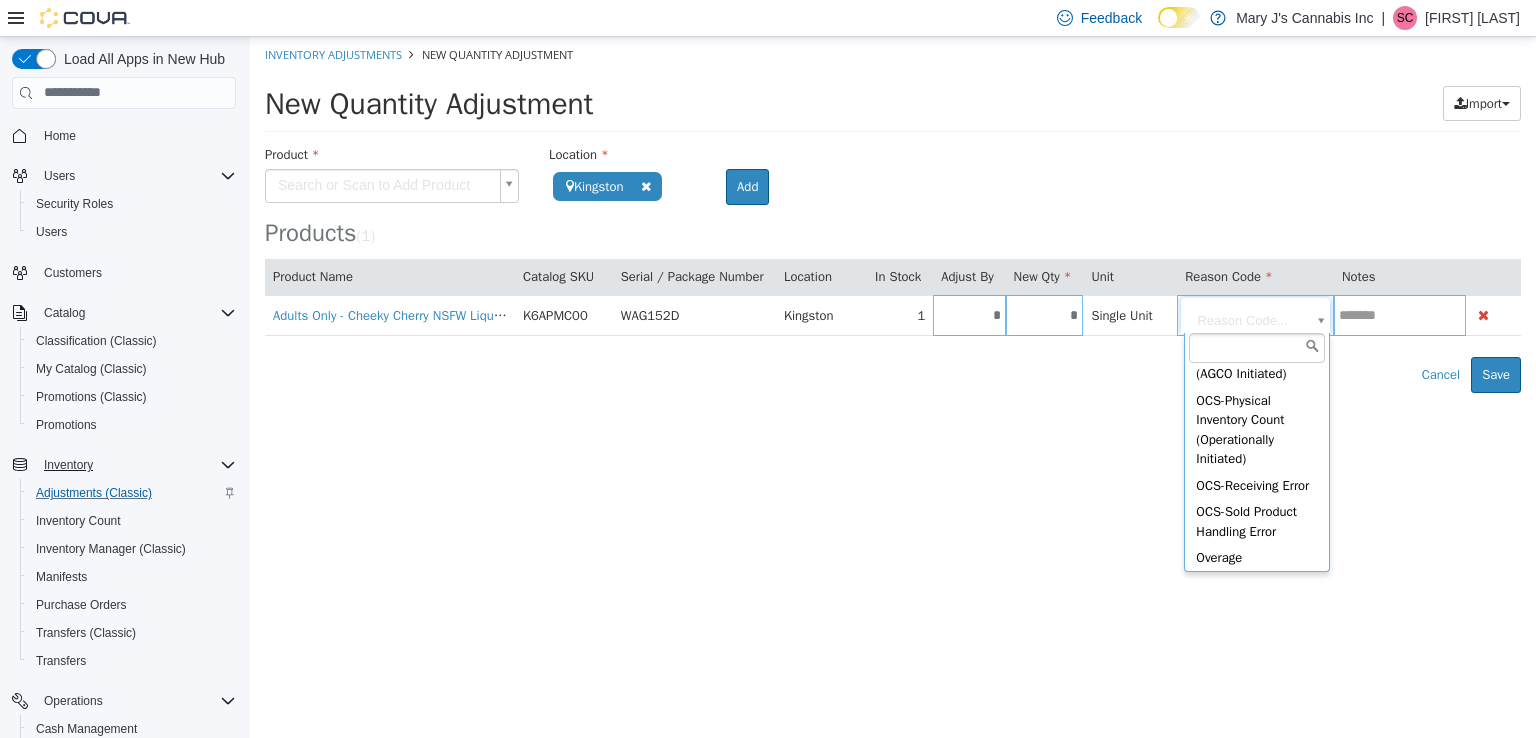 scroll, scrollTop: 227, scrollLeft: 0, axis: vertical 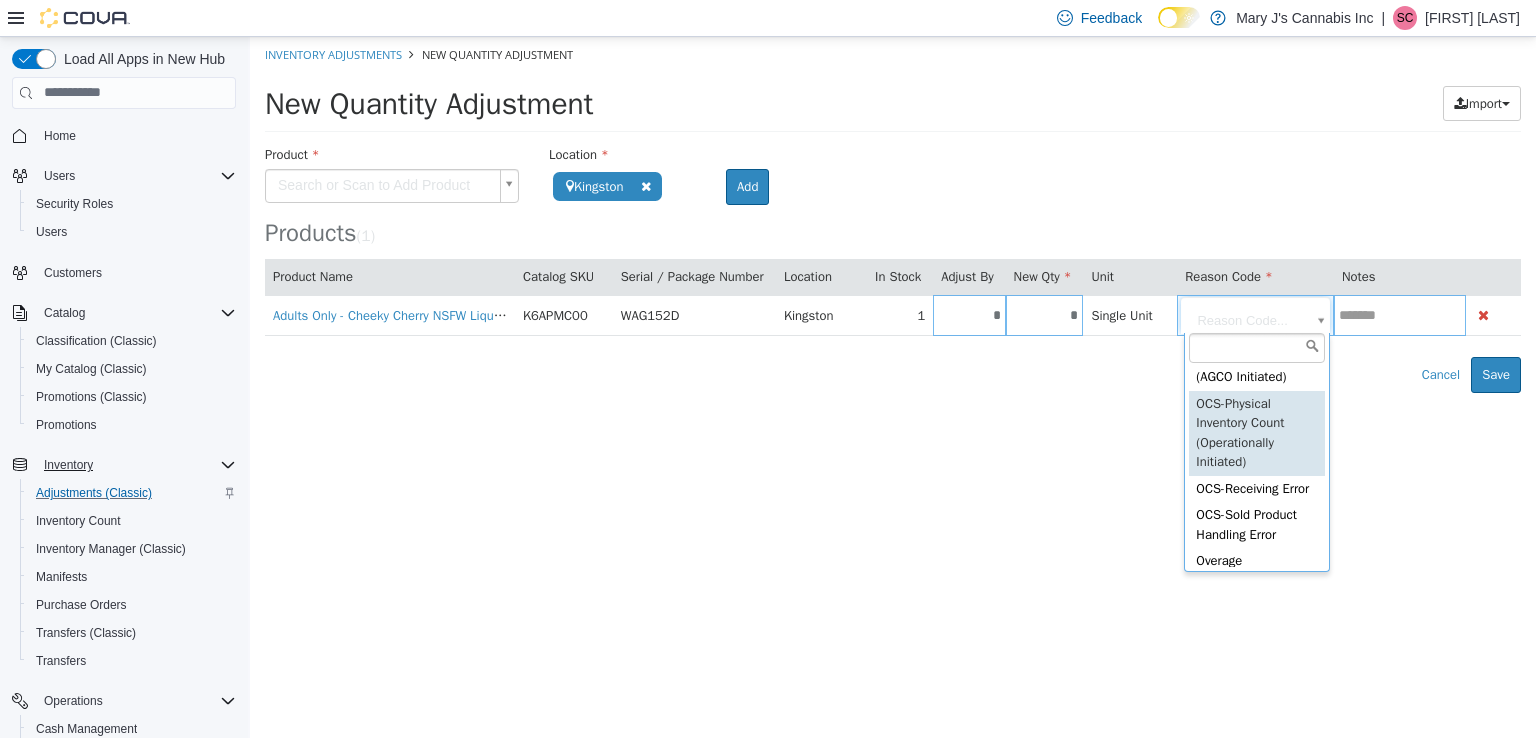 type on "**********" 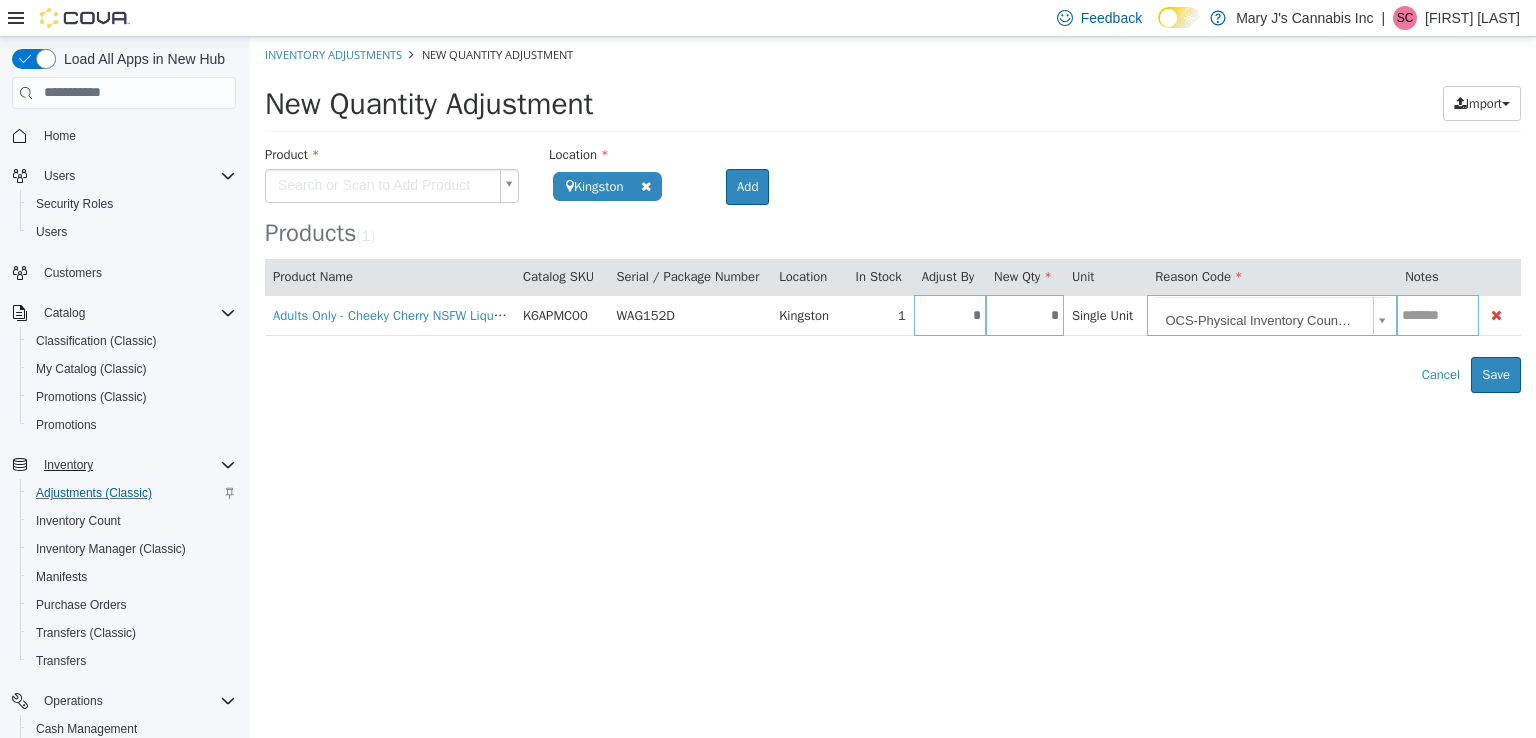 click on "**********" at bounding box center (893, 214) 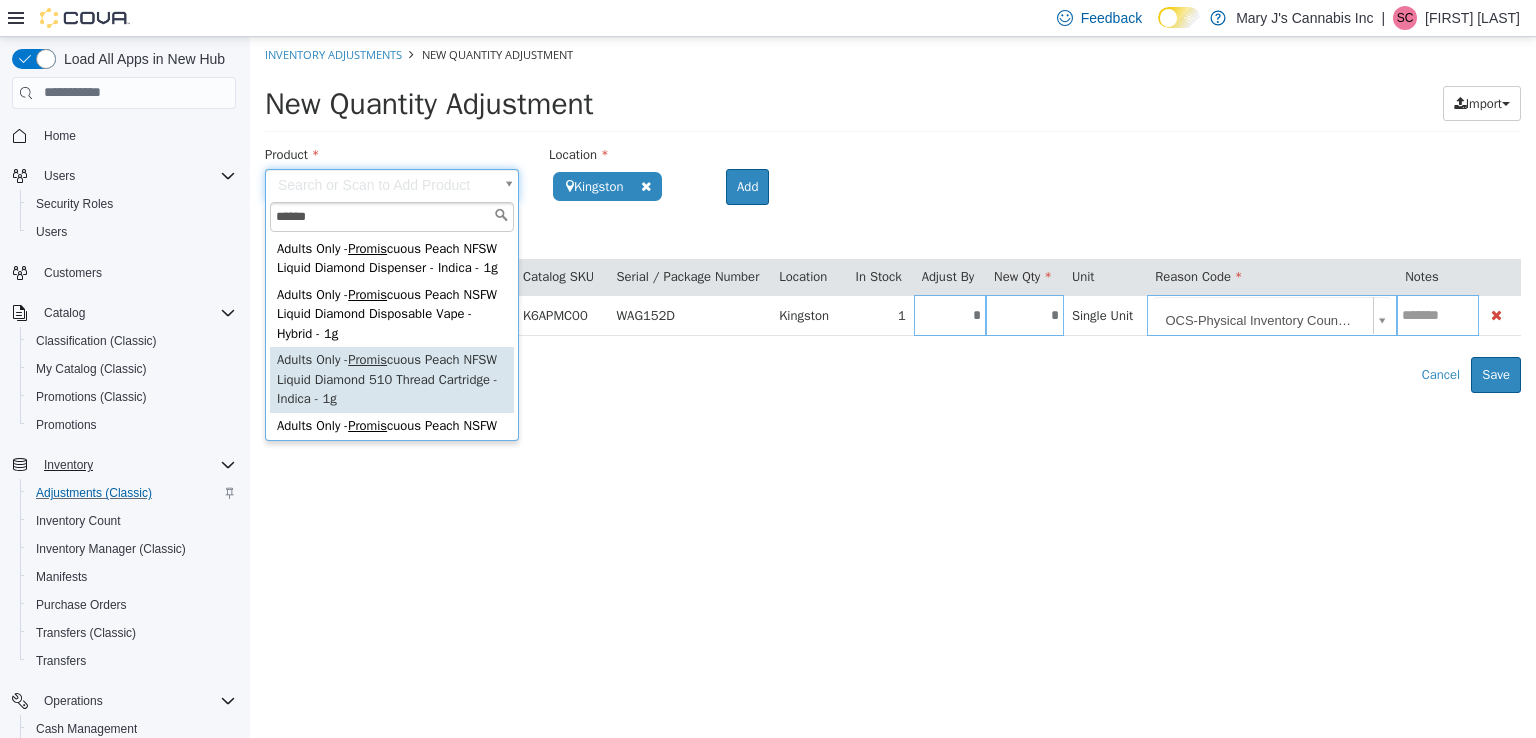 type on "******" 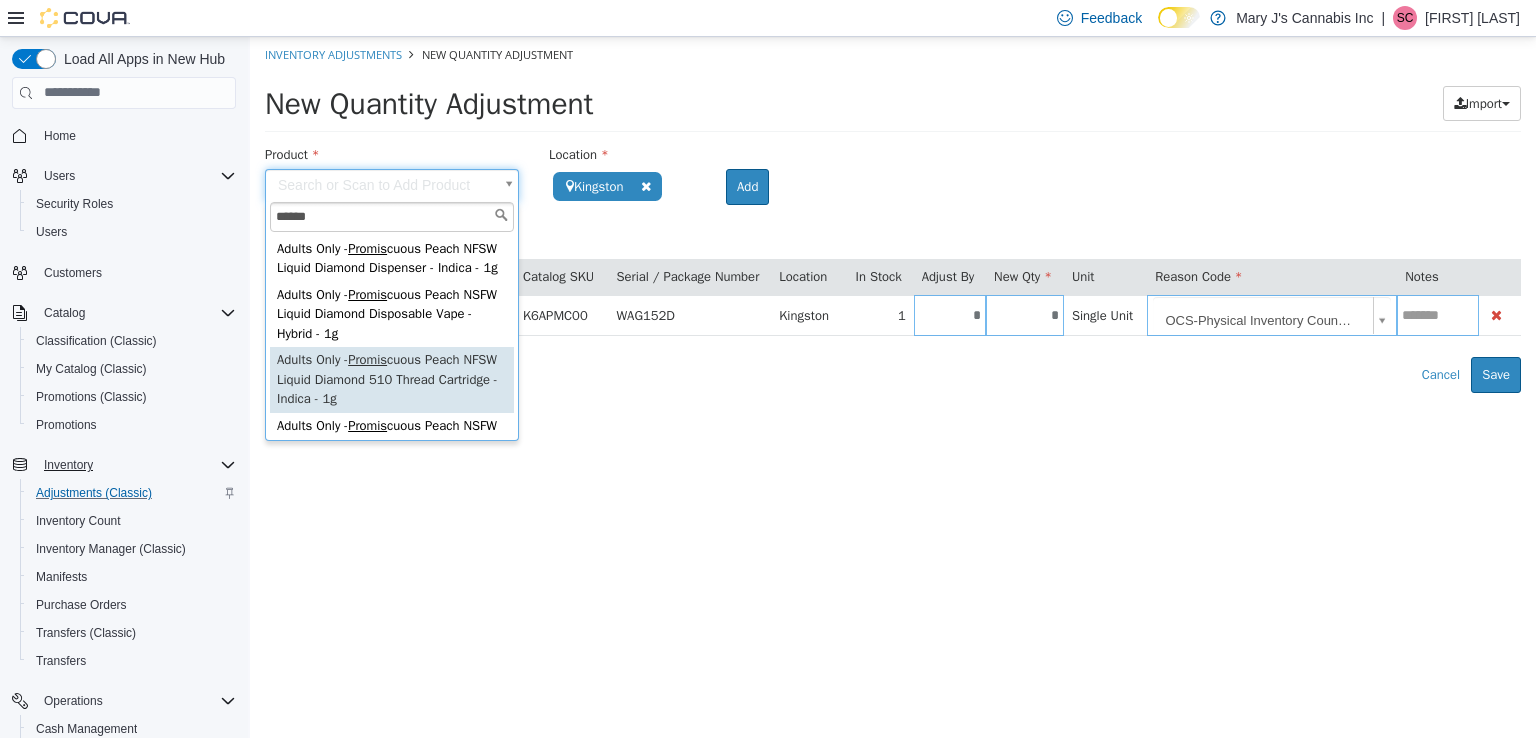 type on "**********" 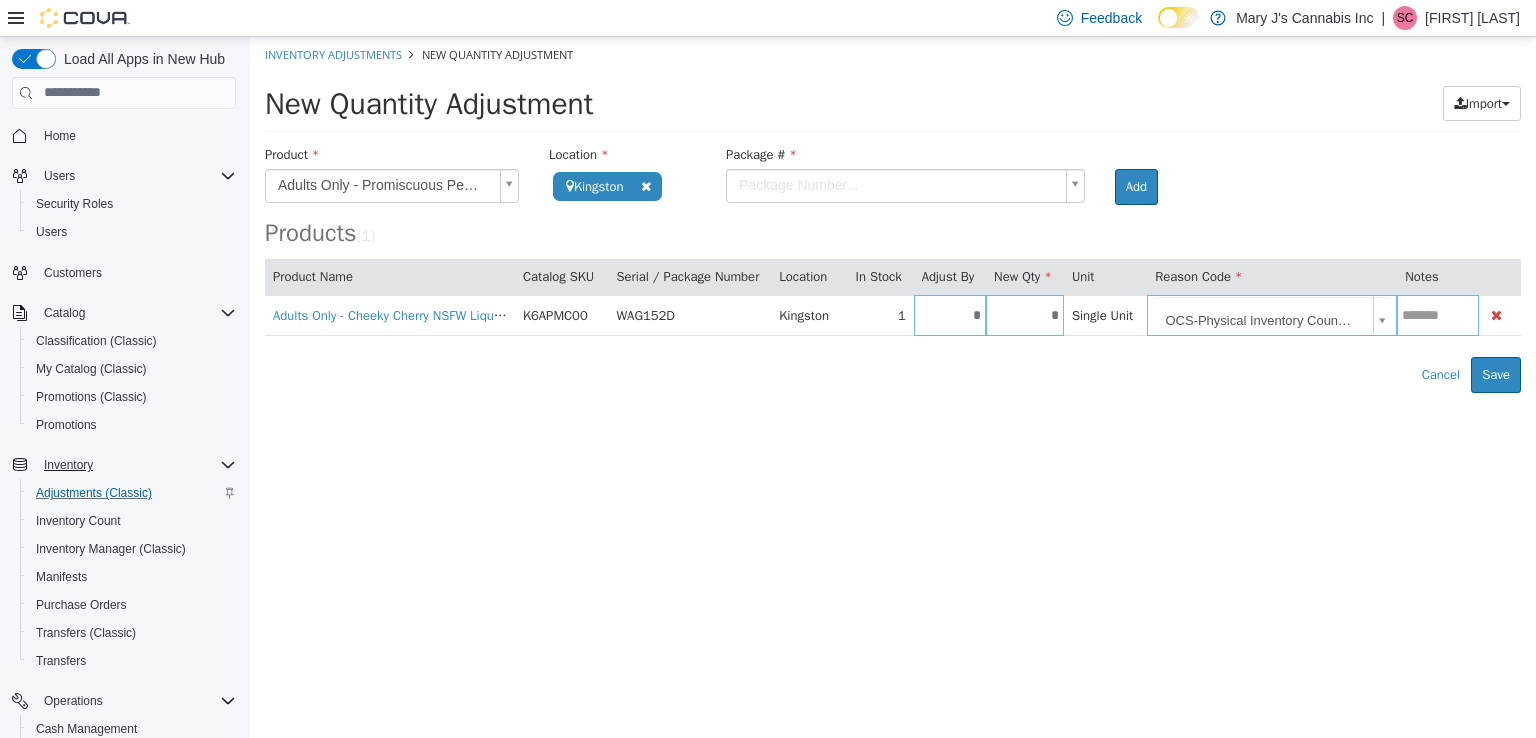 click on "**********" at bounding box center [893, 214] 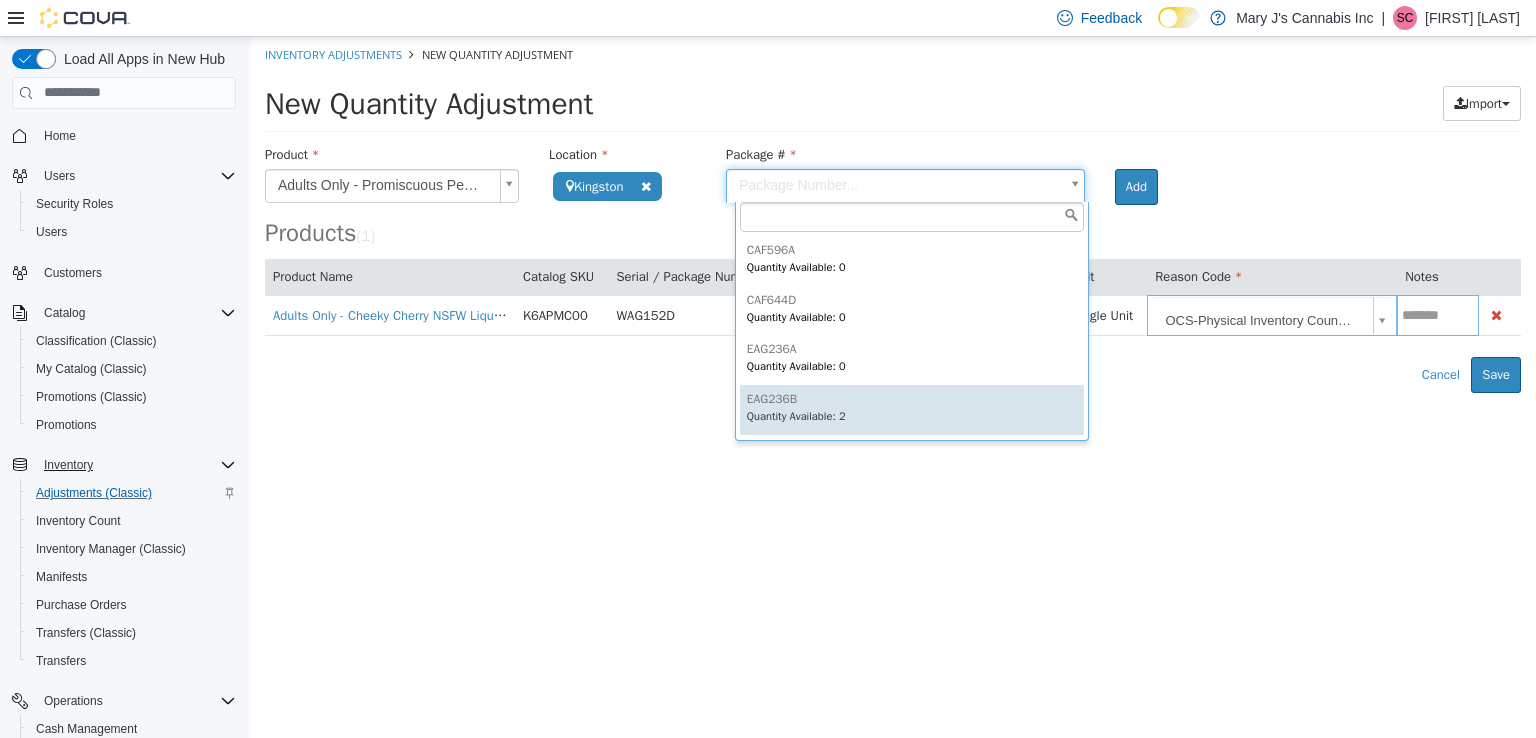 scroll, scrollTop: 40, scrollLeft: 0, axis: vertical 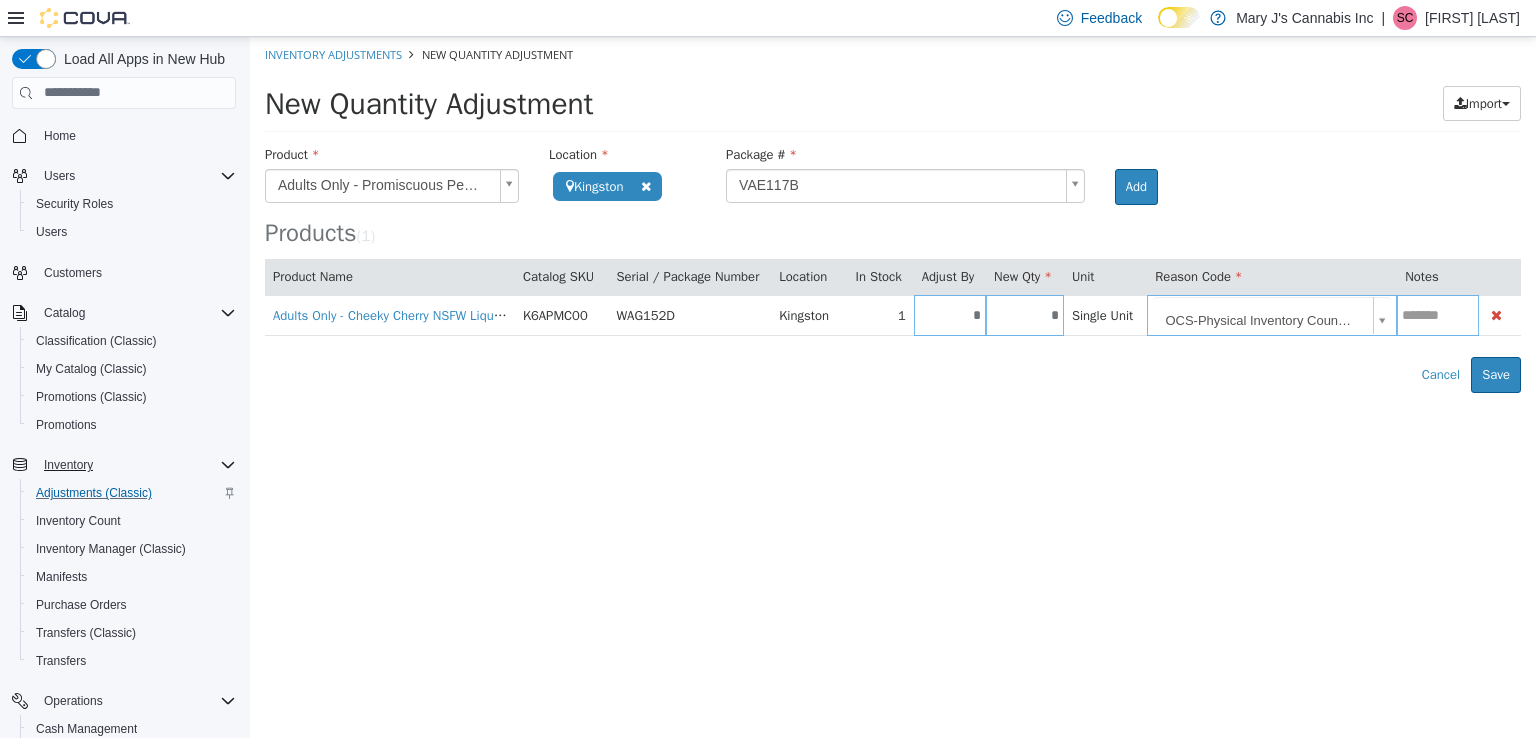 click on "**********" at bounding box center (893, 214) 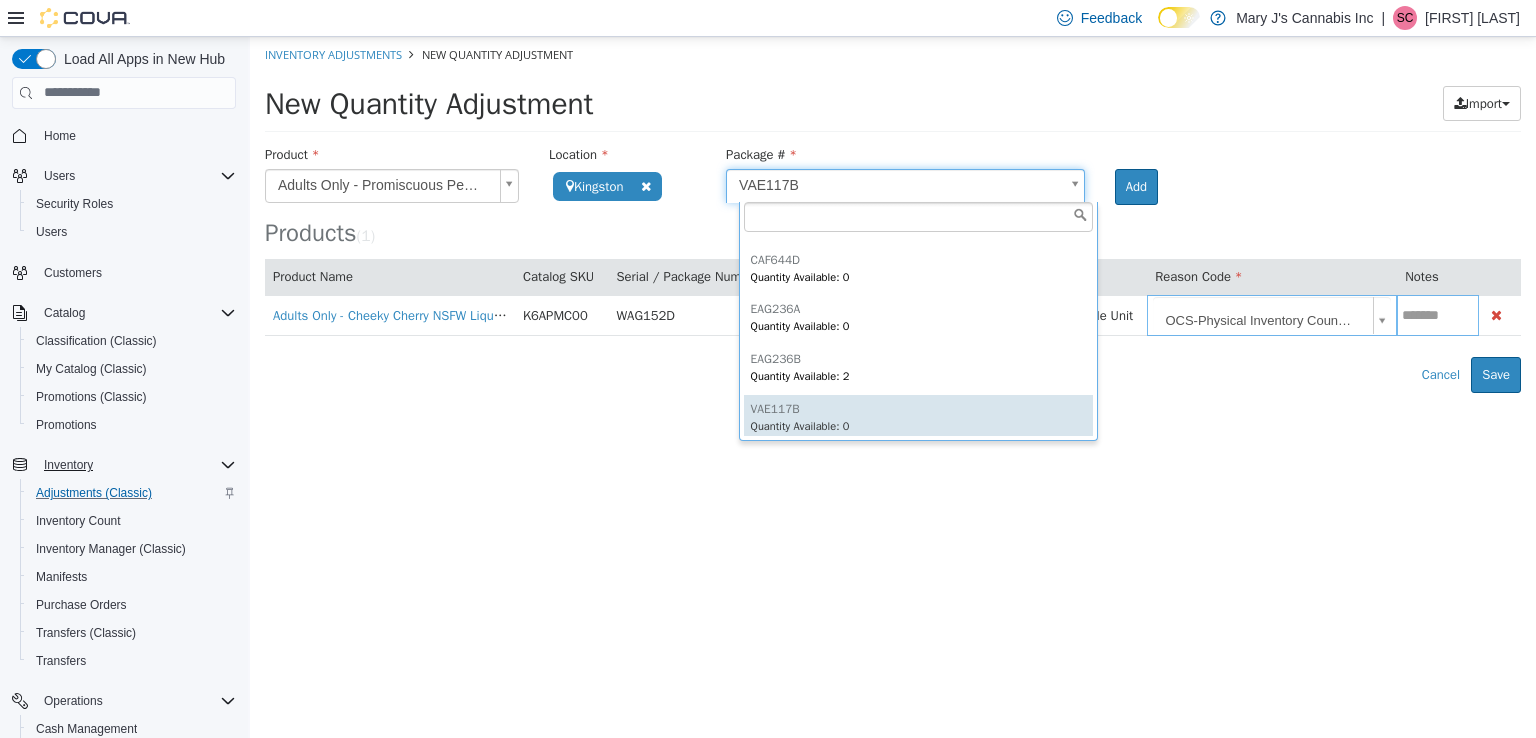 scroll, scrollTop: 40, scrollLeft: 0, axis: vertical 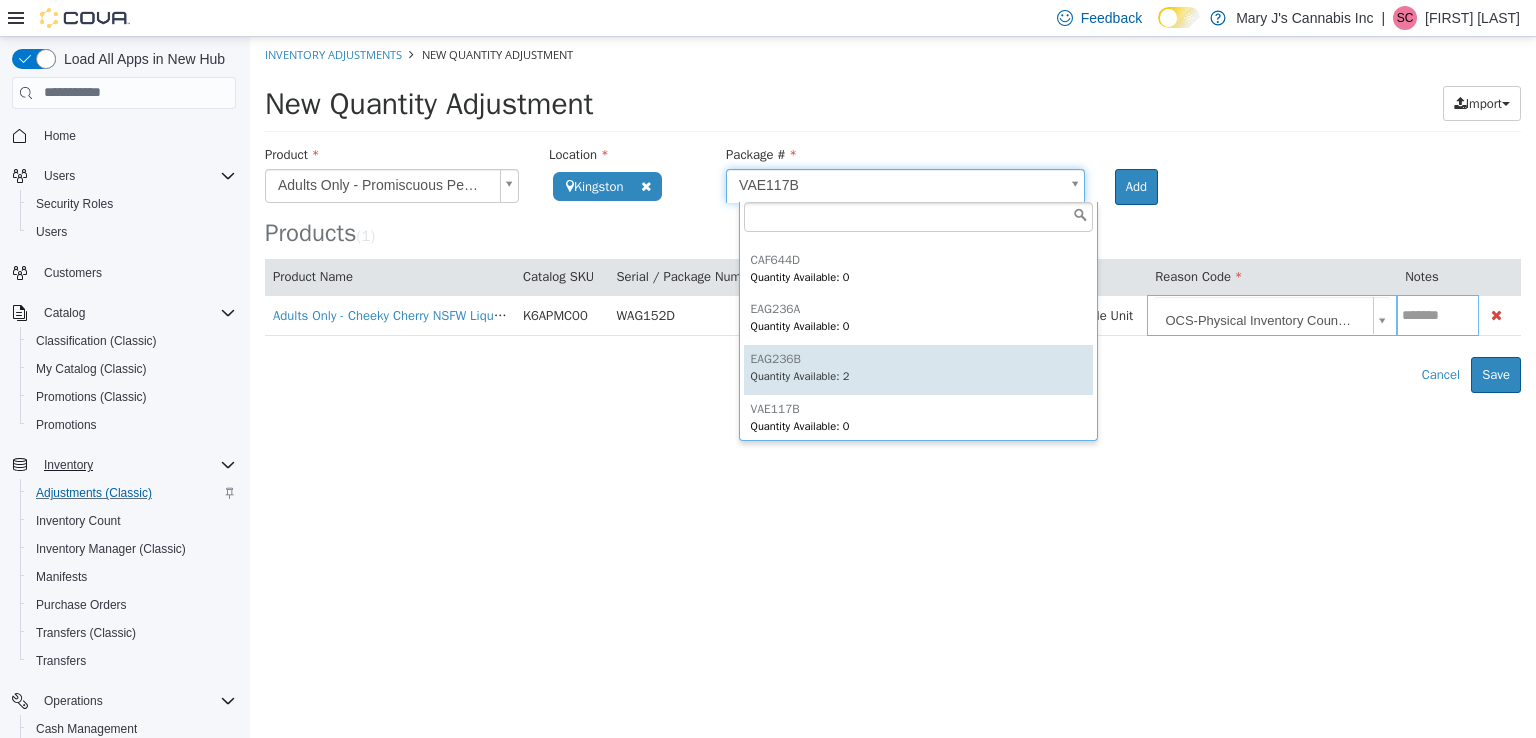 type on "*******" 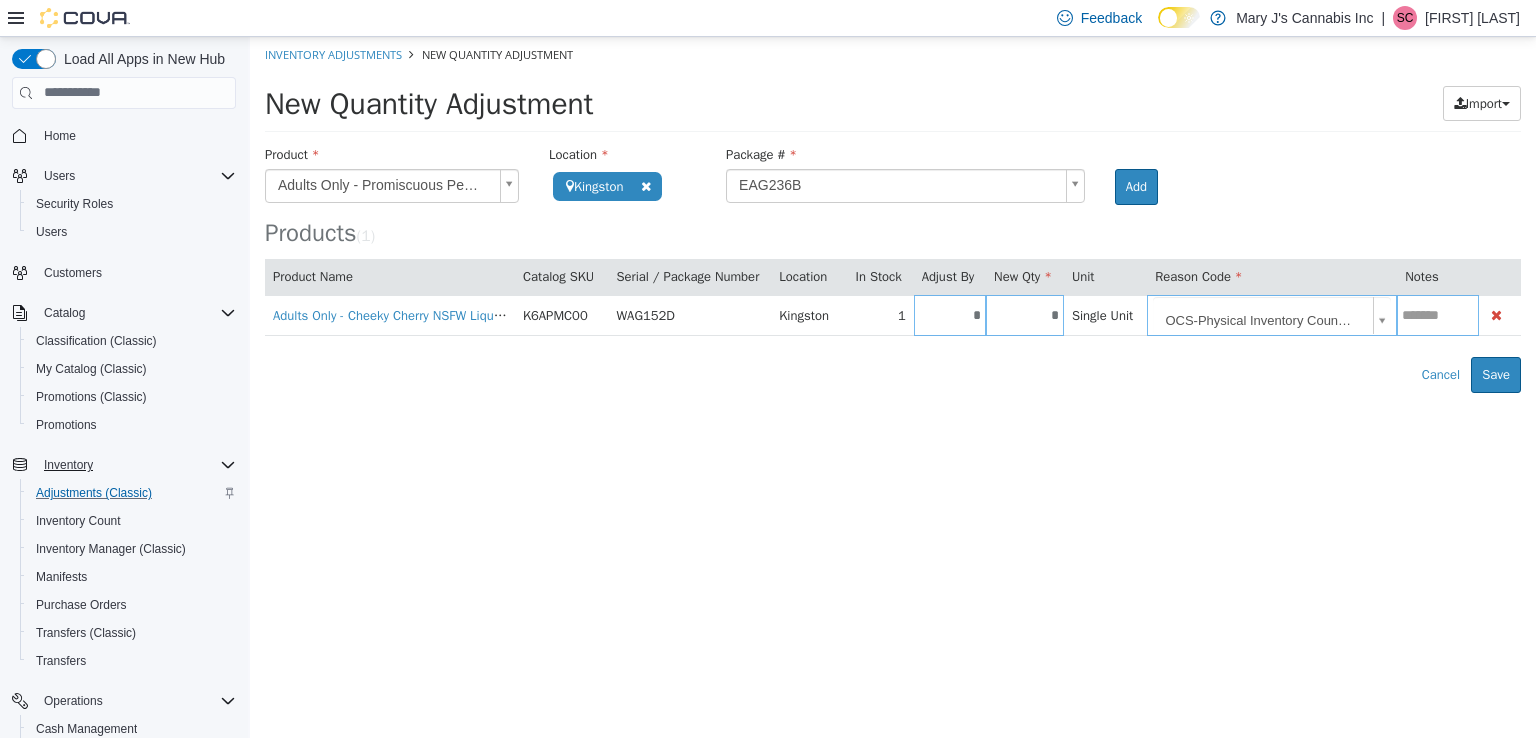 click on "Add" at bounding box center [1137, 186] 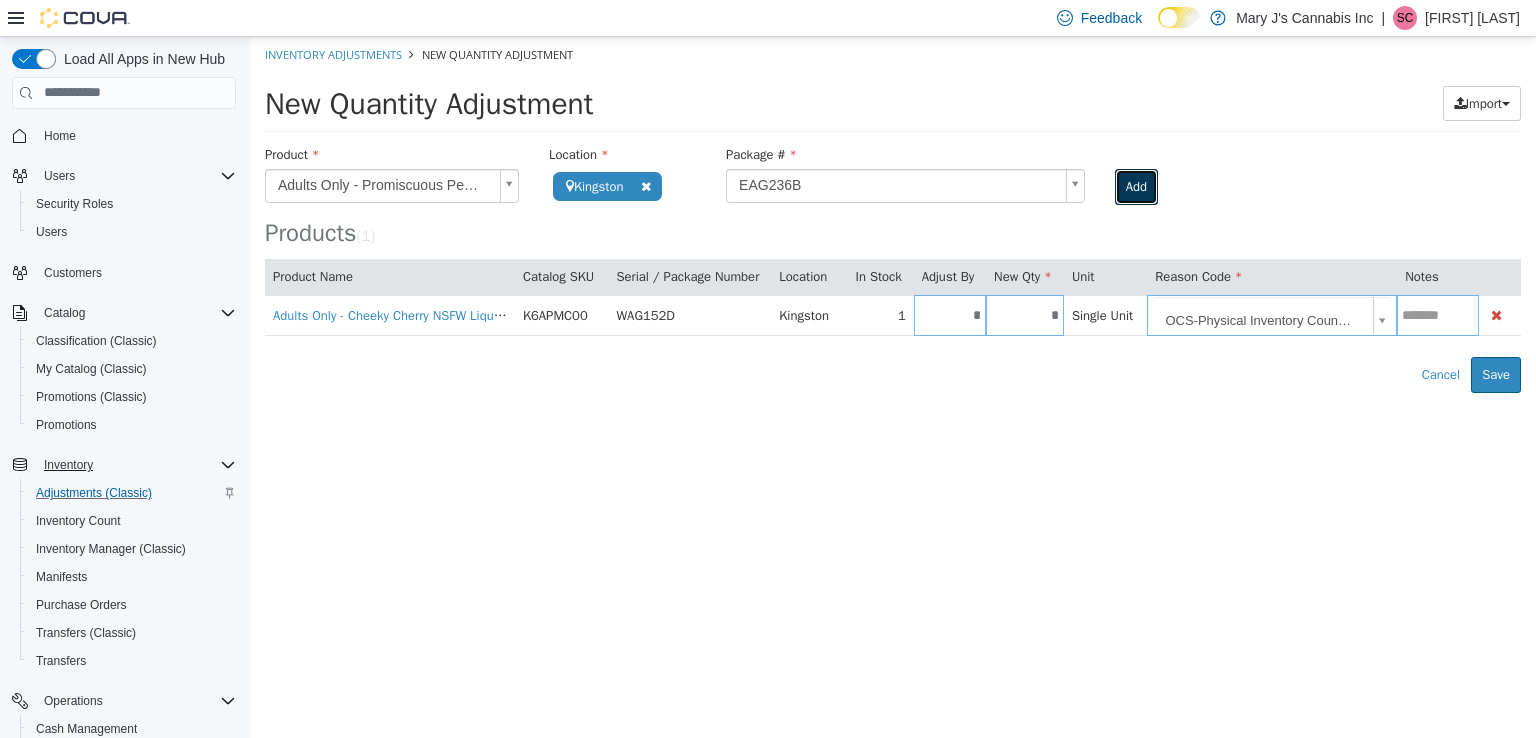 click on "Add" at bounding box center (1136, 186) 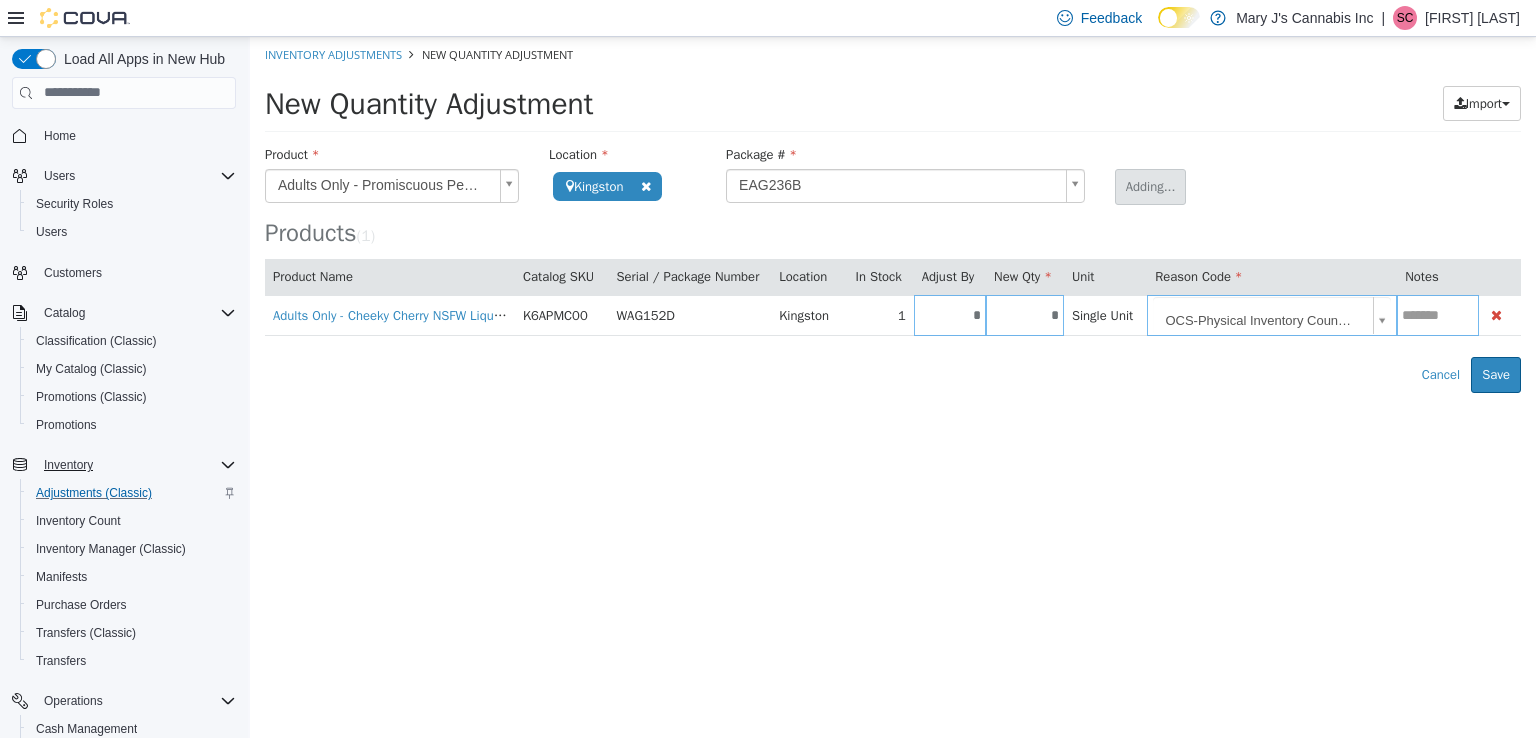 type 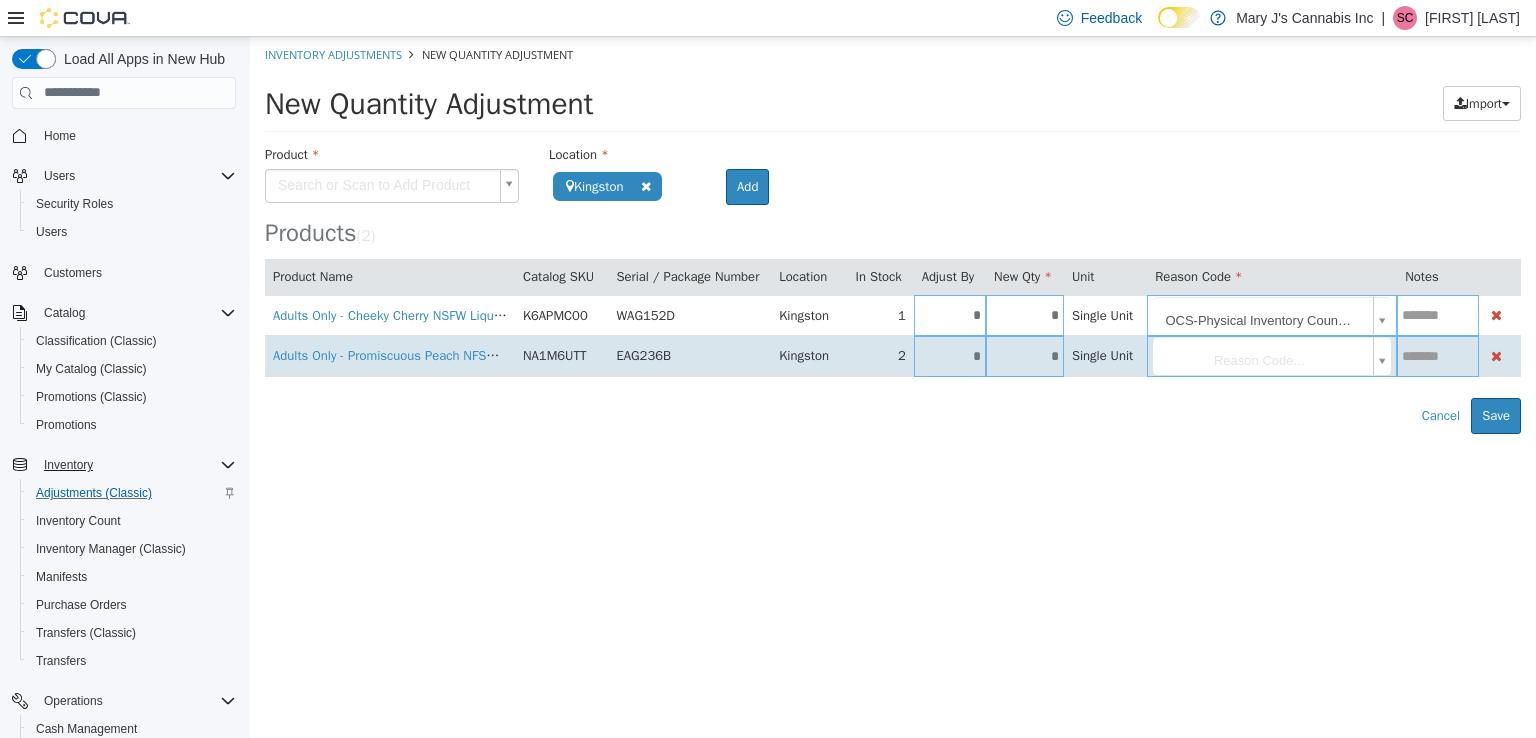 click on "*" at bounding box center [1025, 355] 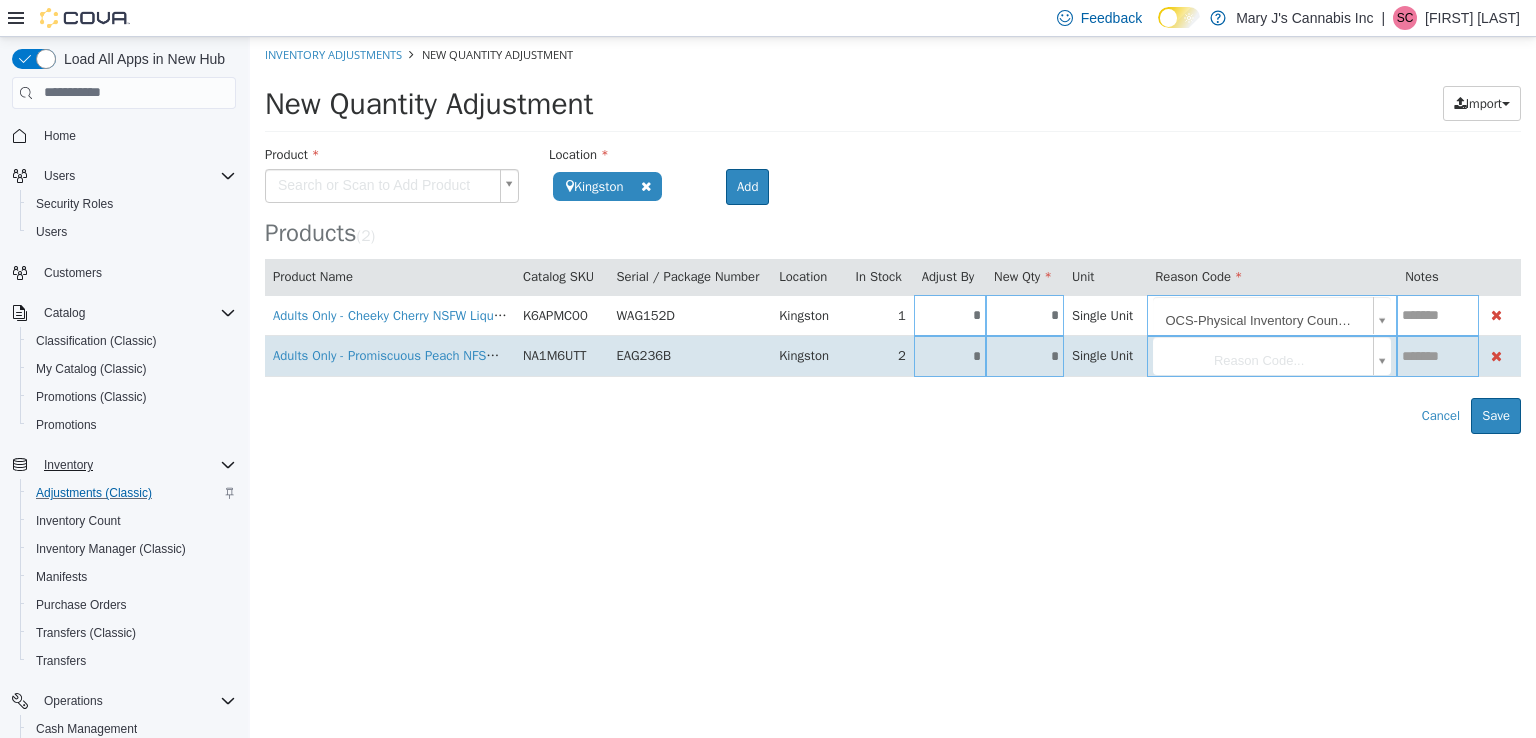 type on "*" 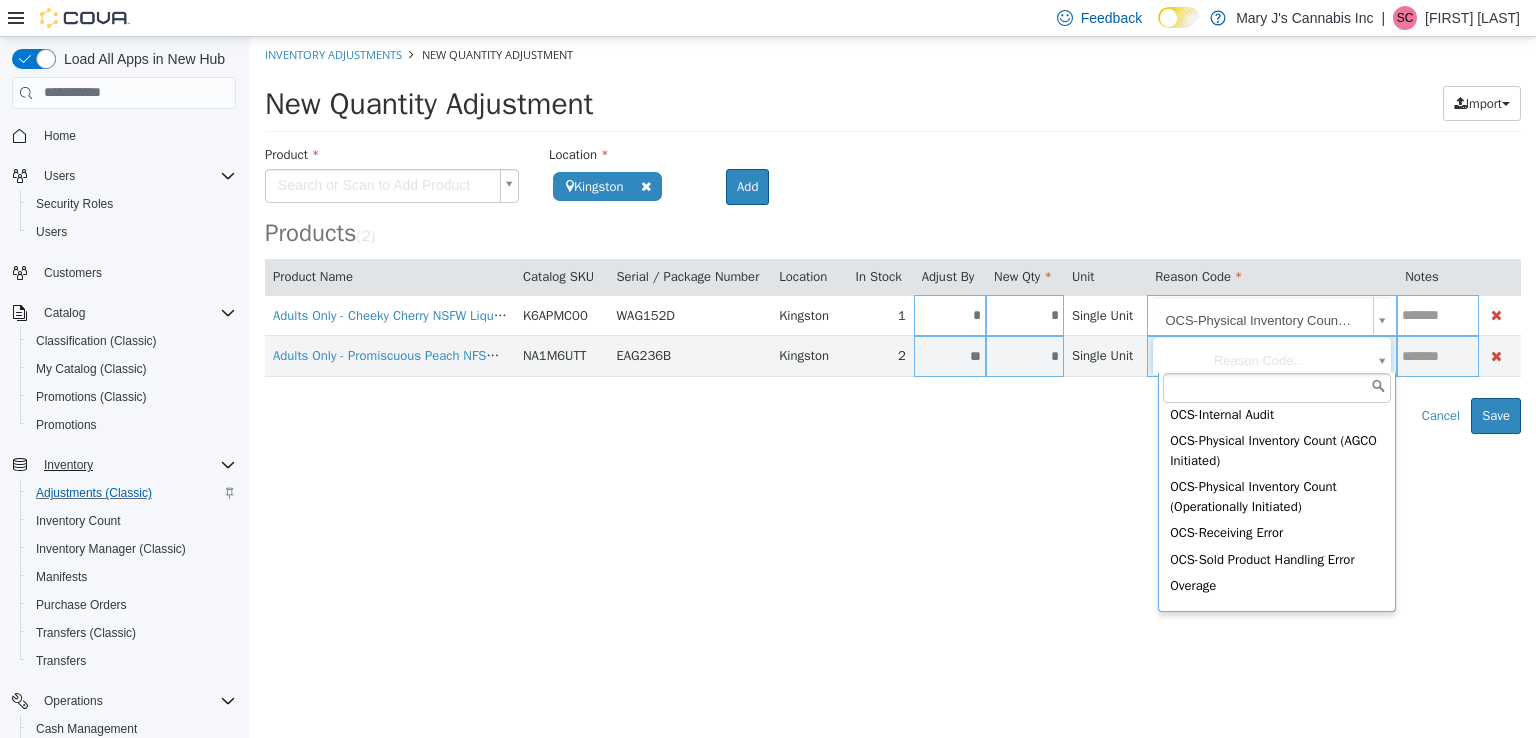 scroll, scrollTop: 158, scrollLeft: 0, axis: vertical 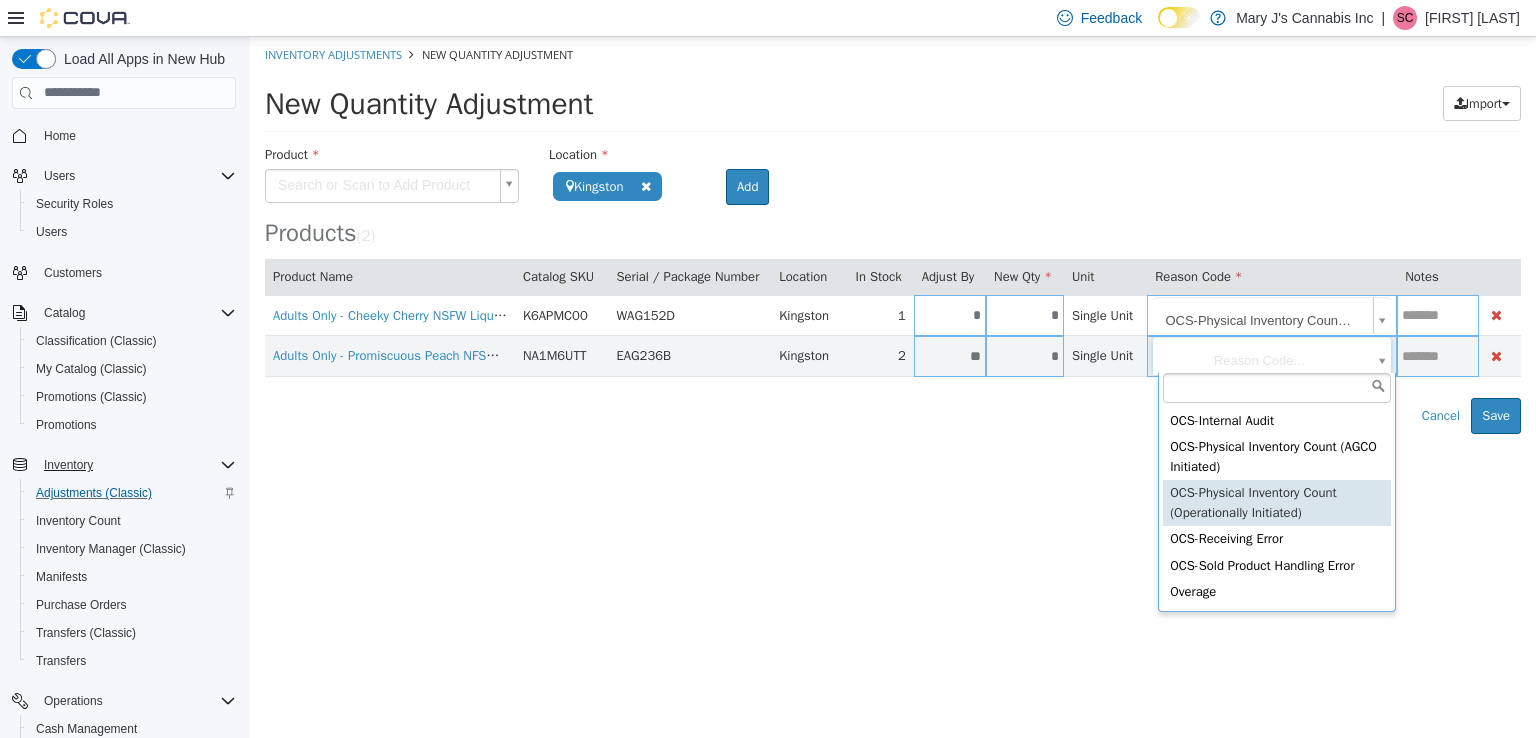 type on "**********" 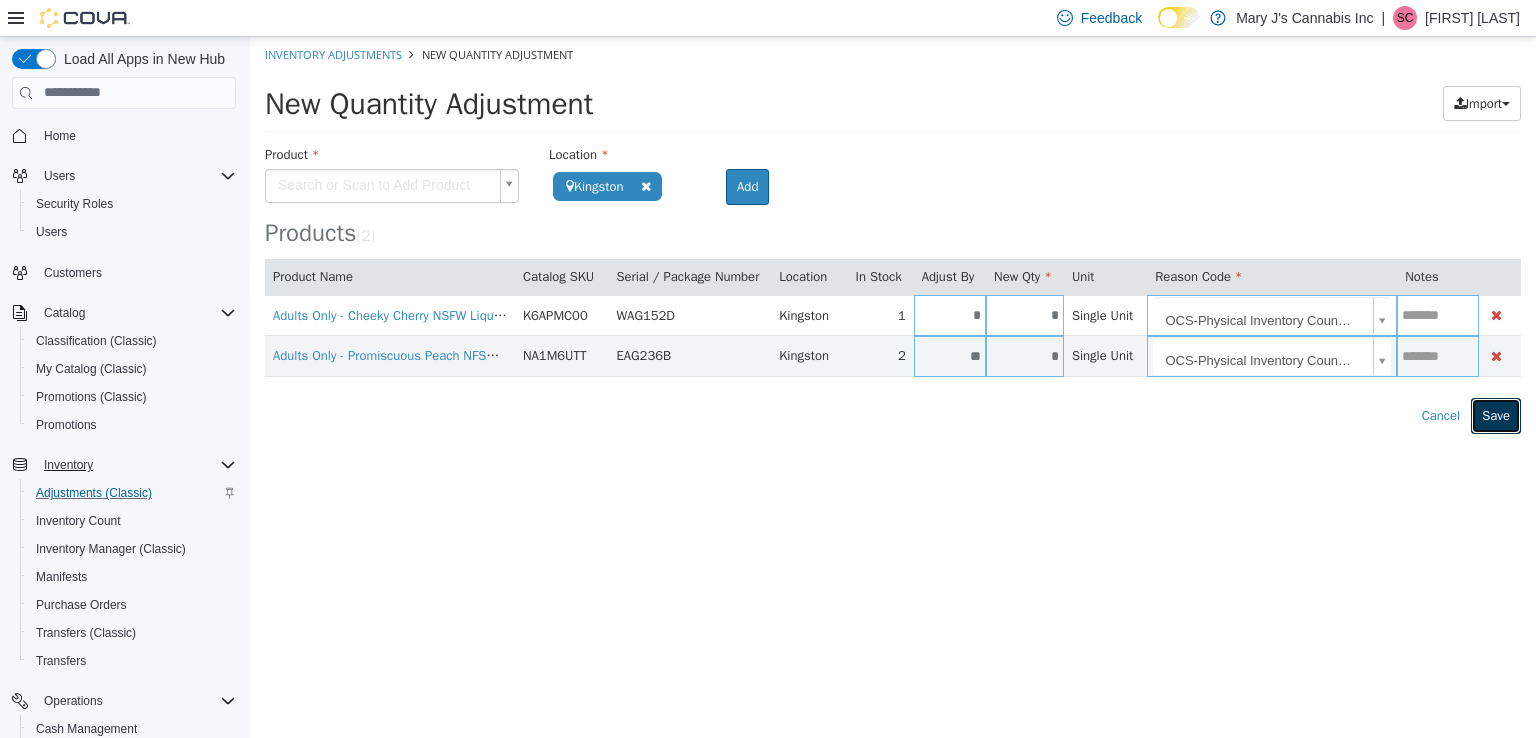 click on "Save" at bounding box center (1496, 415) 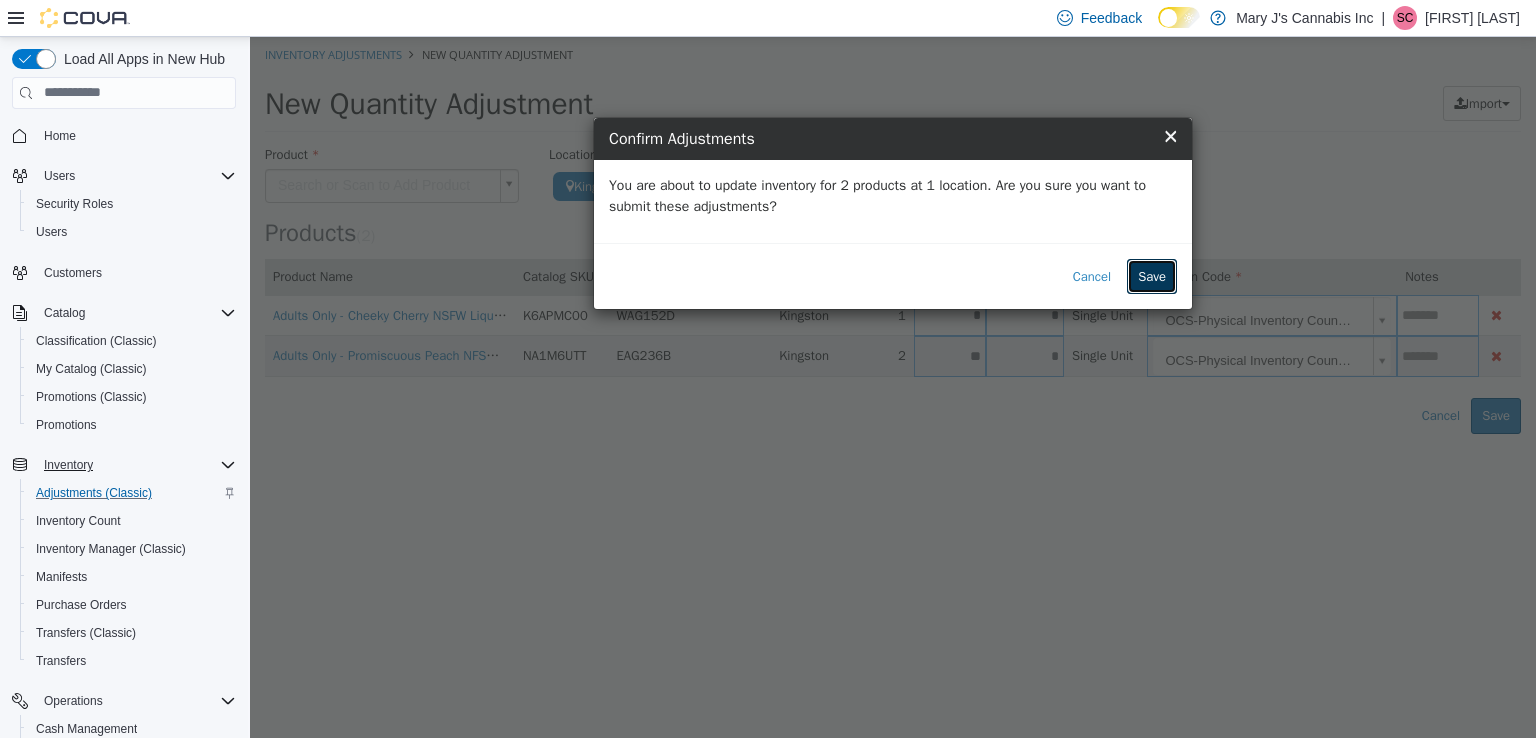 click on "Save" at bounding box center [1152, 276] 